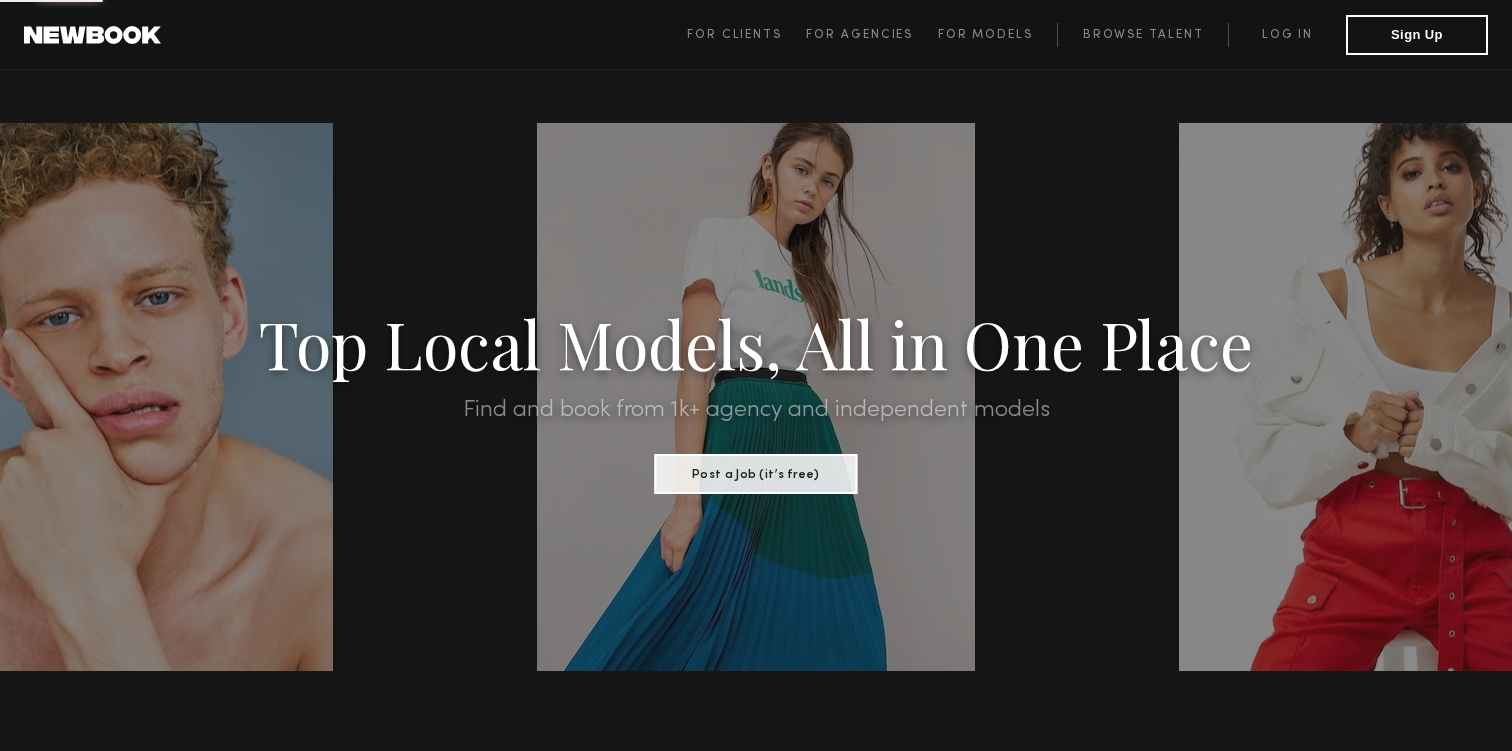 scroll, scrollTop: 0, scrollLeft: 0, axis: both 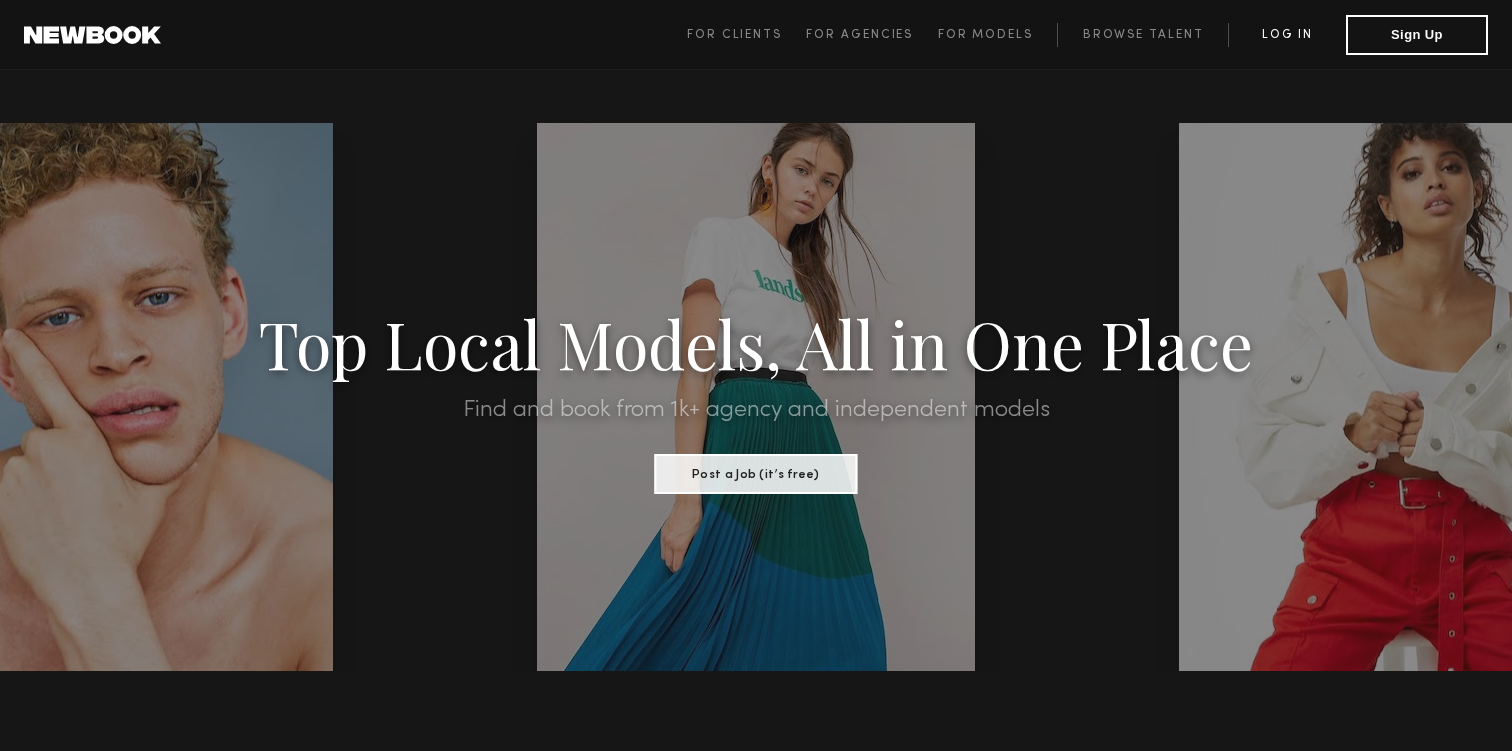 click on "Log in" 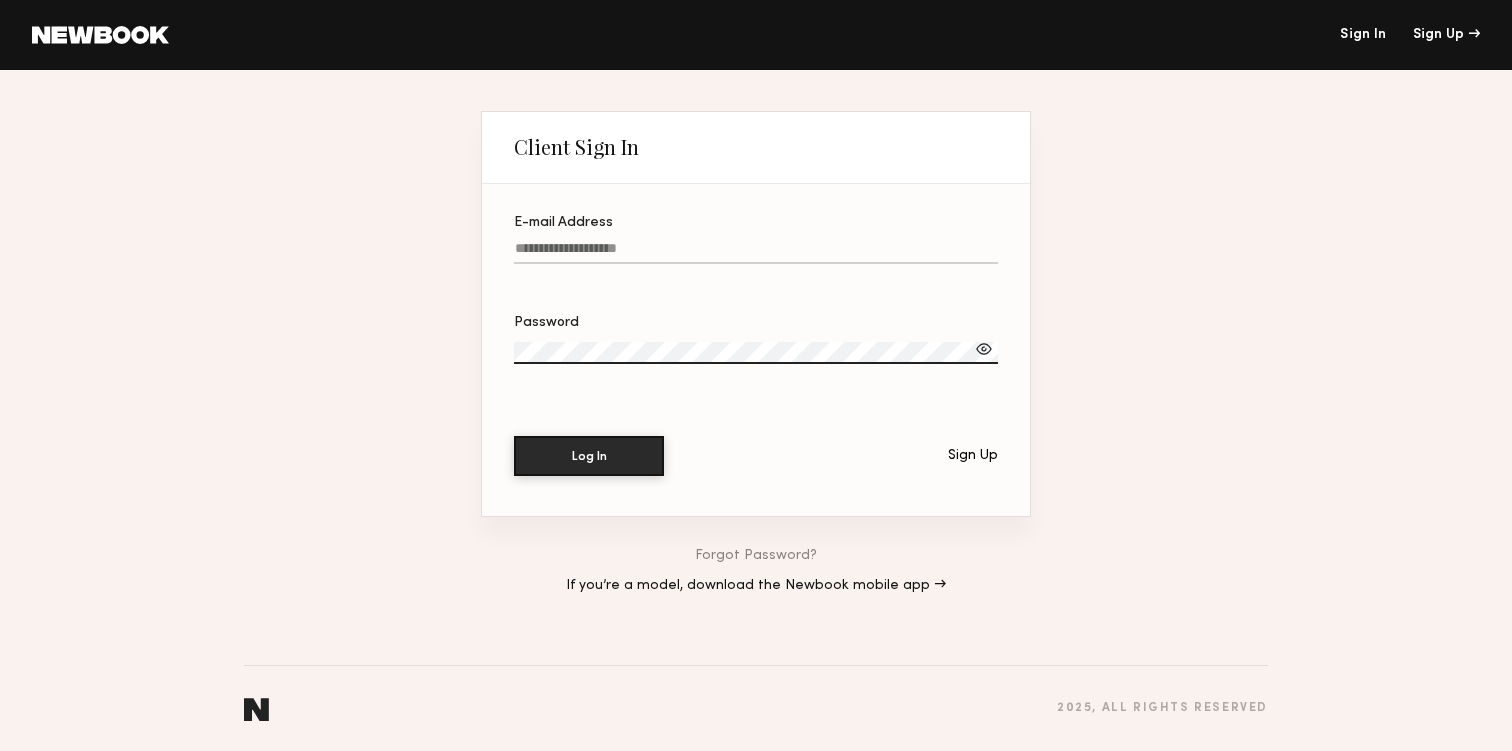 click on "E-mail Address" 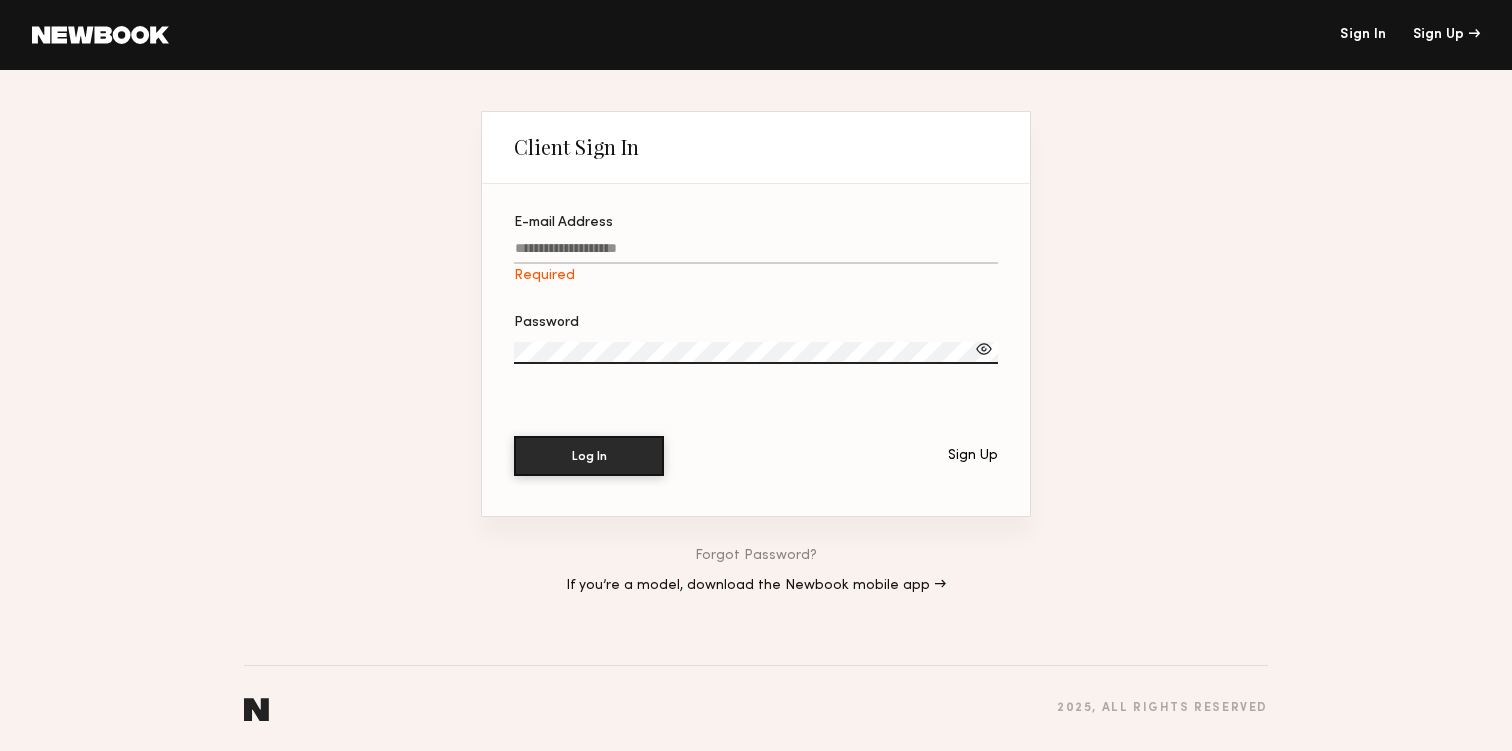 type on "**********" 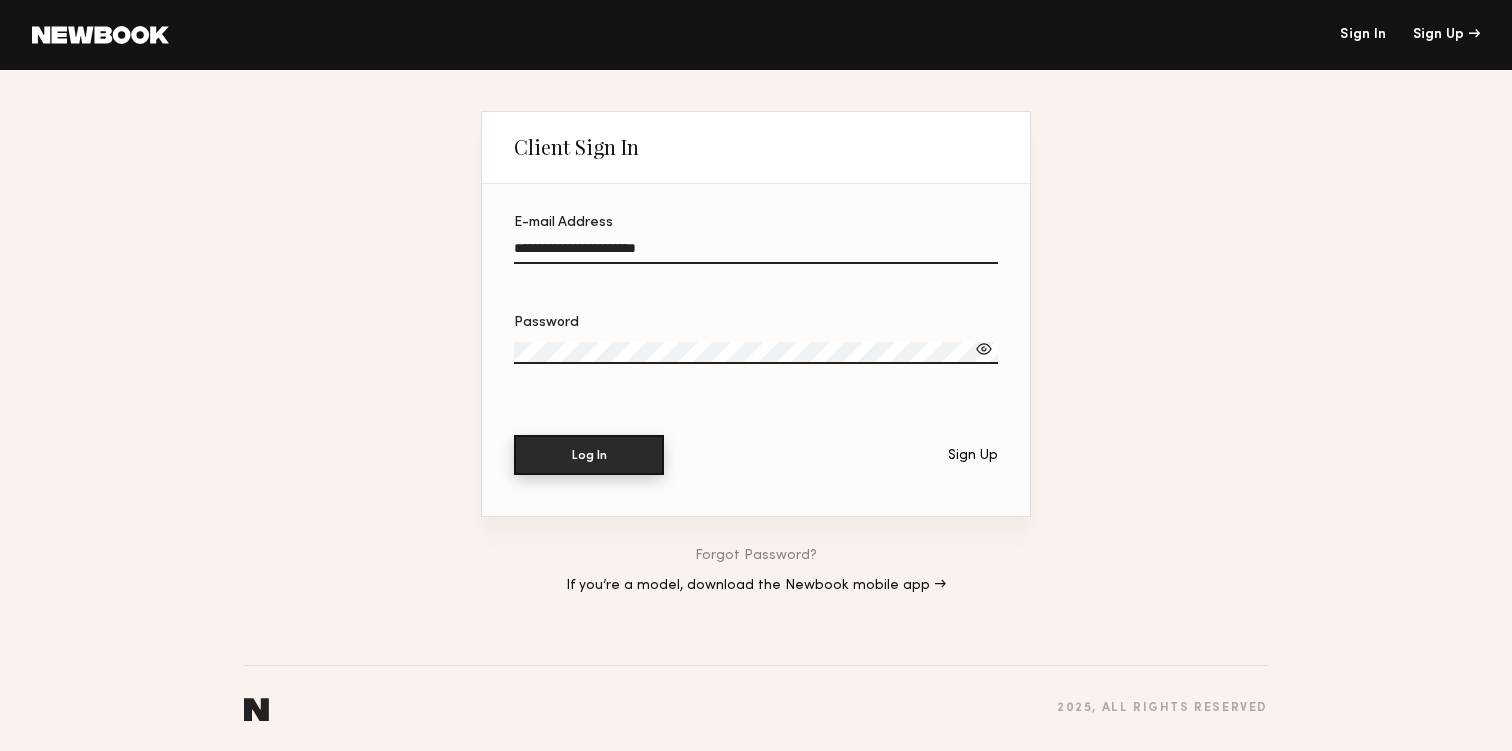 click on "Log In" 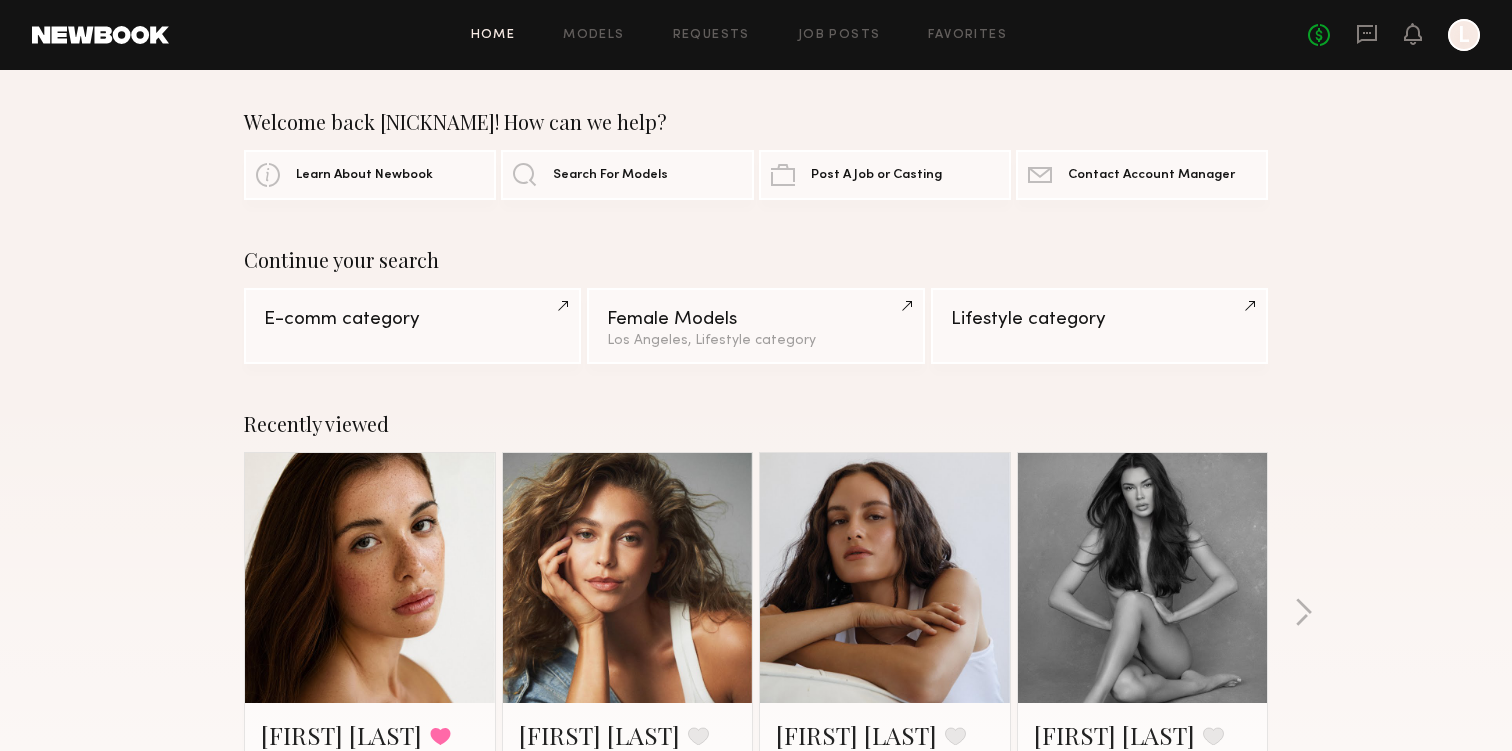 click on "Recently viewed Jasmine G. Favorited Los Angeles, CA Mariana P. Favorite Los Angeles, CA Jamie V. Favorite Los Angeles, CA Jessica N. Favorite Los Angeles, CA" 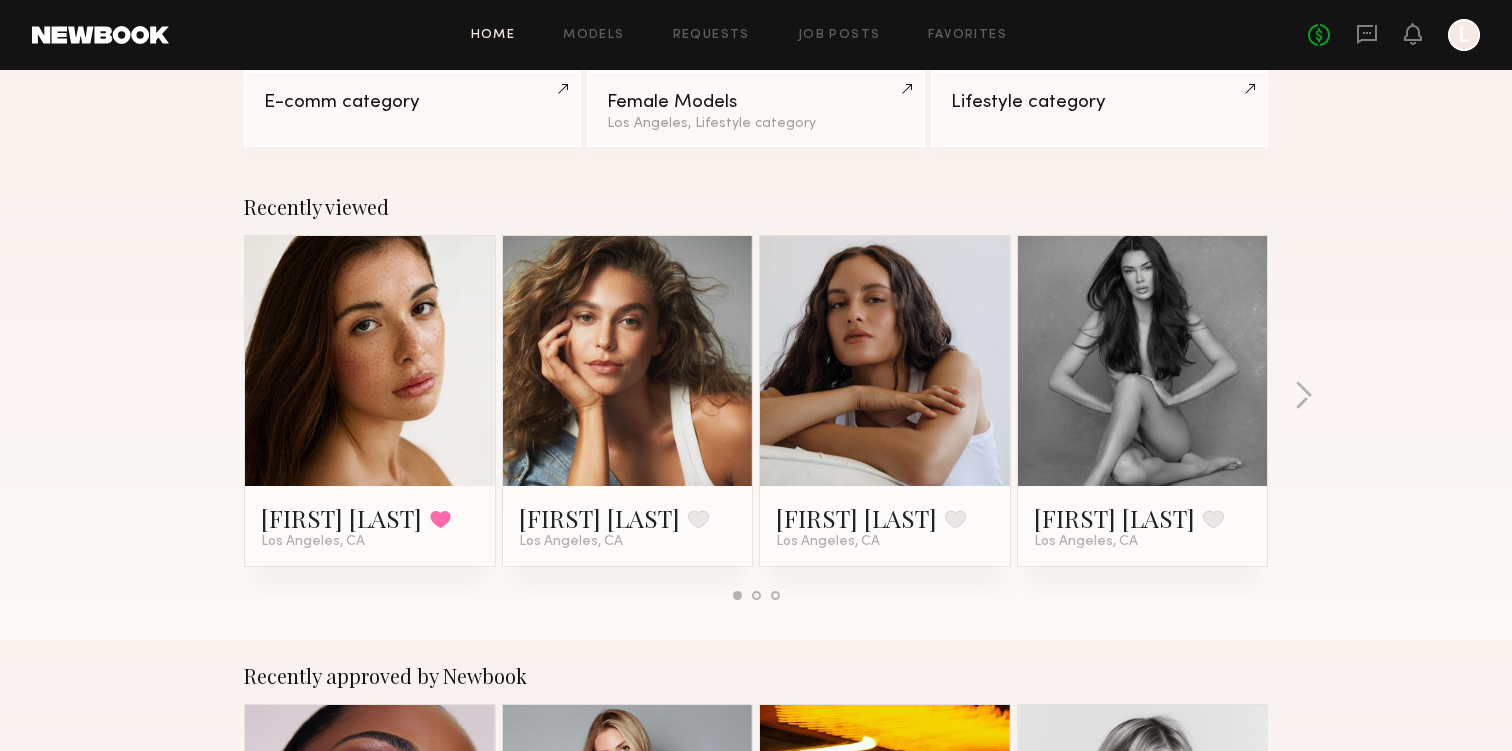 scroll, scrollTop: 215, scrollLeft: 0, axis: vertical 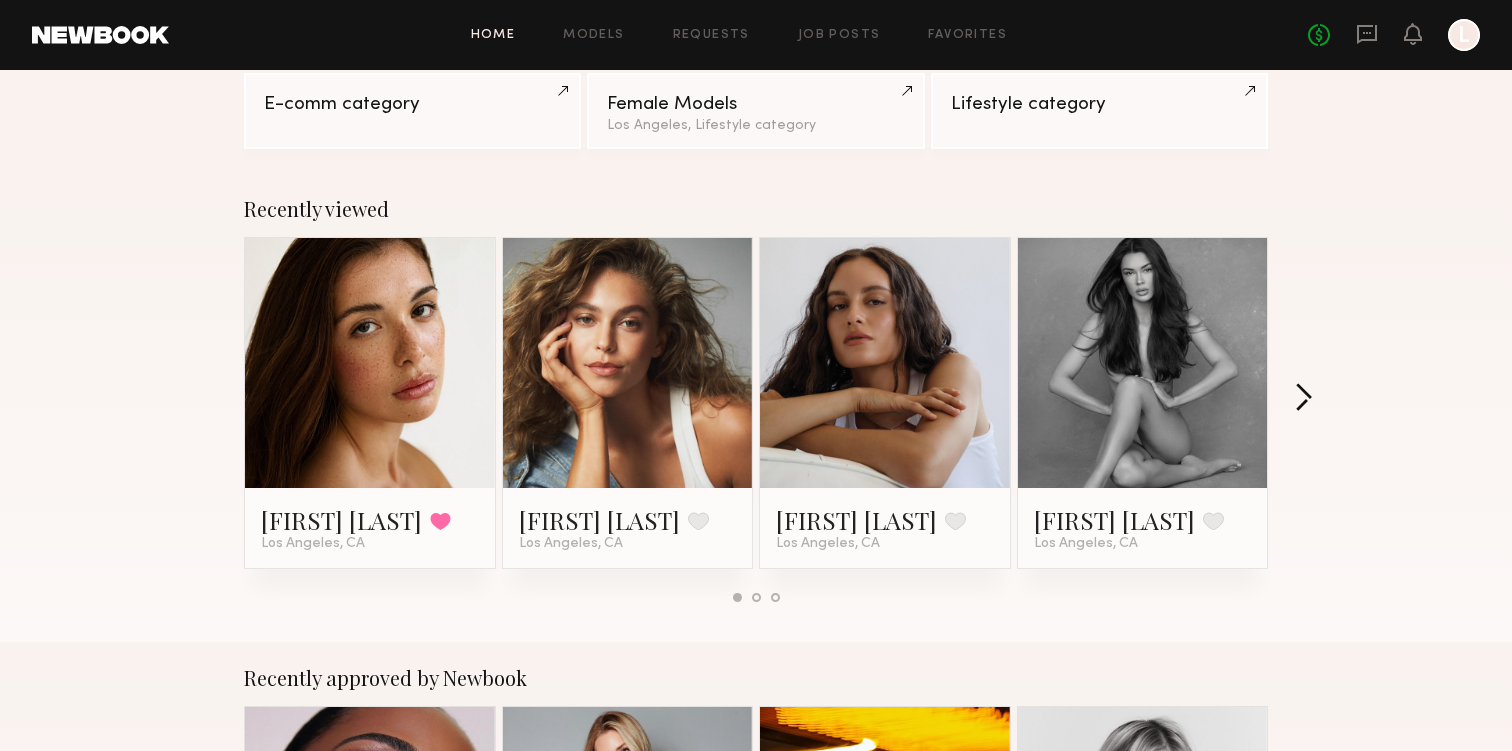 click 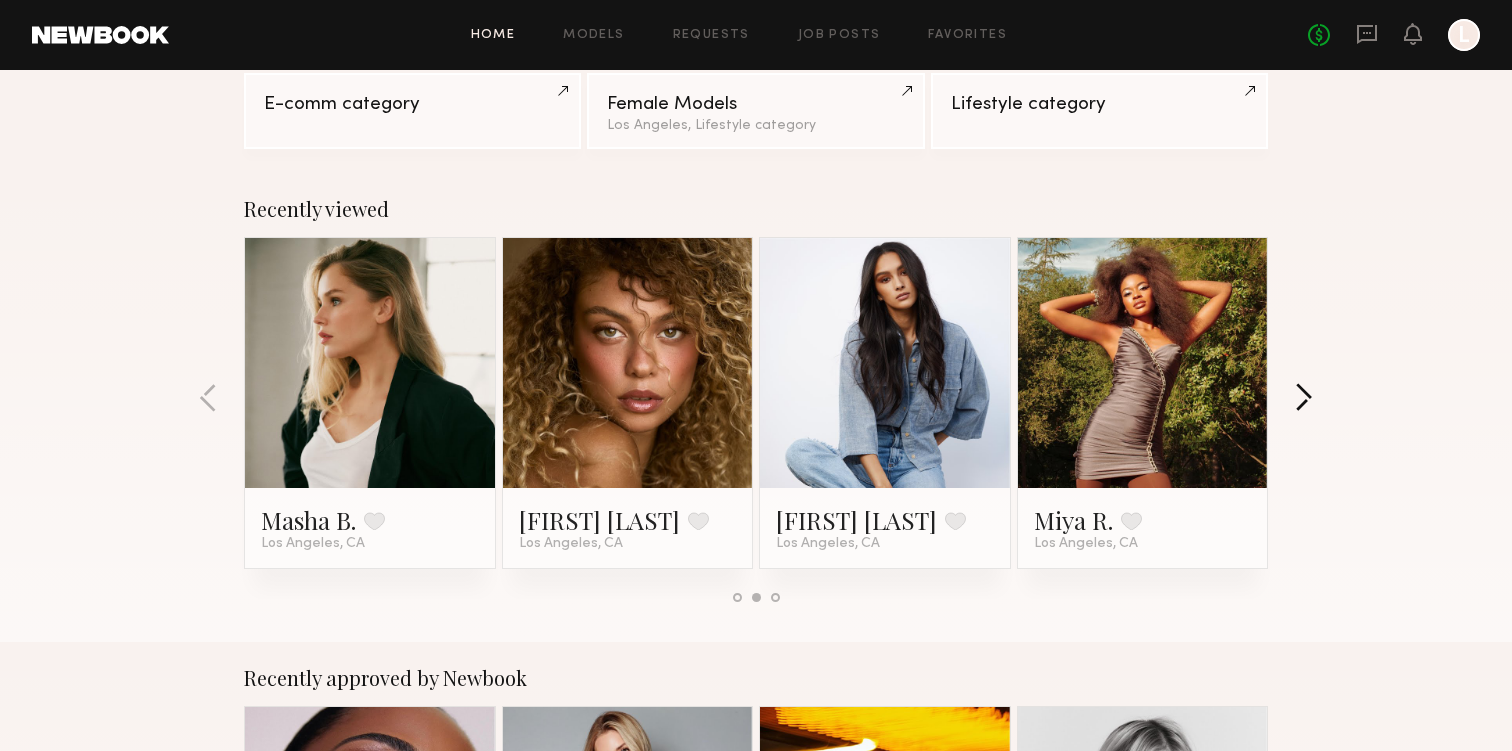 click 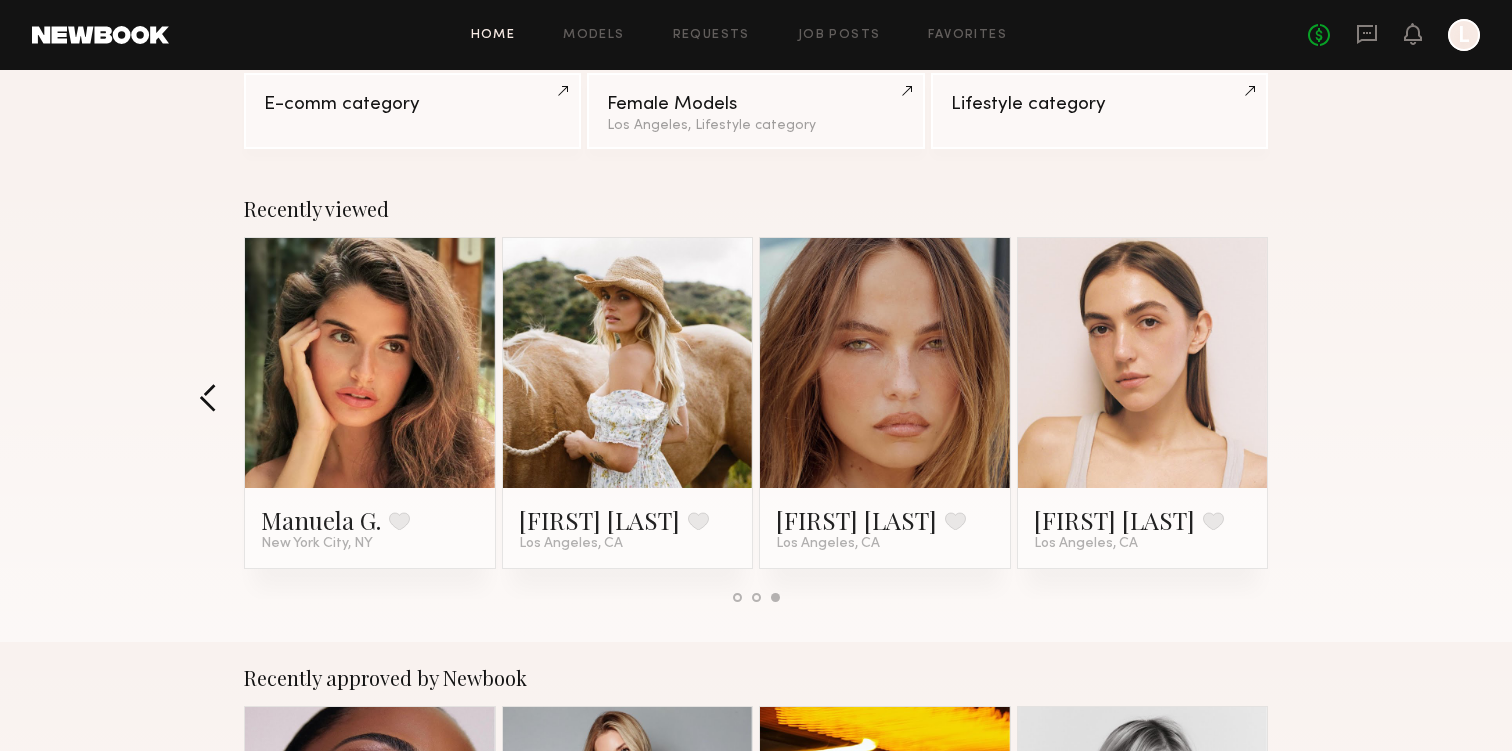 click 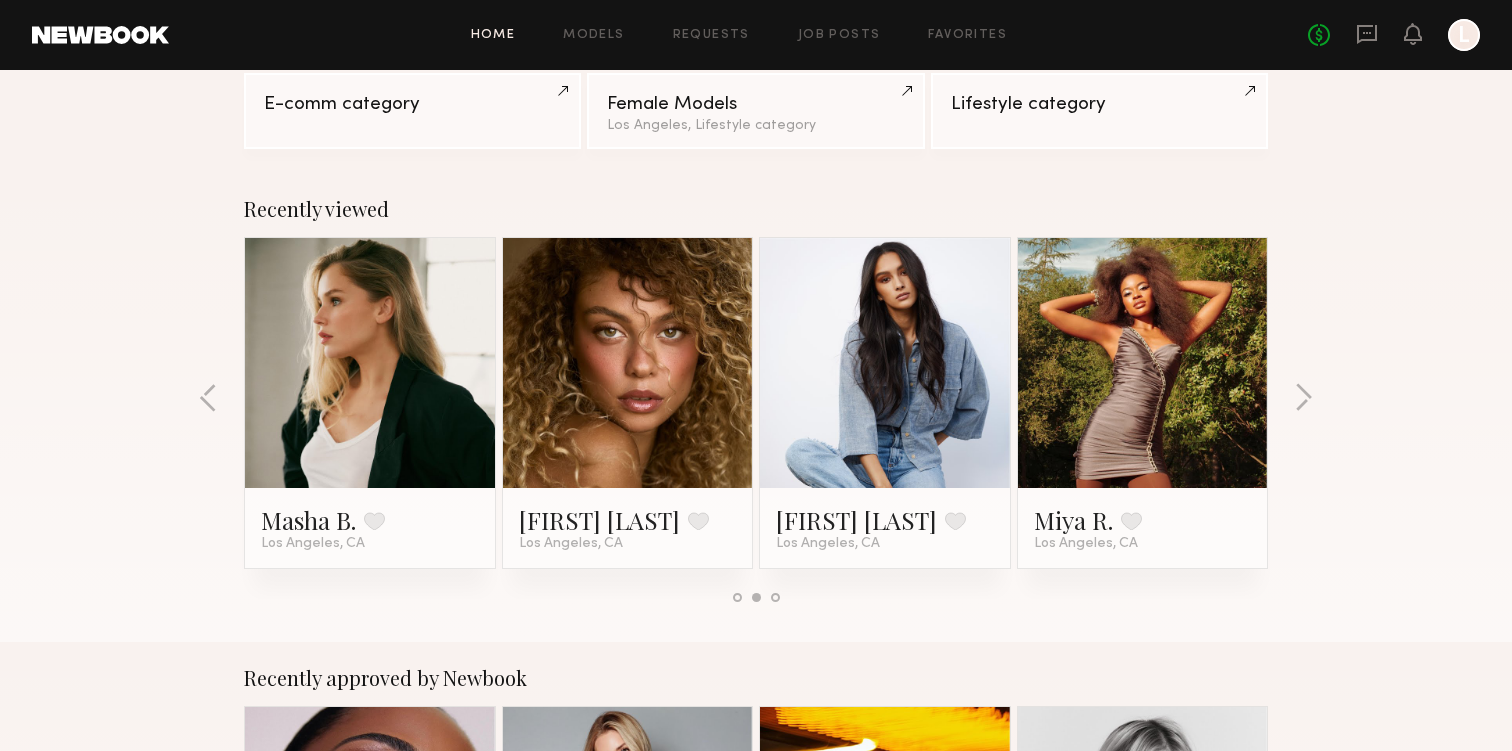 click 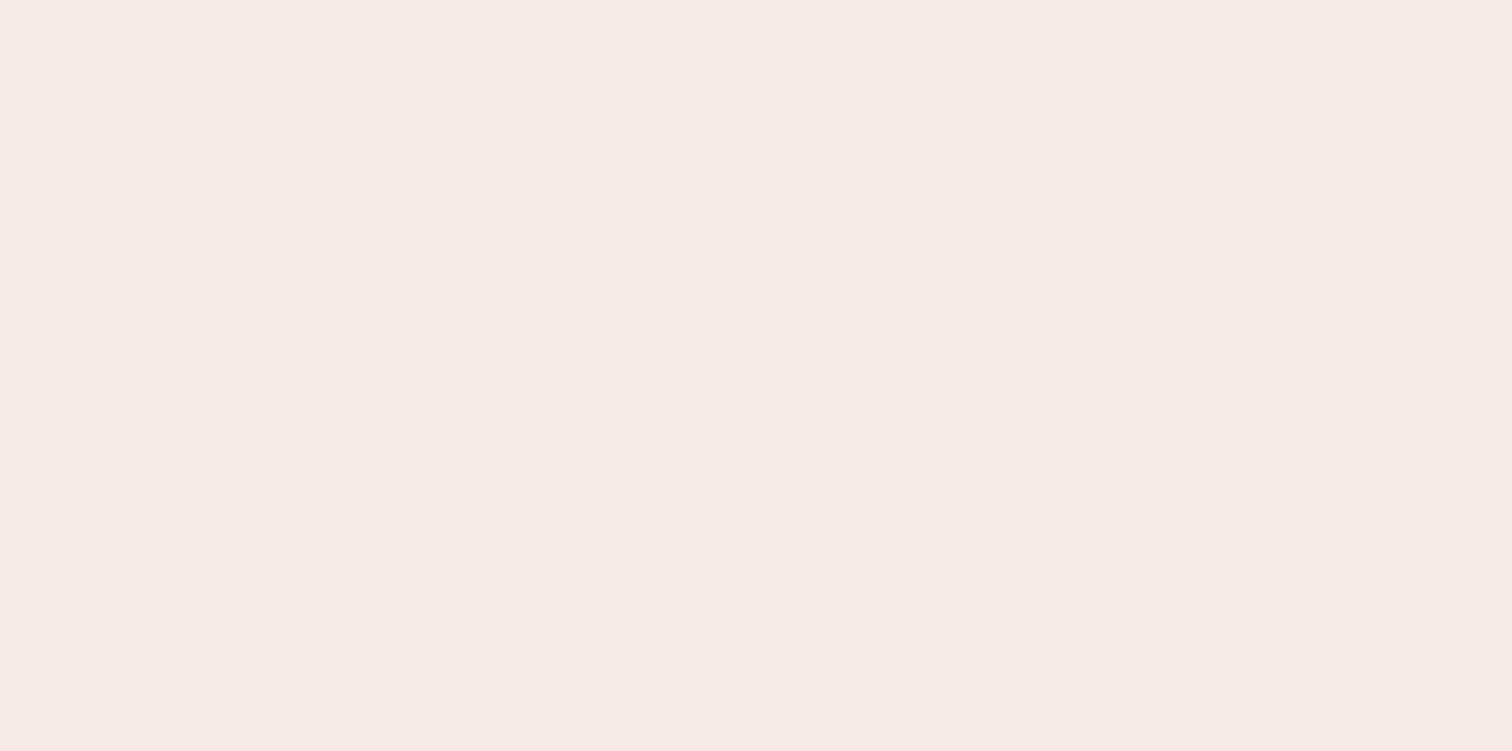 scroll, scrollTop: 0, scrollLeft: 0, axis: both 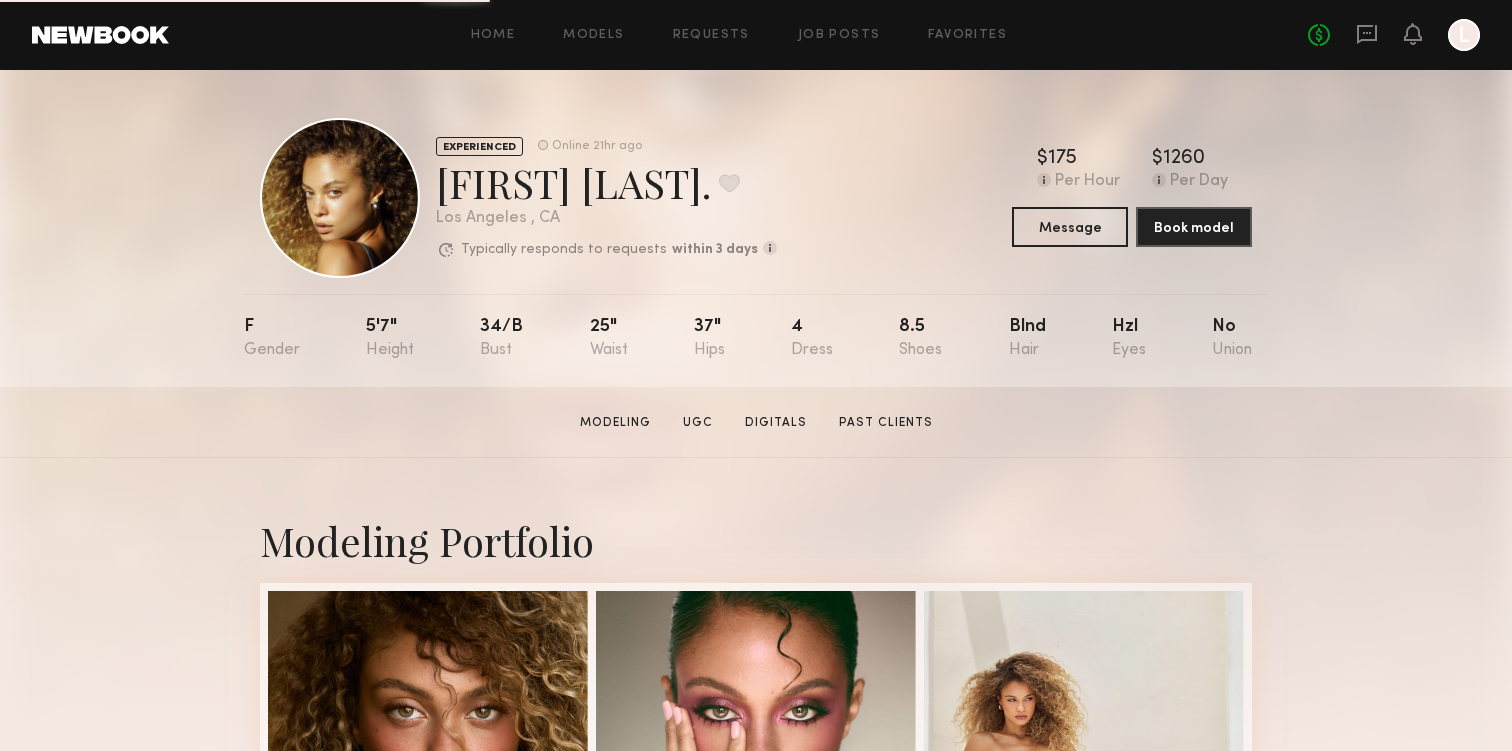 click on "Modeling Portfolio View More" at bounding box center [756, 1236] 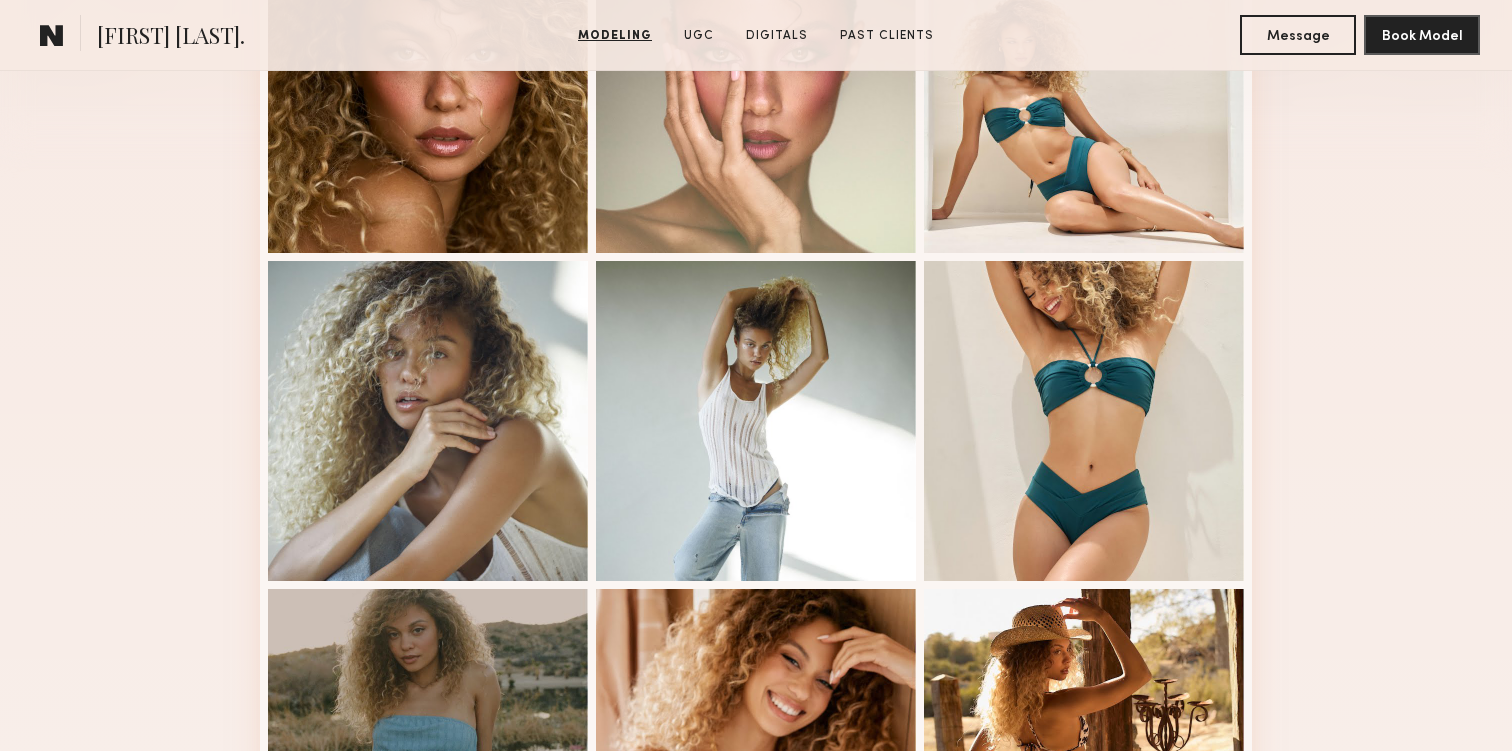 scroll, scrollTop: 719, scrollLeft: 0, axis: vertical 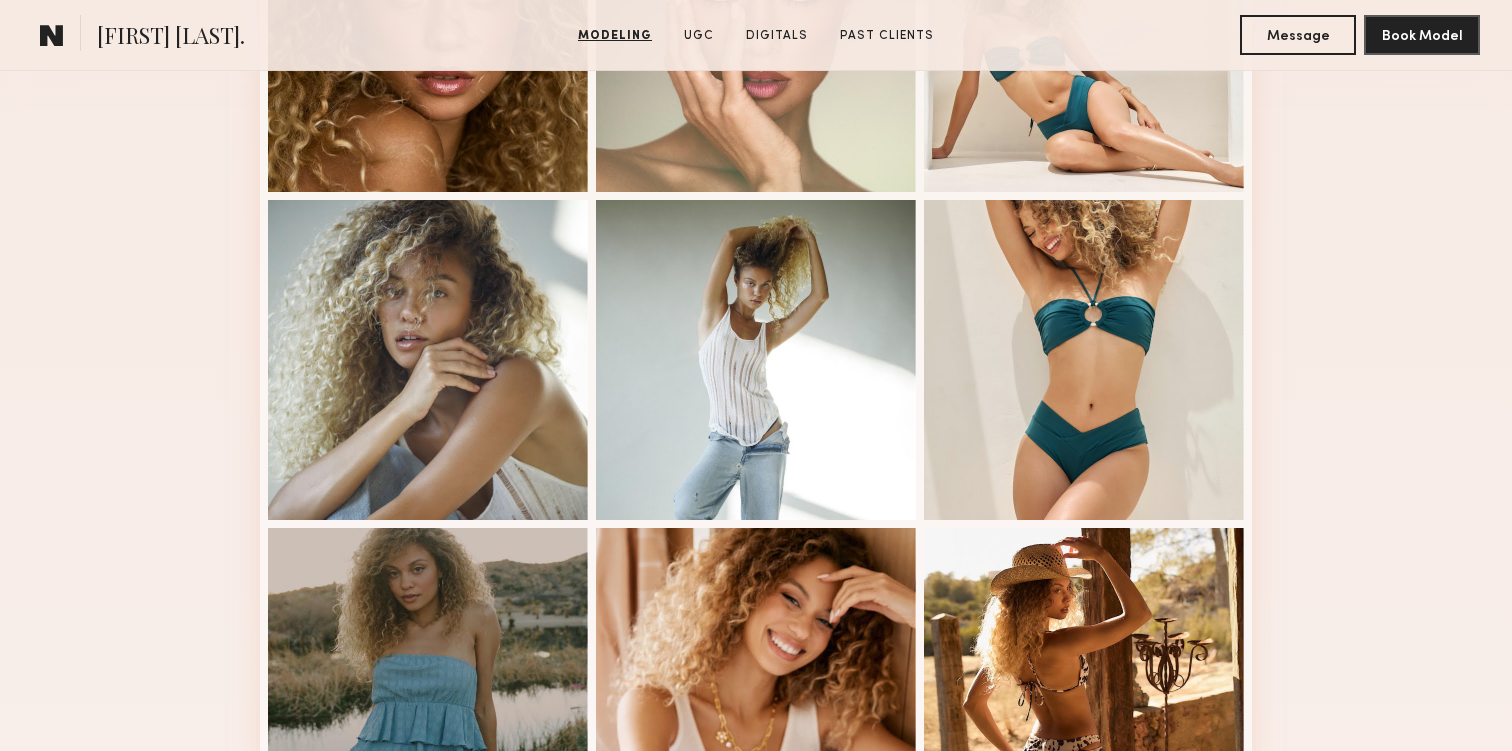 click on "Modeling Portfolio View More" at bounding box center [756, 517] 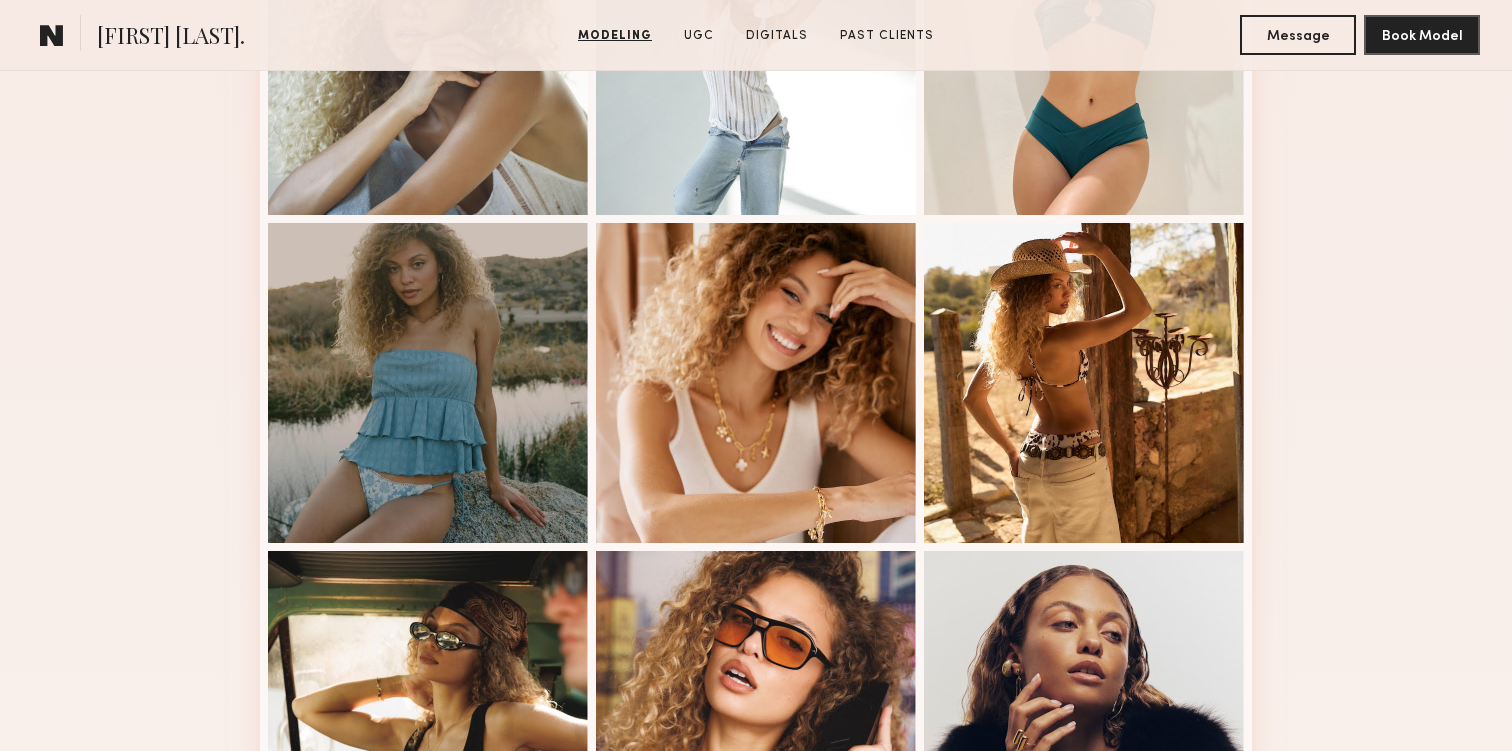 scroll, scrollTop: 1043, scrollLeft: 0, axis: vertical 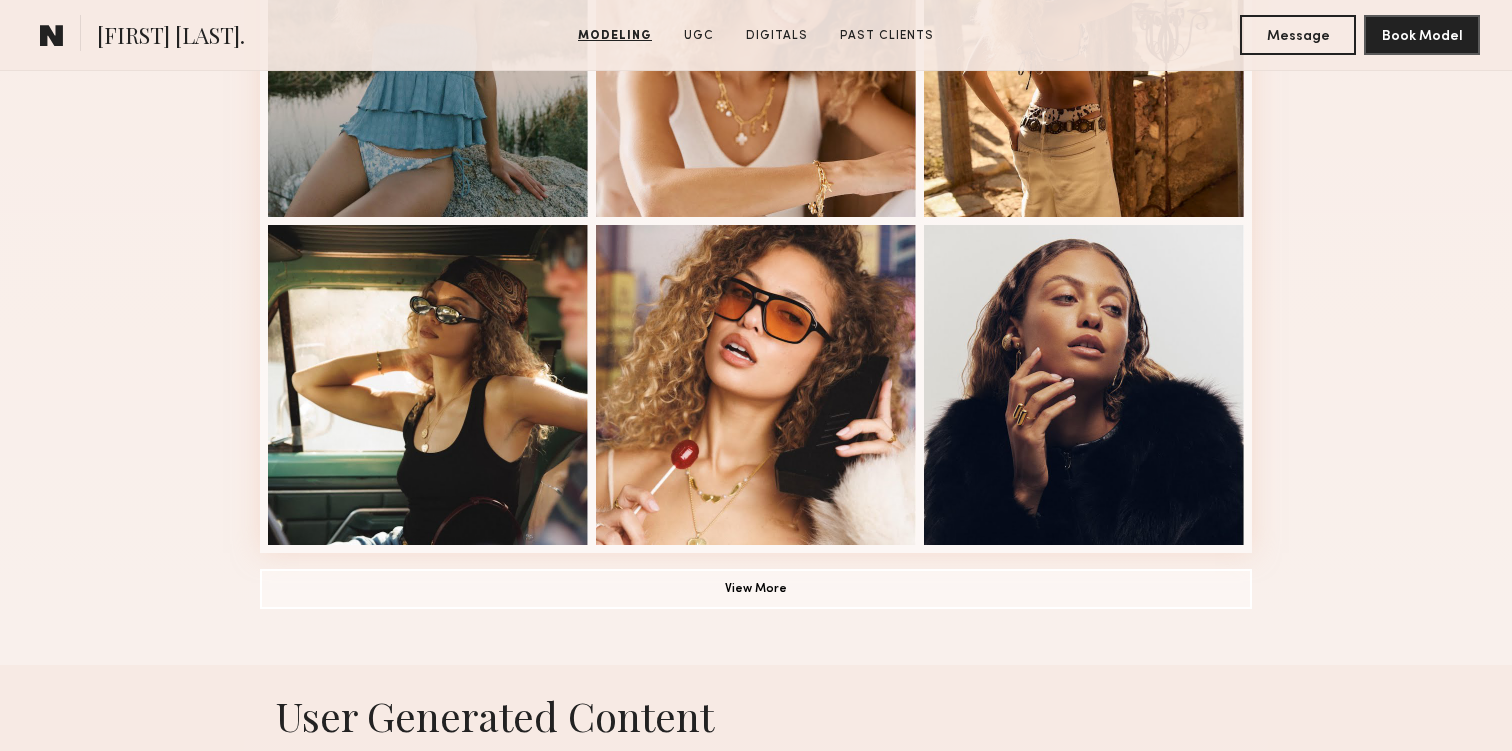 click on "Modeling Portfolio View More" at bounding box center (756, -114) 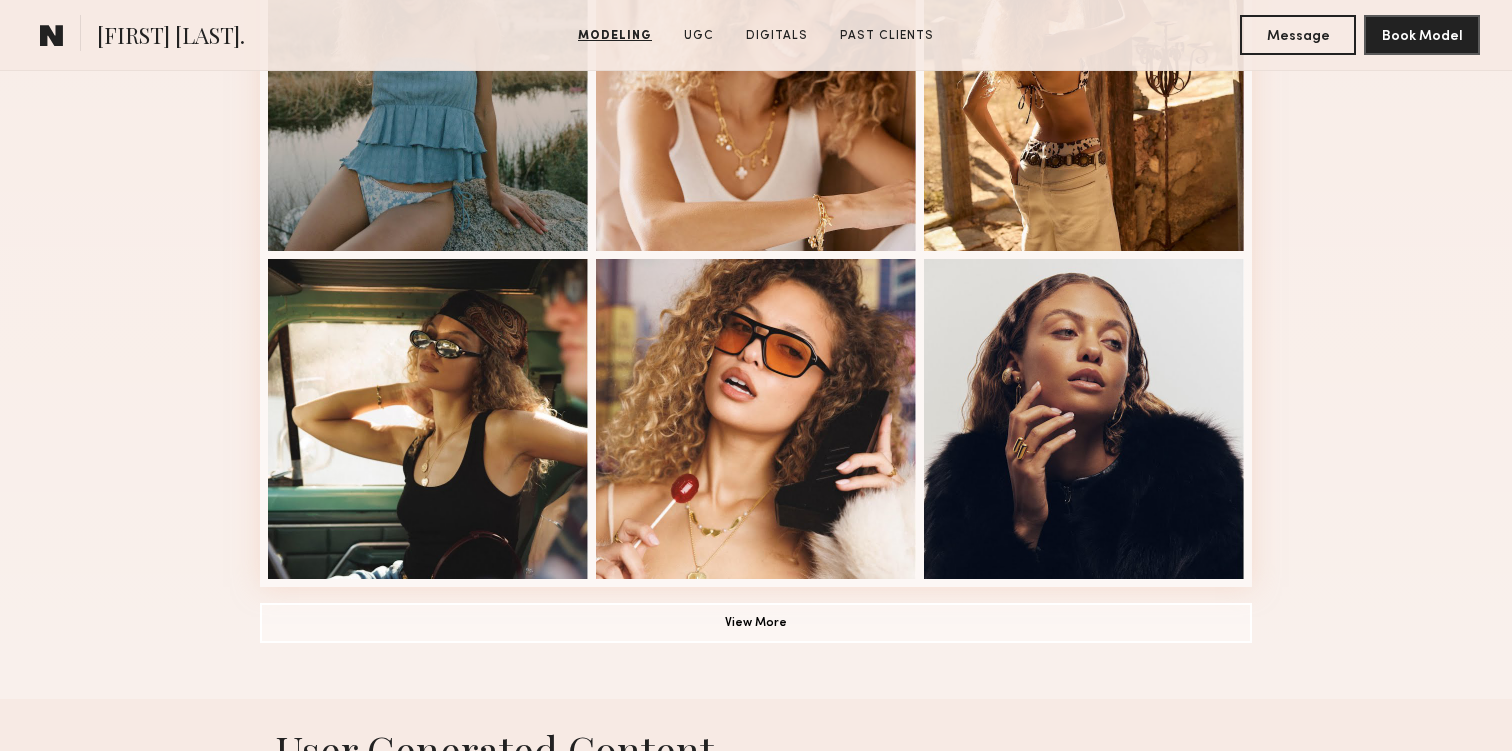 scroll, scrollTop: 1318, scrollLeft: 0, axis: vertical 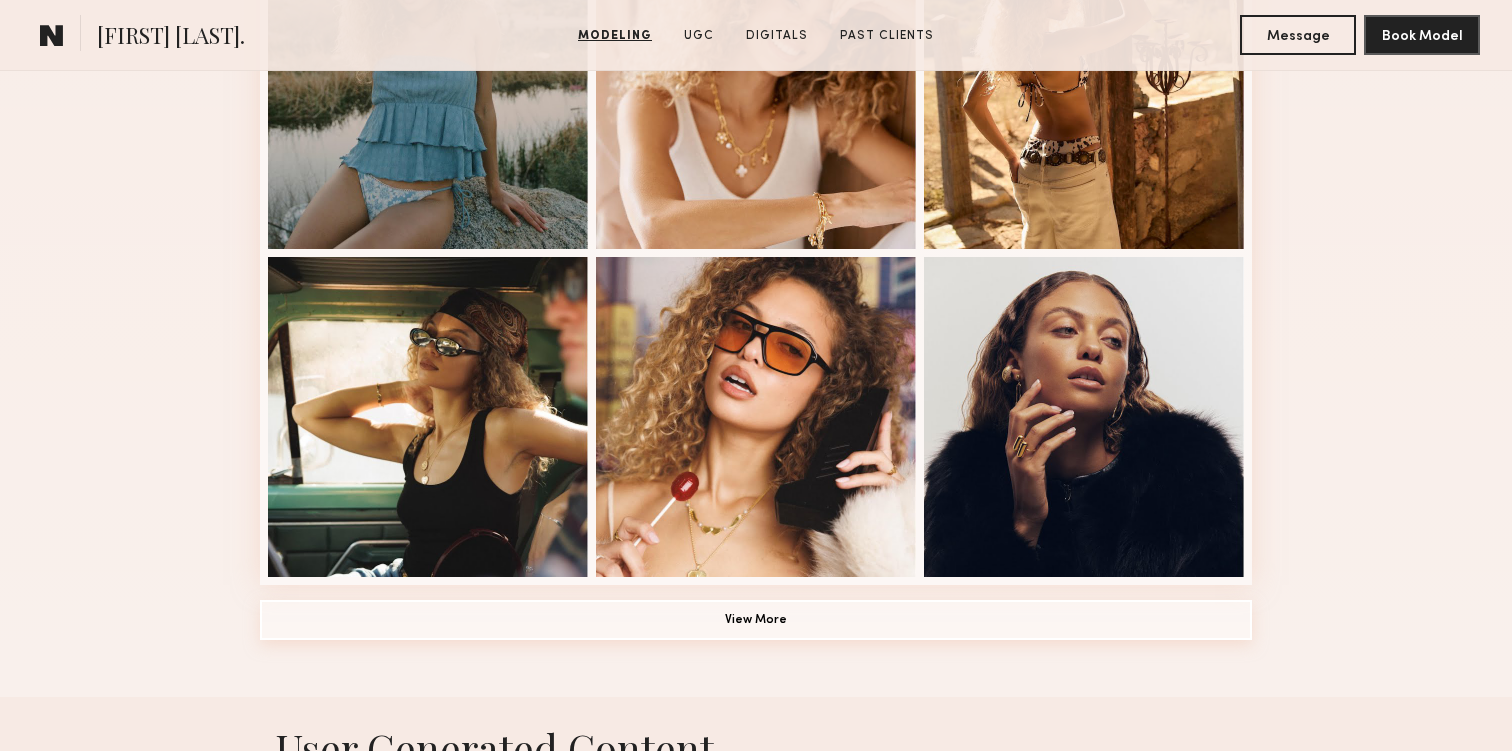 click on "View More" 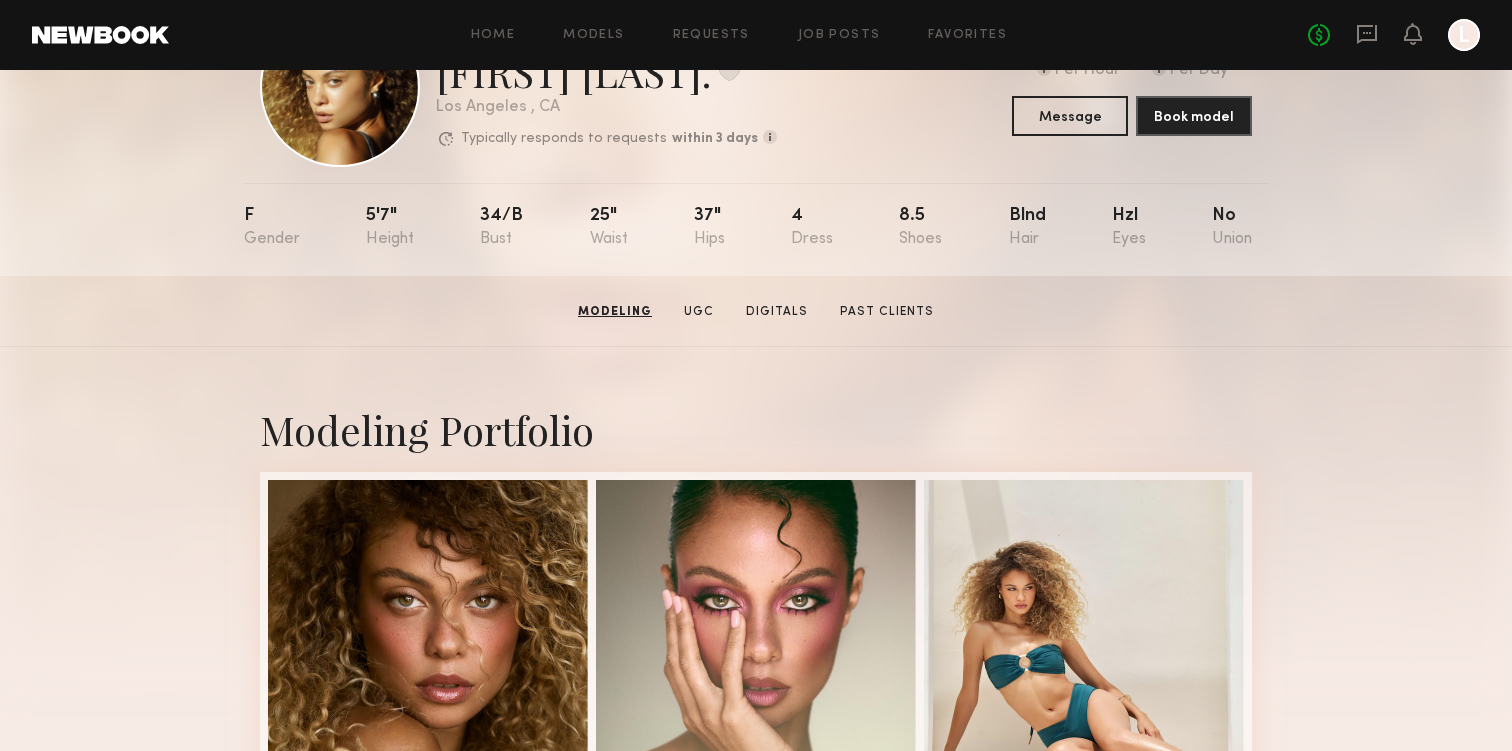 scroll, scrollTop: 0, scrollLeft: 0, axis: both 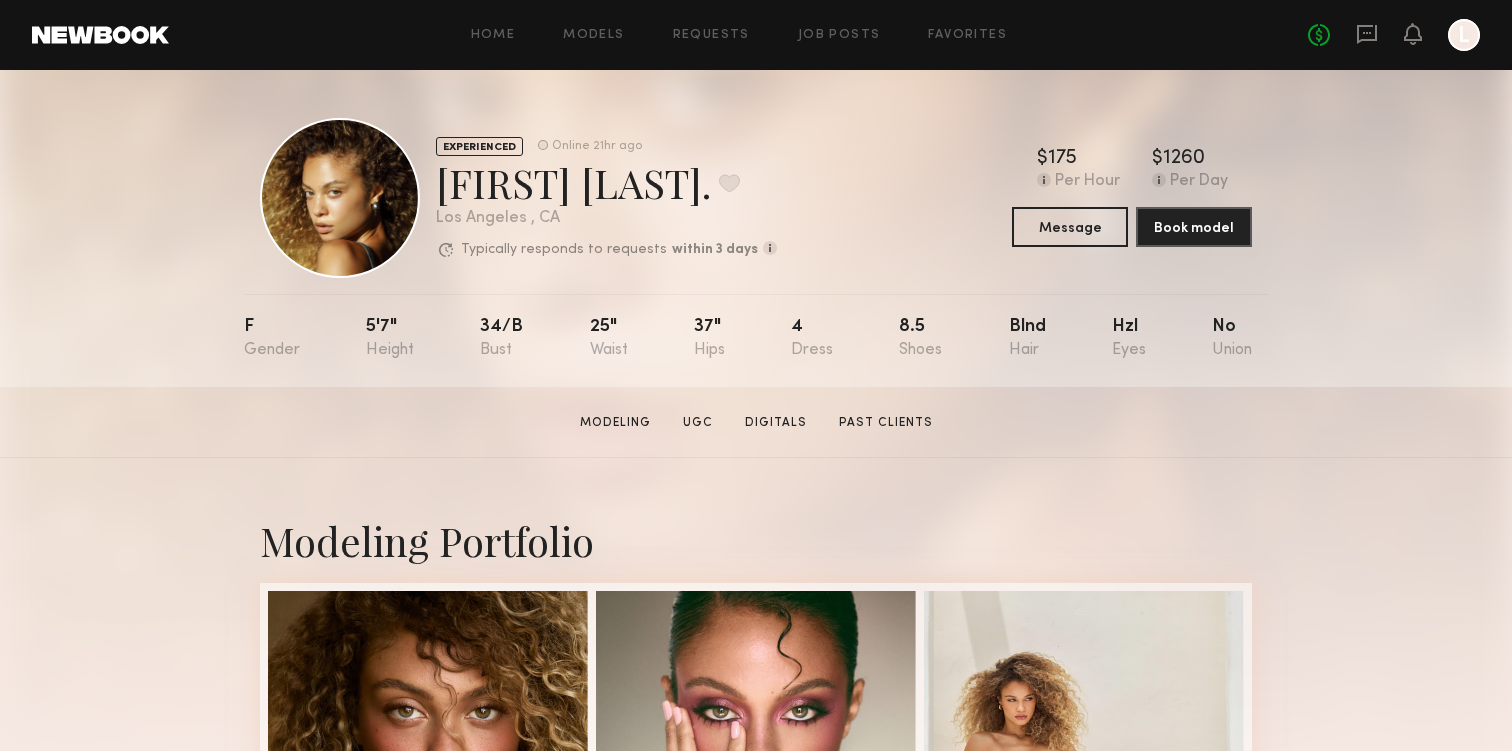 click on "Home Models Requests Job Posts Favorites Sign Out No fees up to $5,000 L" 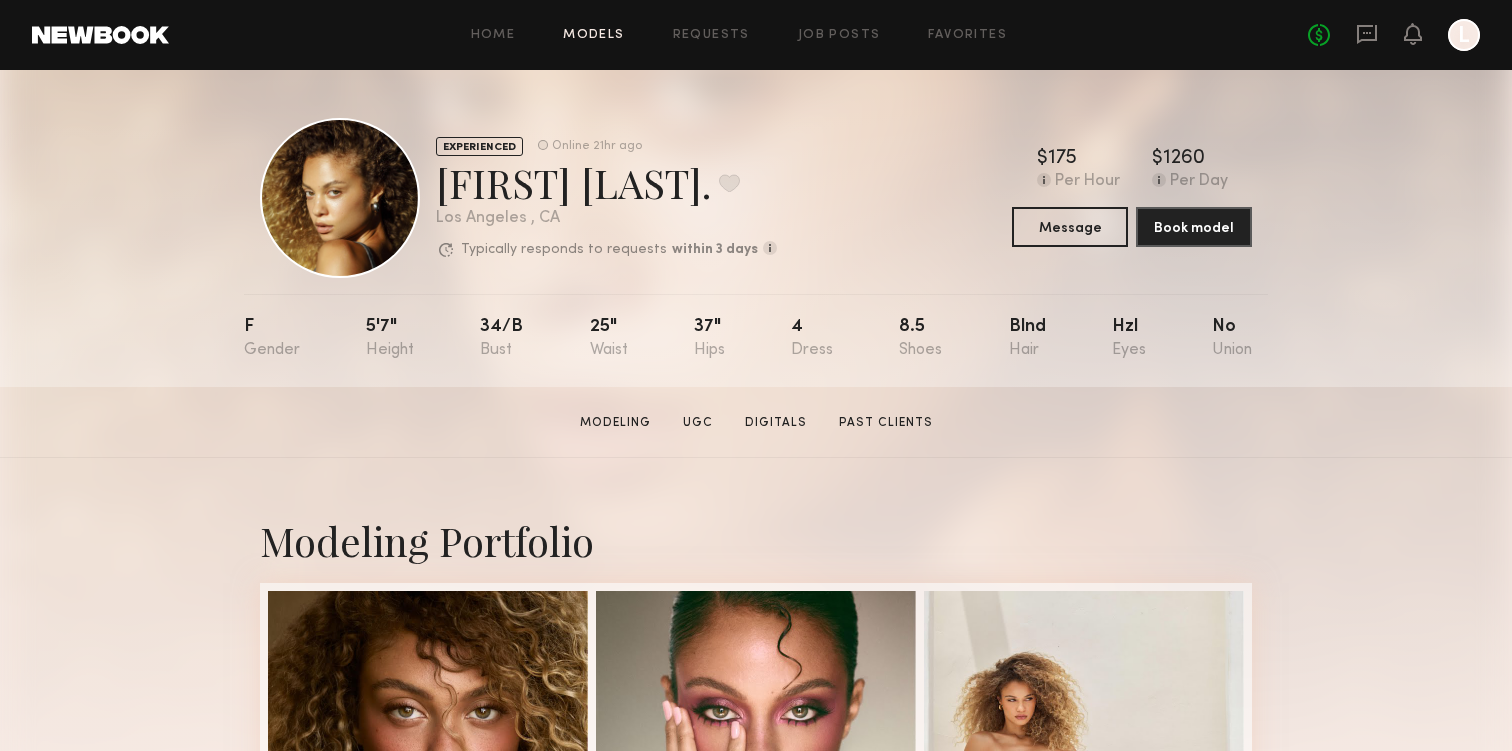 click on "Models" 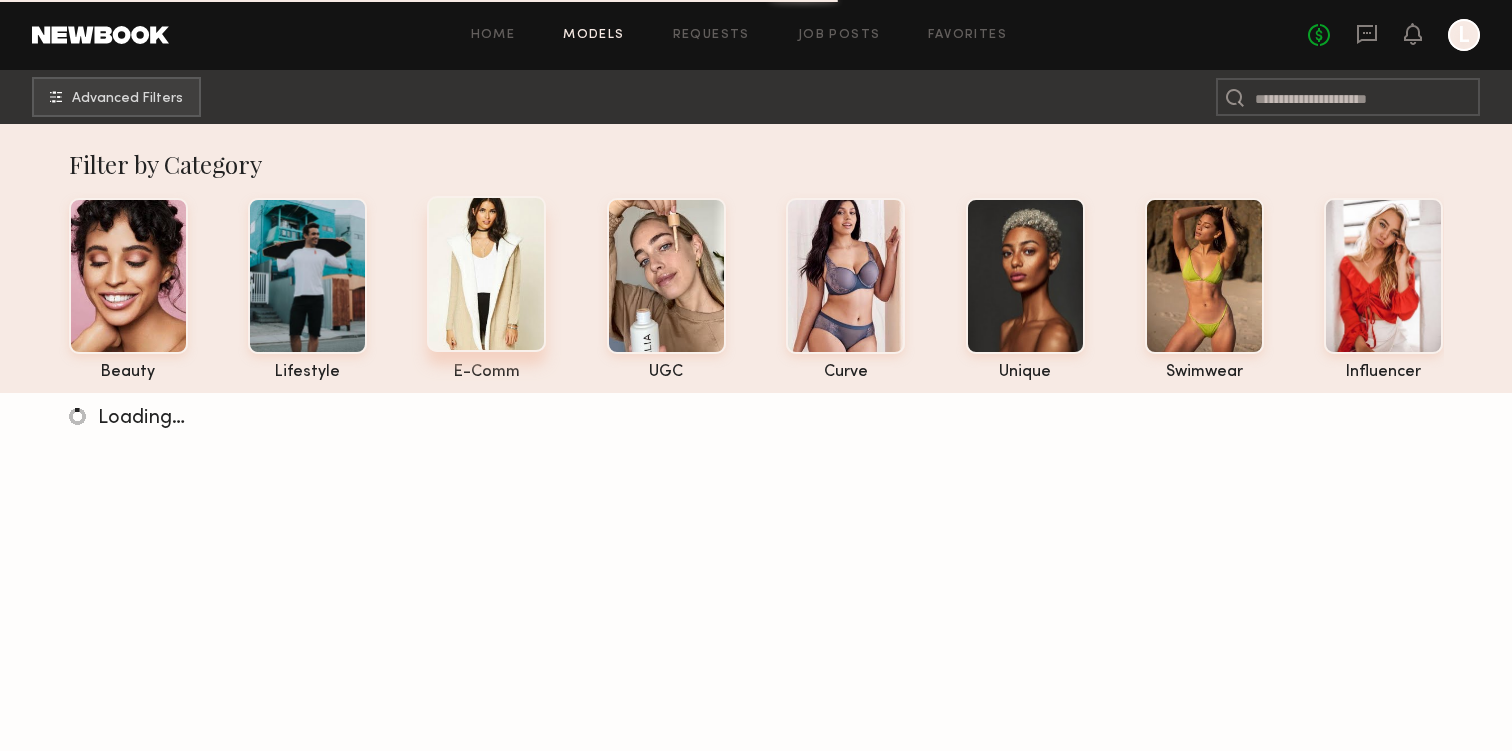 click 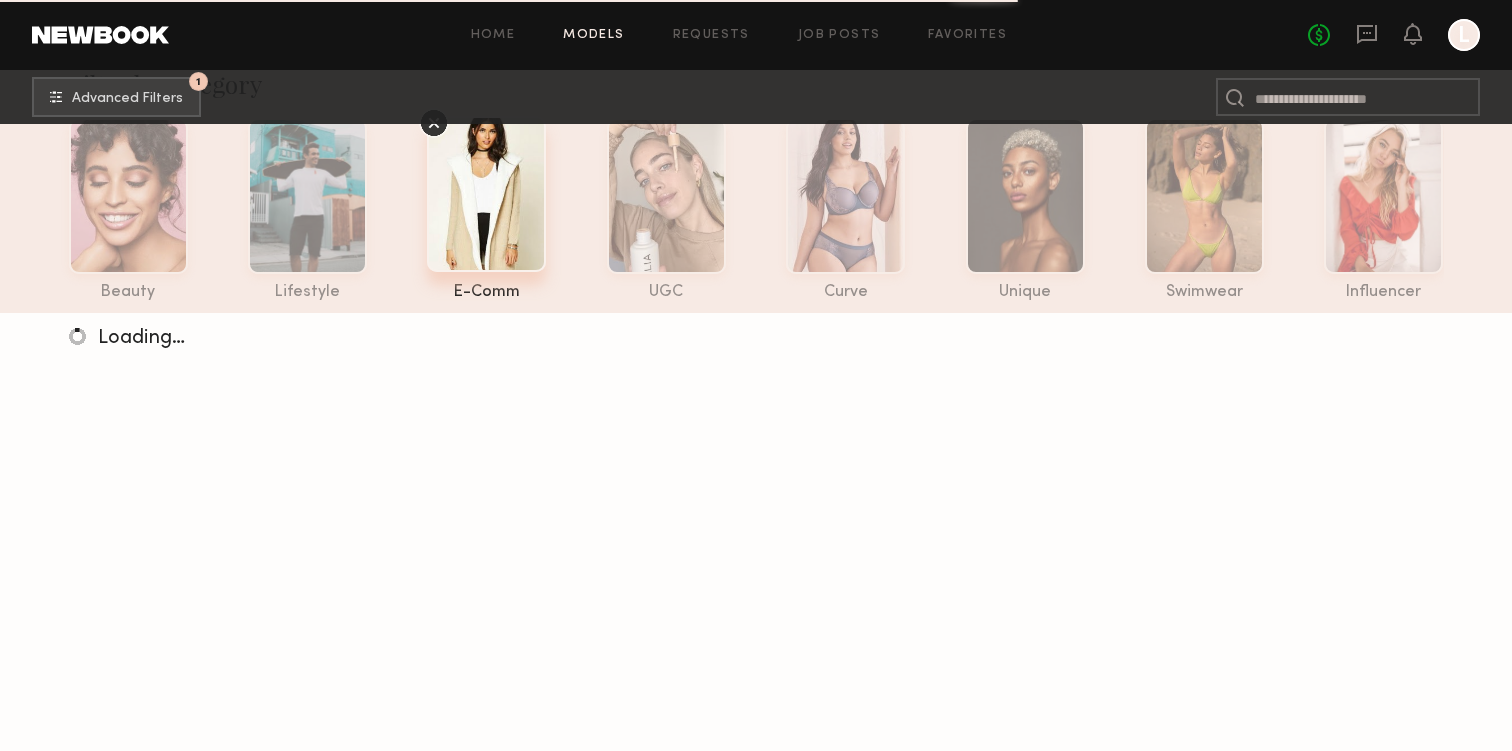 scroll, scrollTop: 0, scrollLeft: 0, axis: both 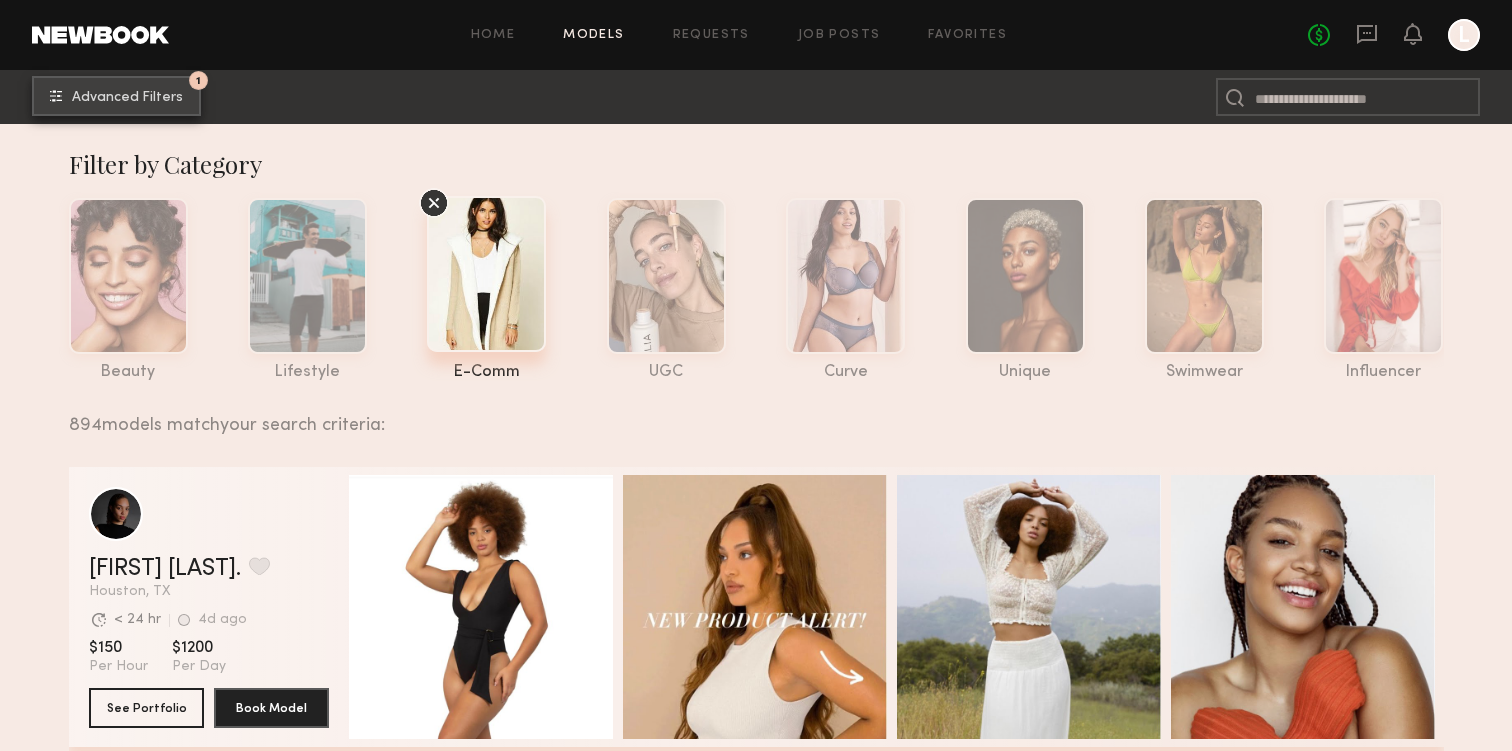click on "Advanced Filters" 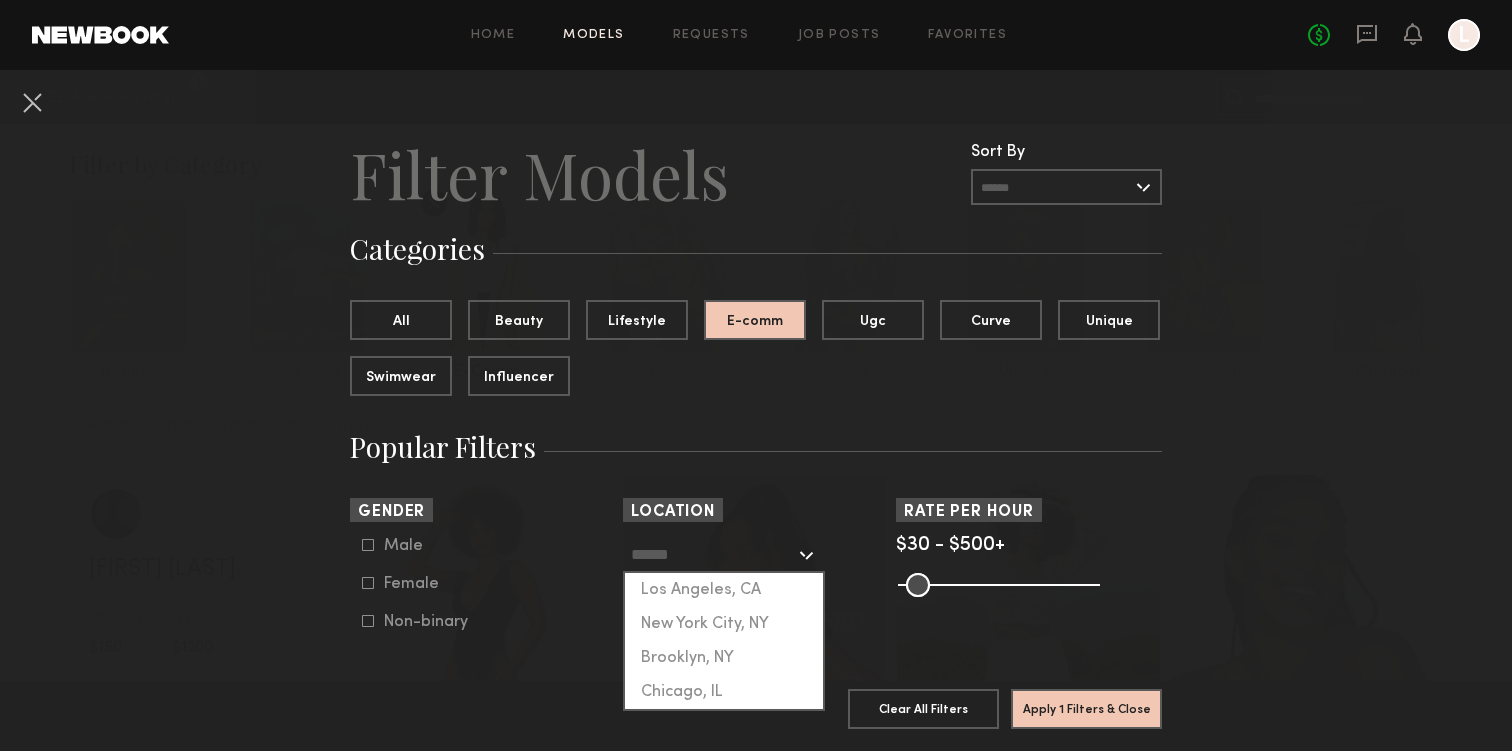 click 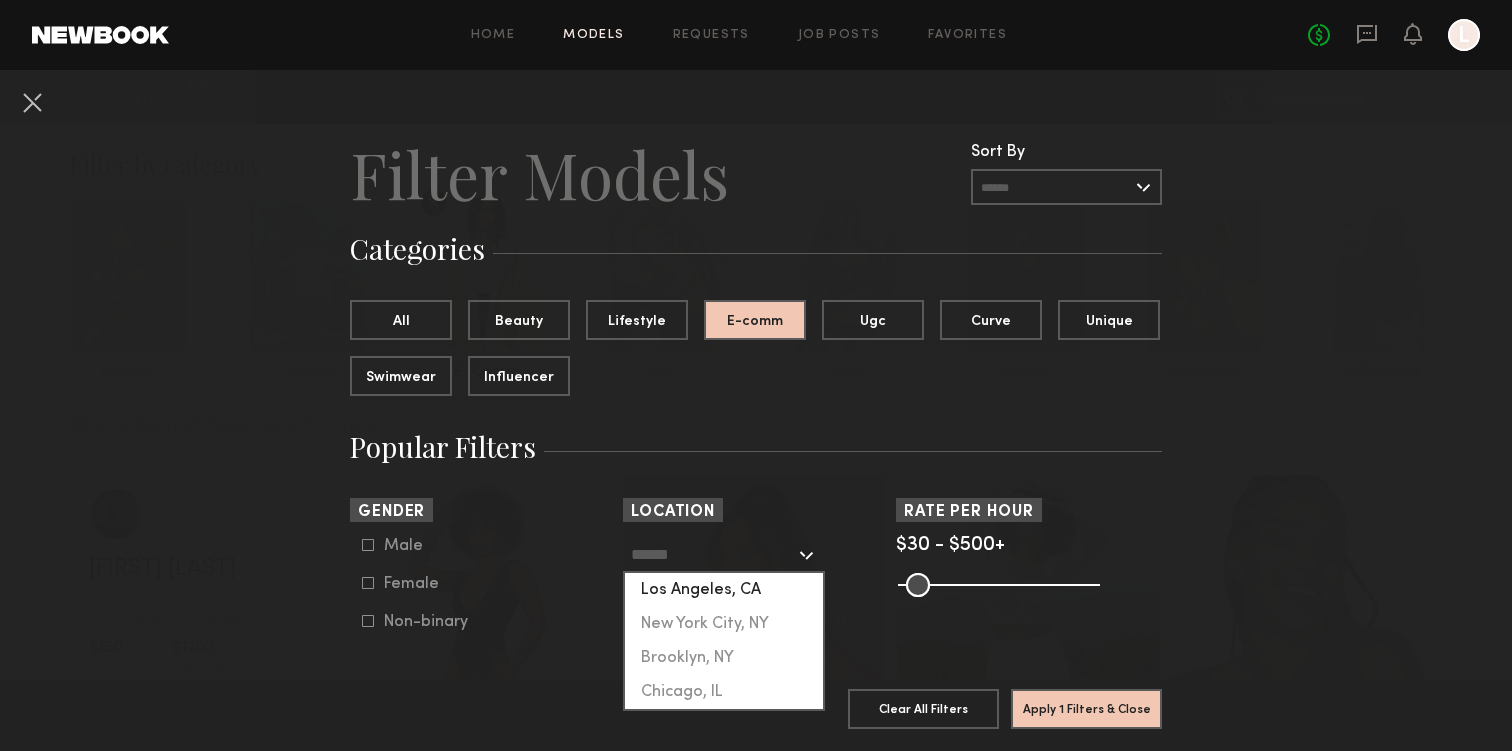 click on "Los Angeles, CA" 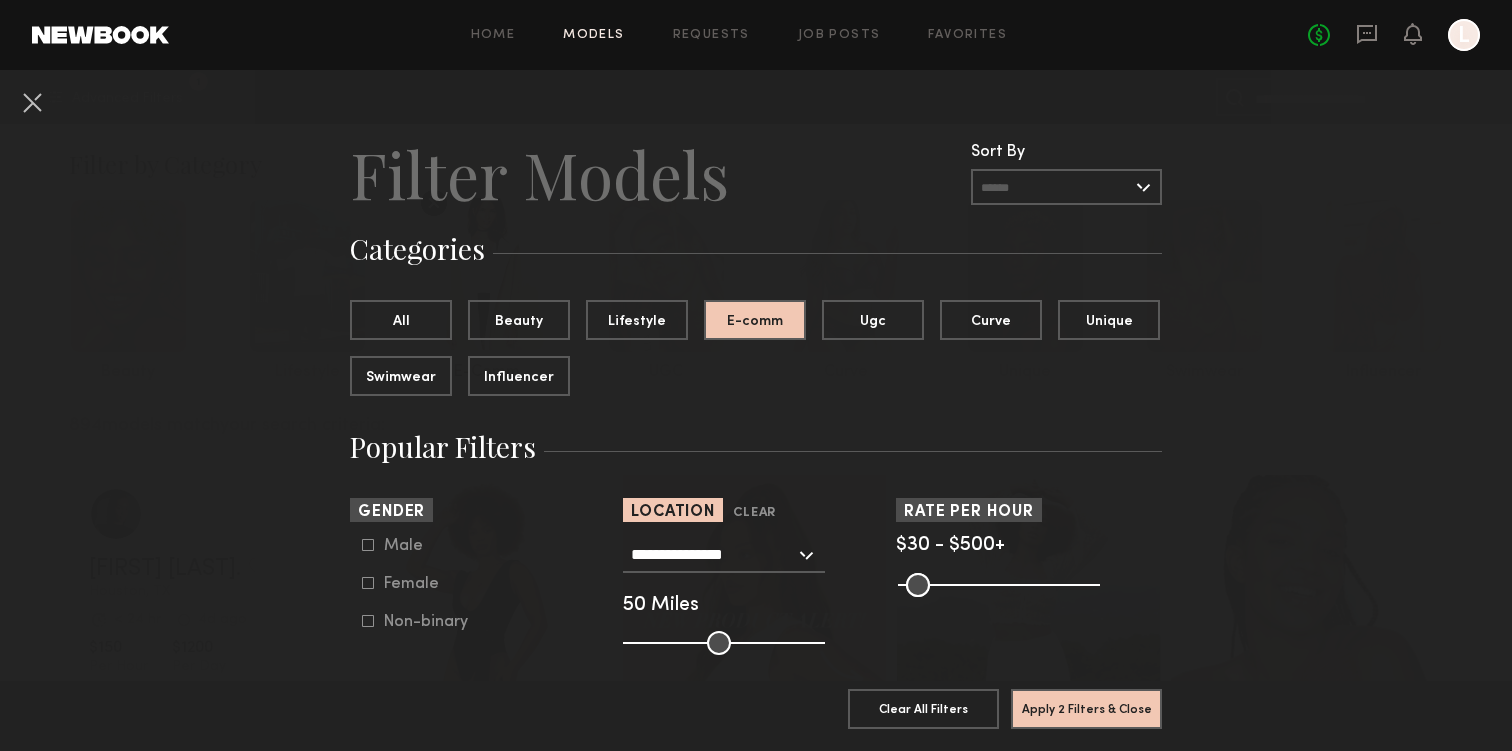click 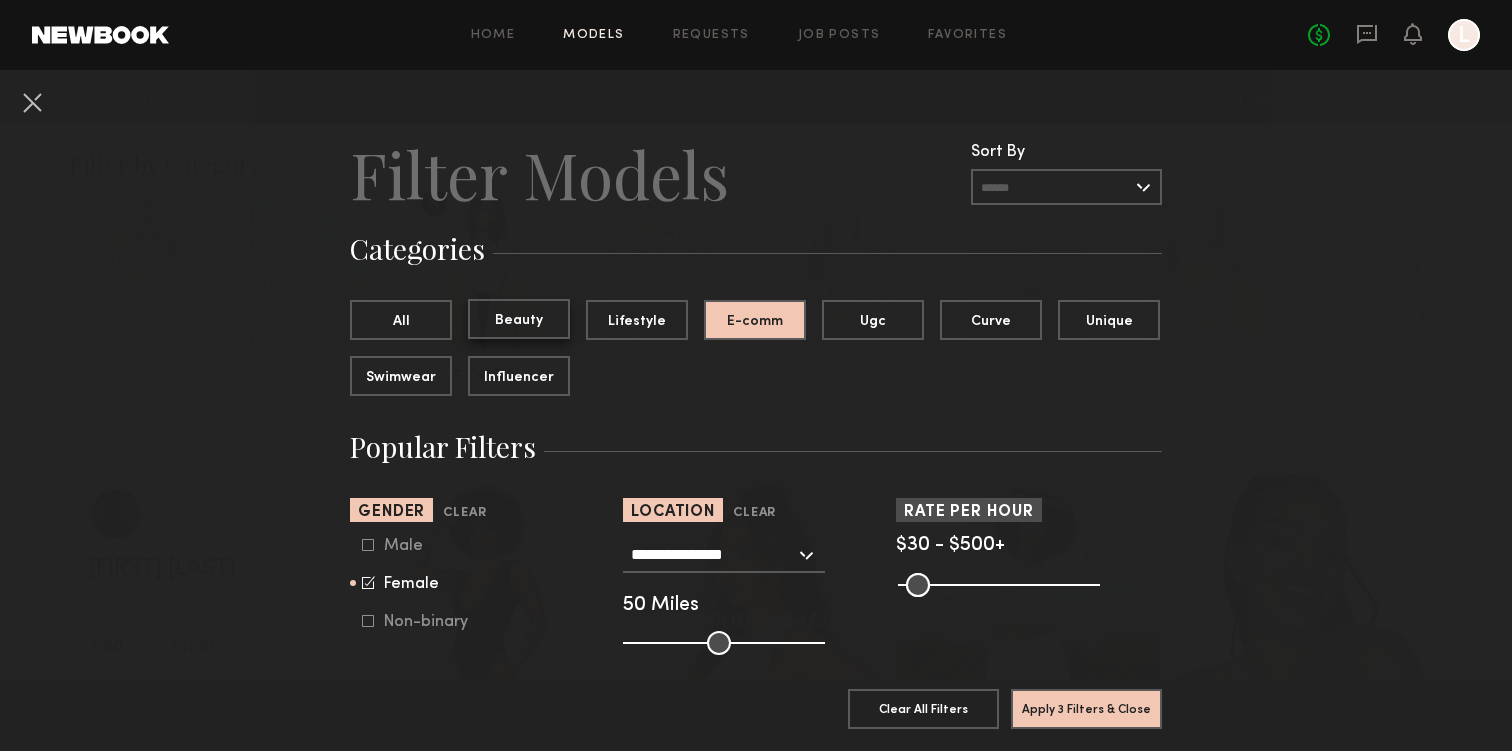 click on "Beauty" 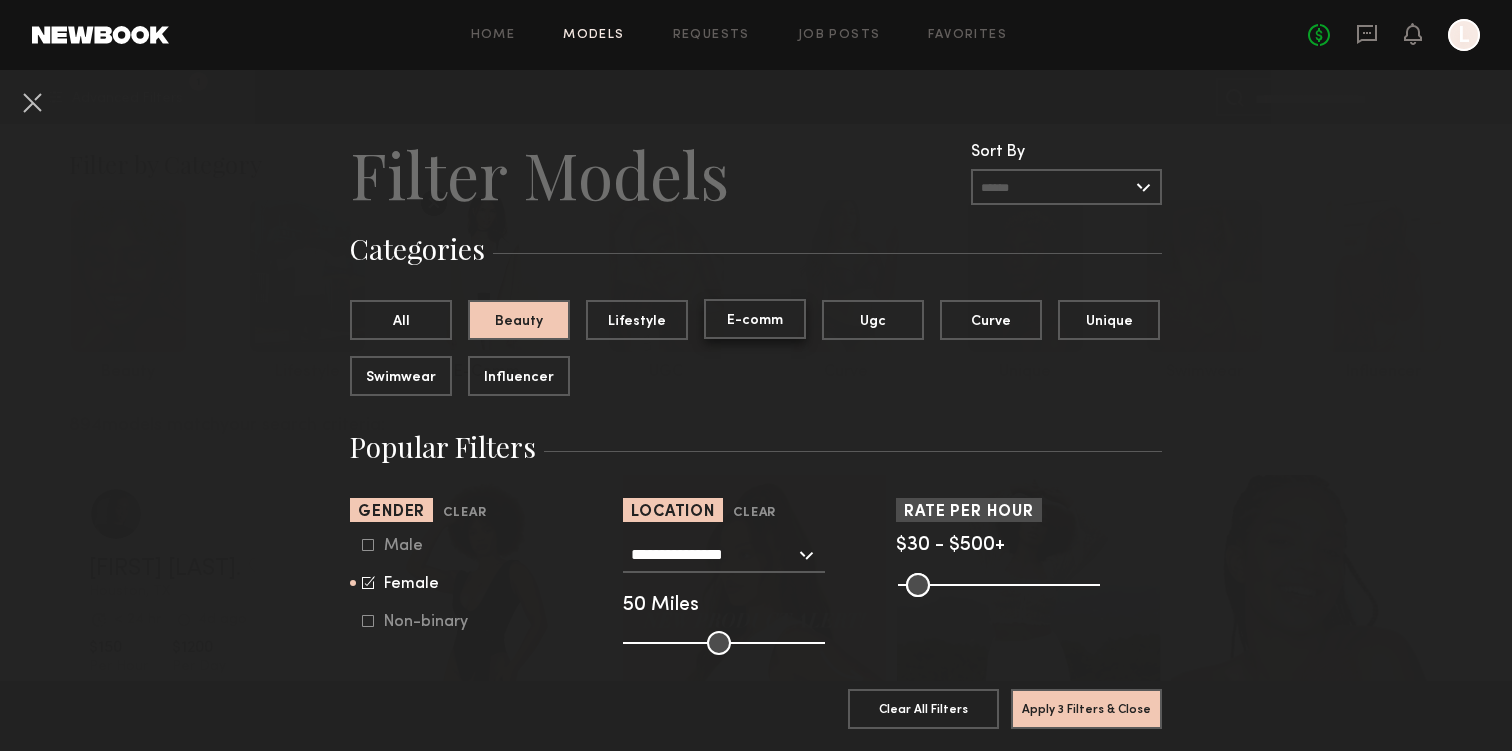 click on "E-comm" 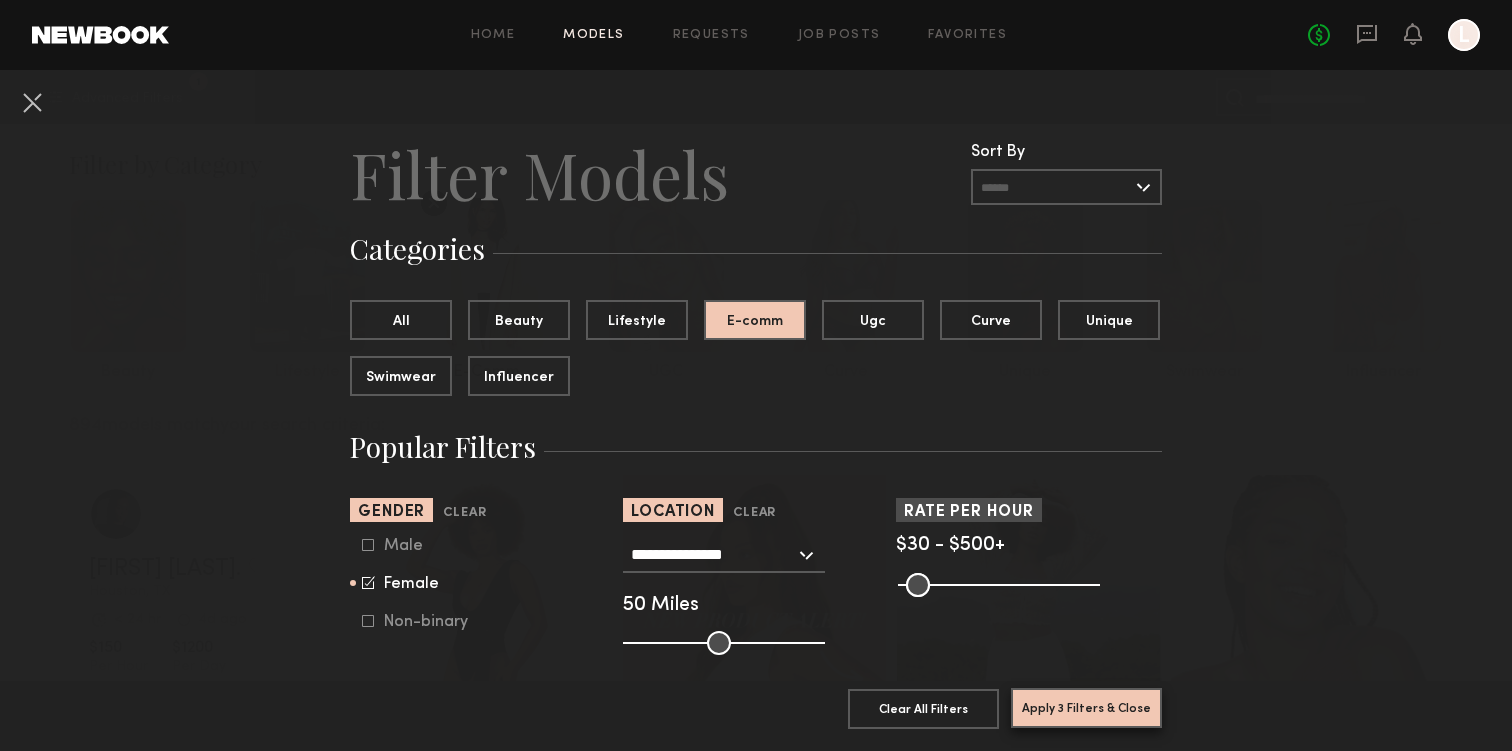 click on "Apply 3 Filters & Close" 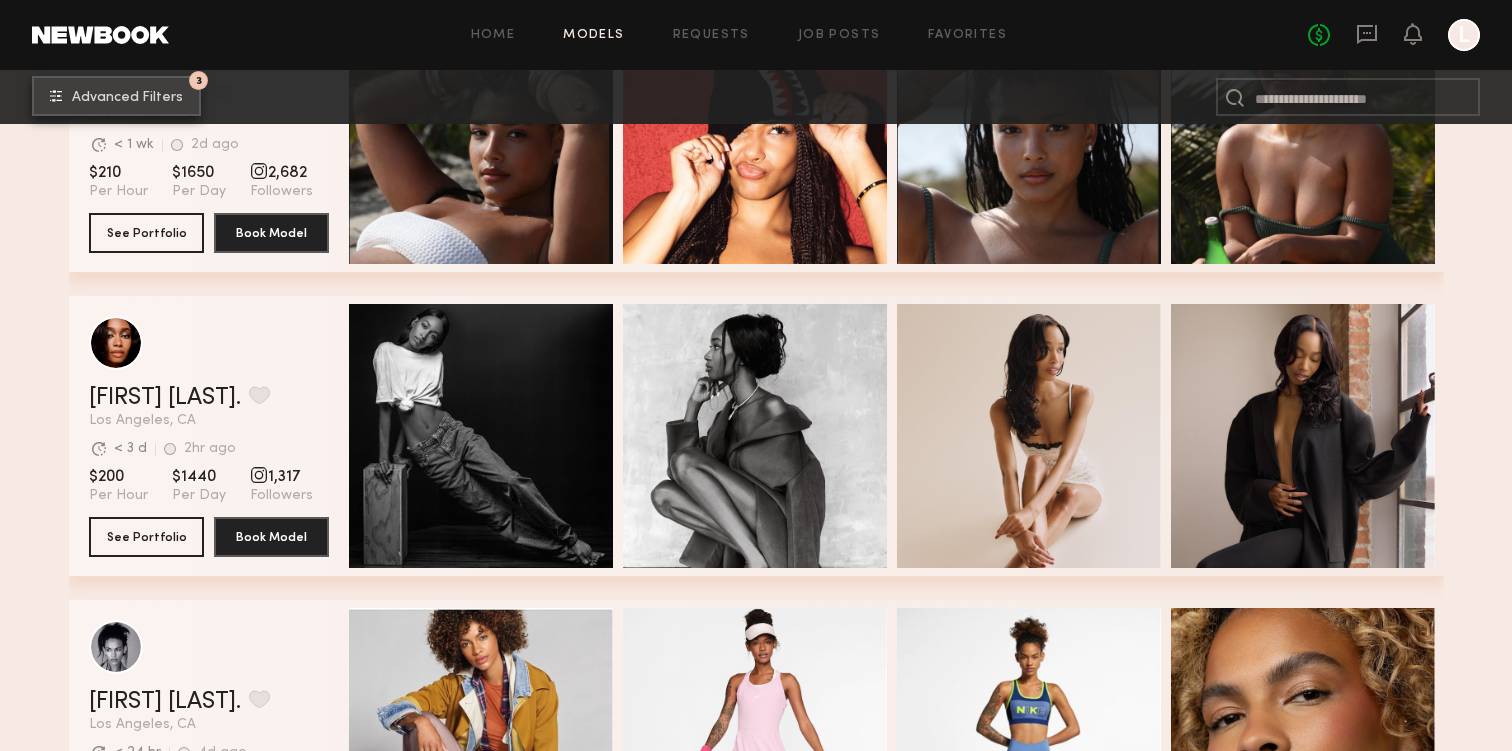 scroll, scrollTop: 5021, scrollLeft: 0, axis: vertical 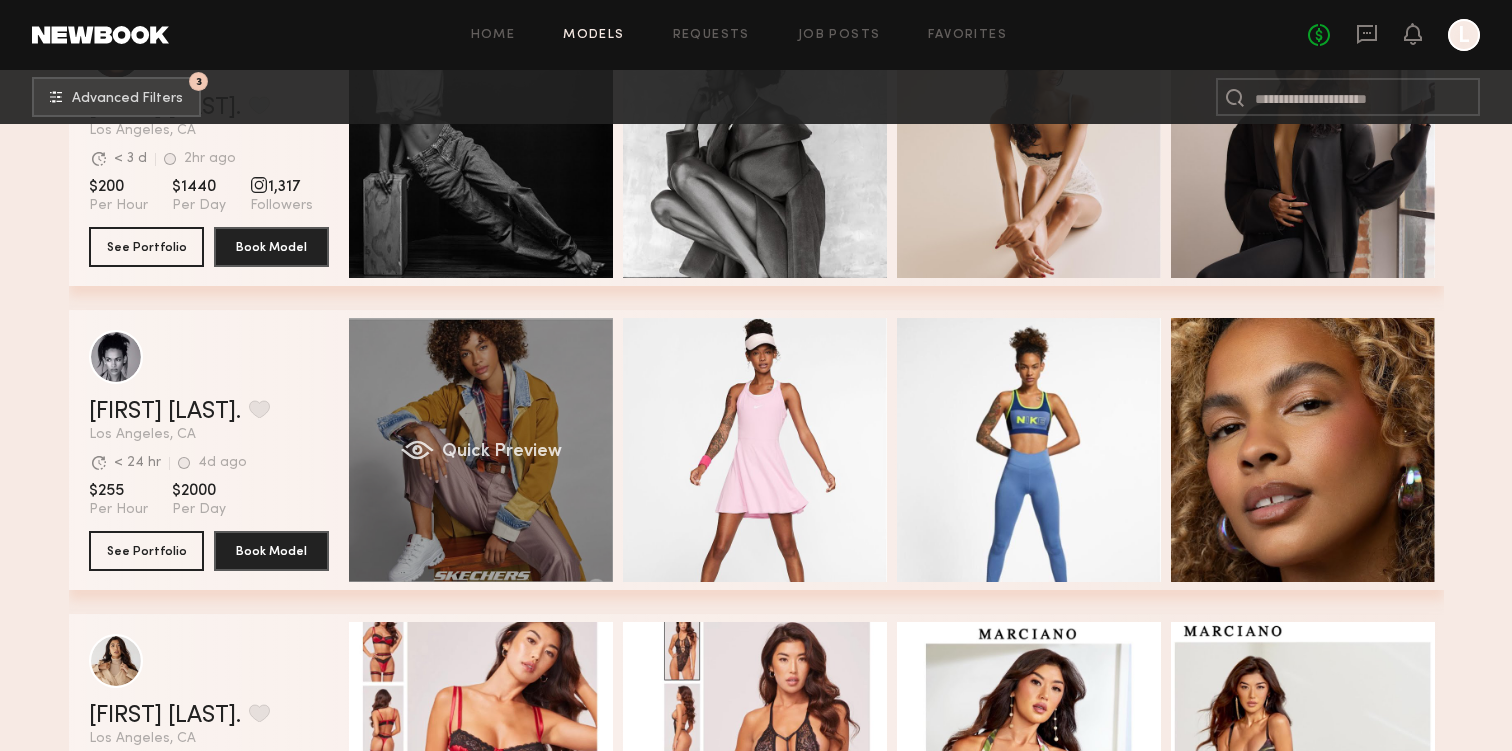 click on "Quick Preview" 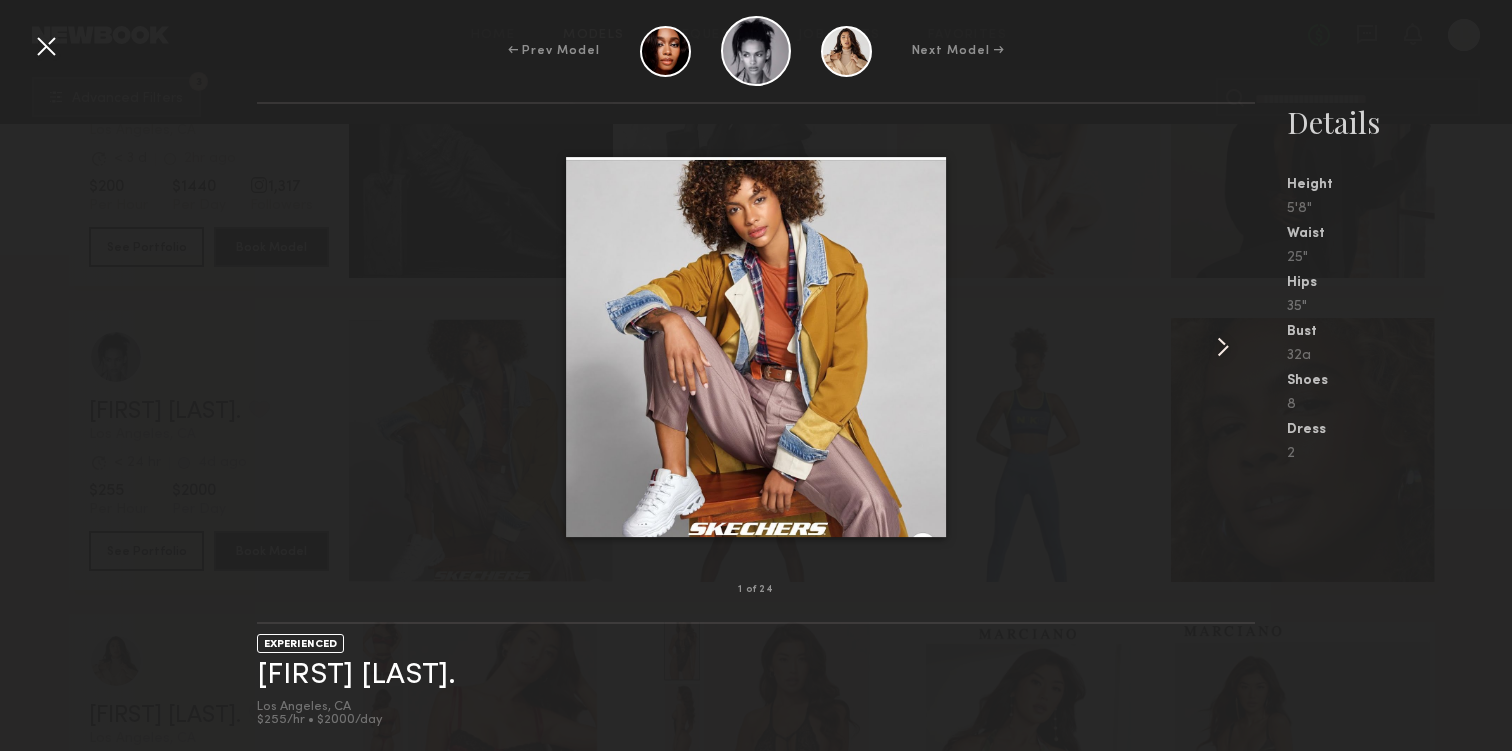 click at bounding box center (1223, 347) 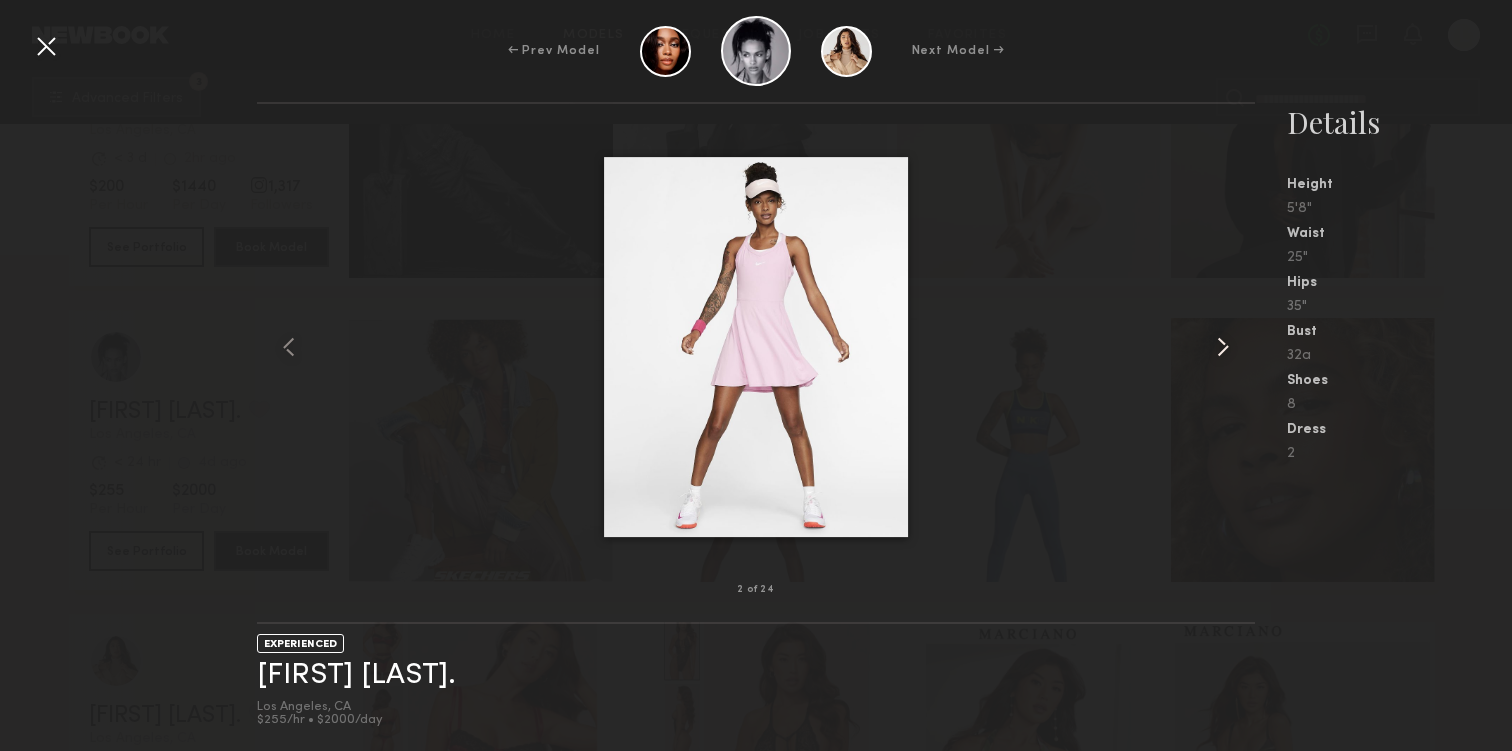 click at bounding box center [1223, 347] 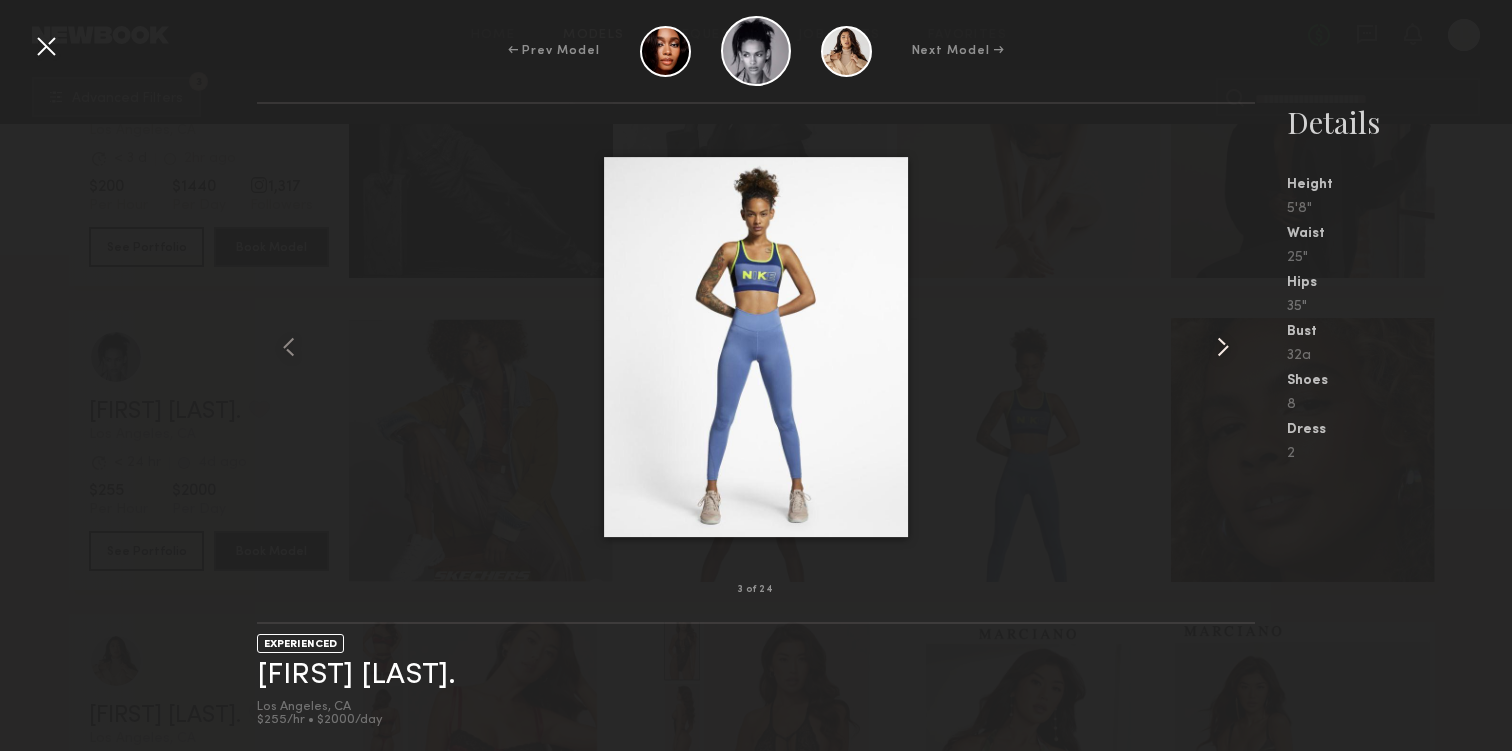 click at bounding box center (1223, 347) 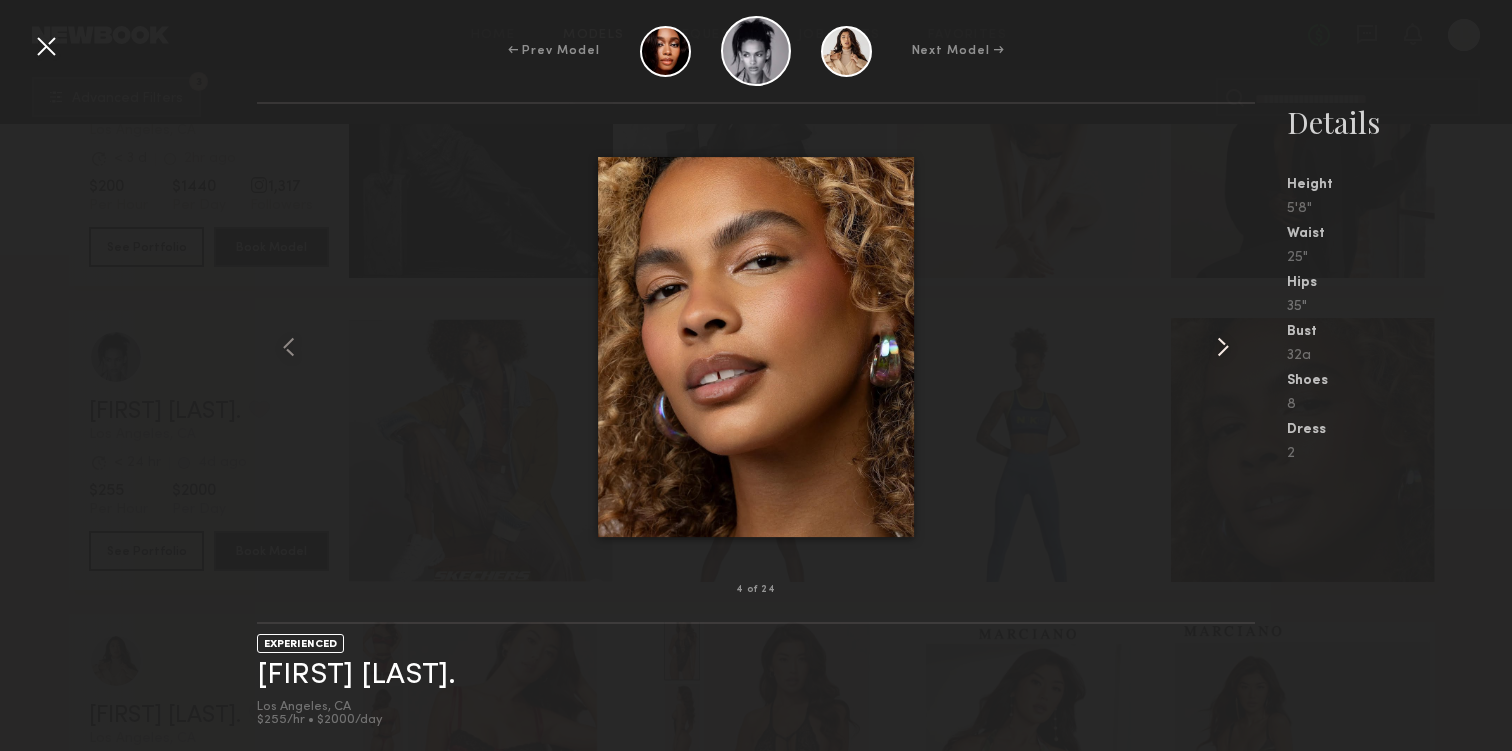click at bounding box center [1223, 347] 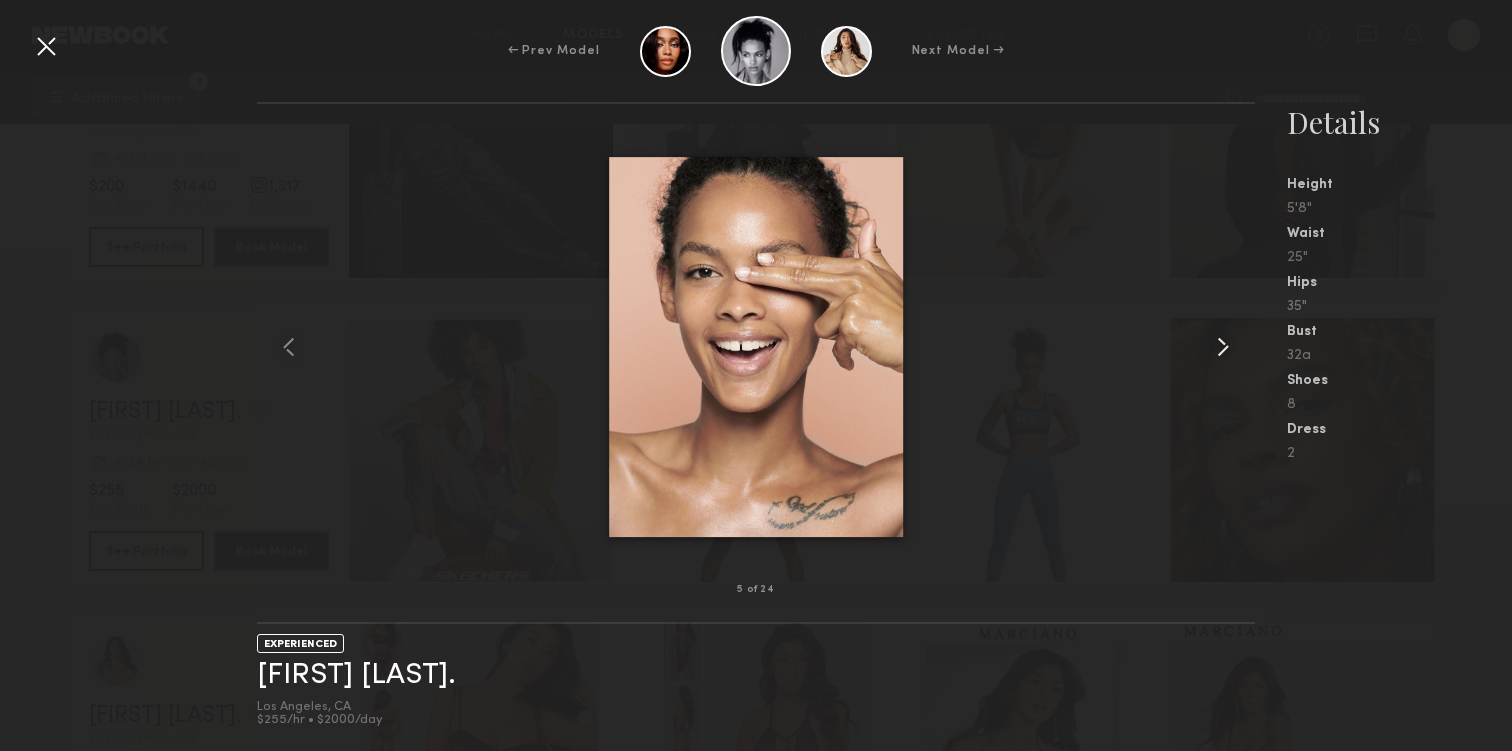click at bounding box center (1223, 347) 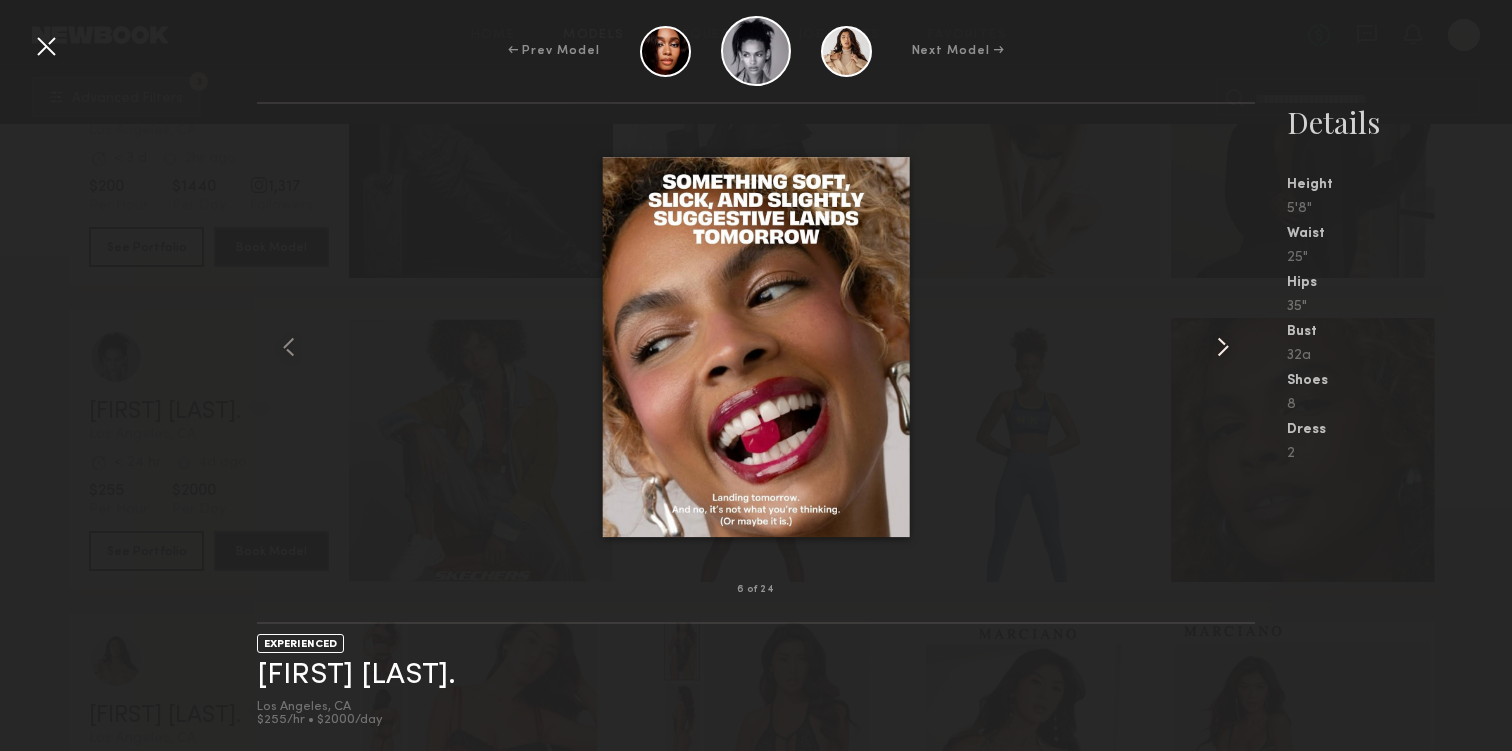 click at bounding box center (1223, 347) 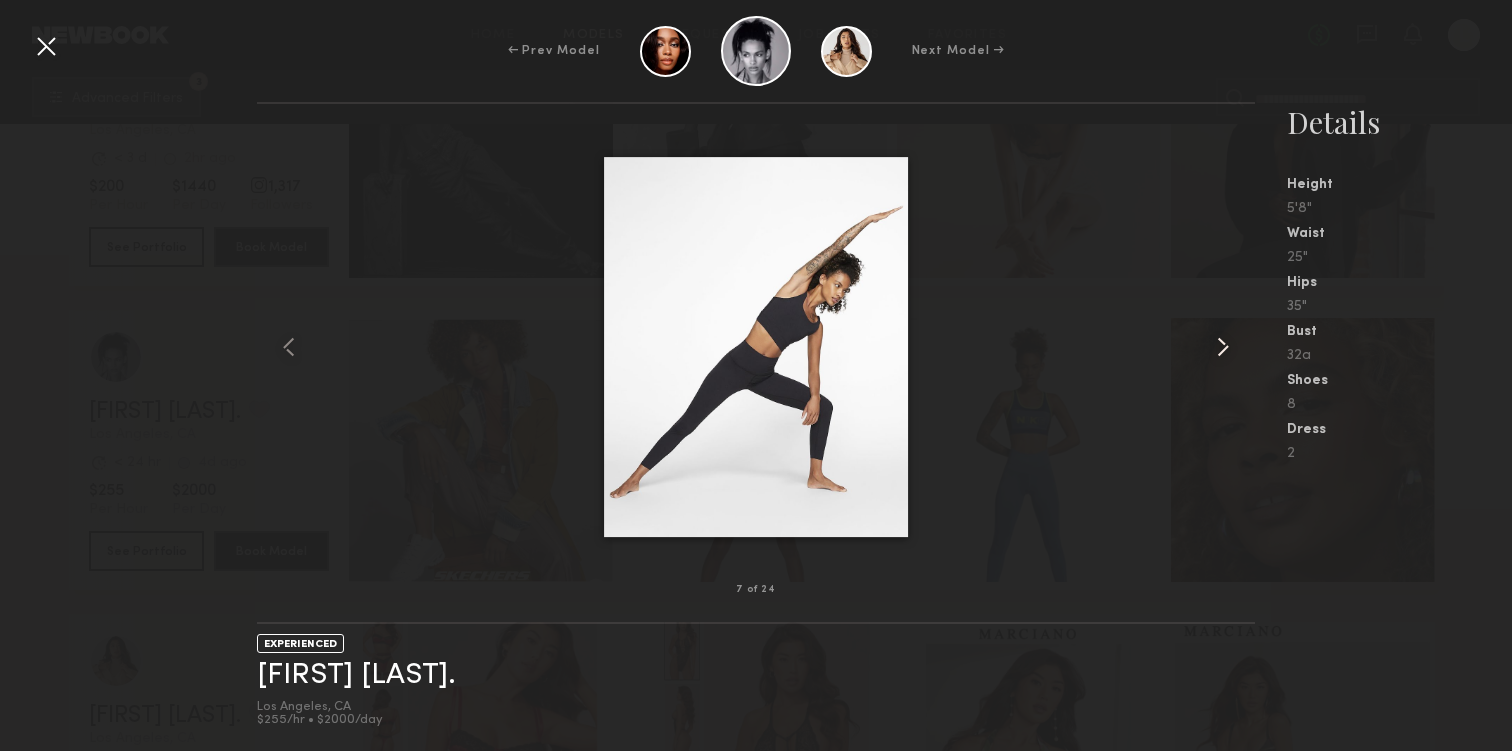 click at bounding box center [1223, 347] 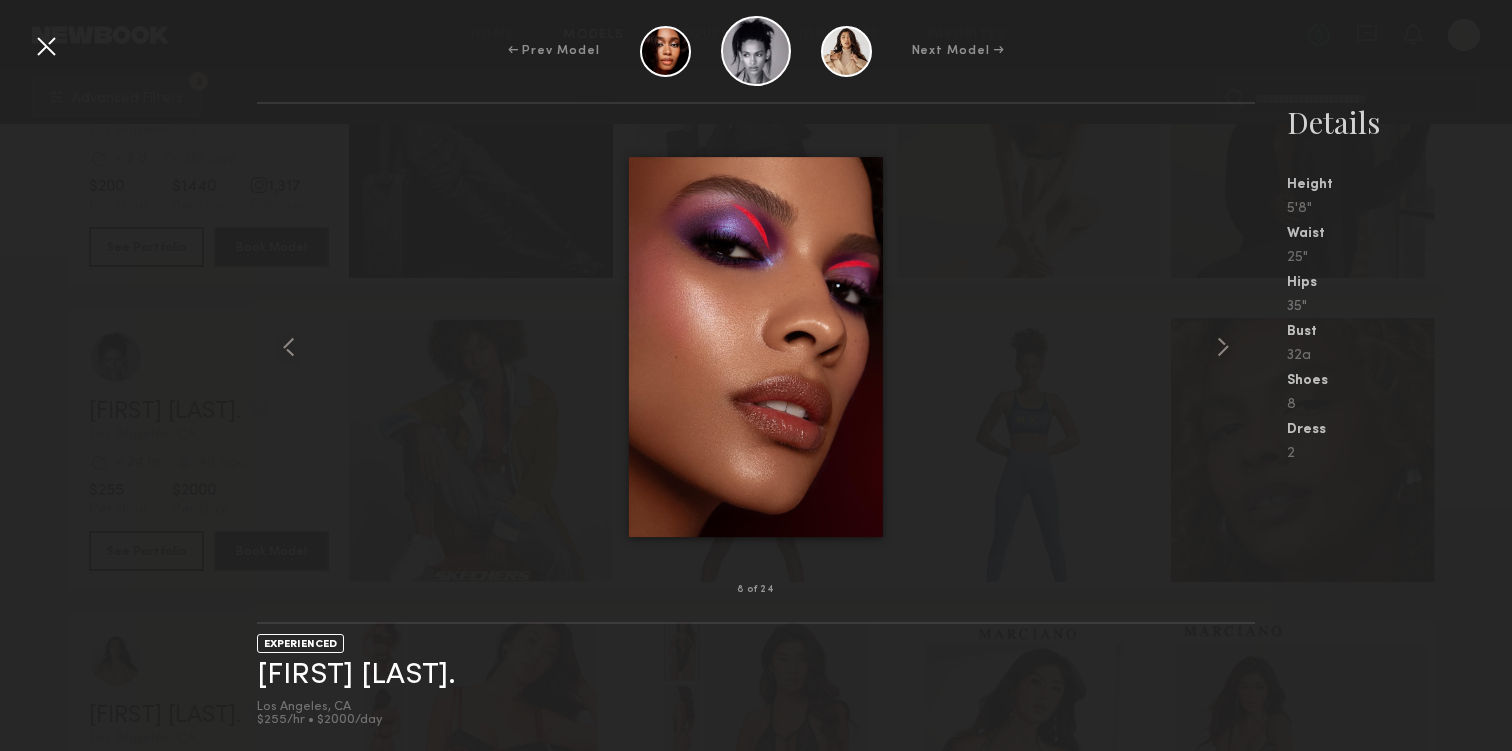 click at bounding box center (46, 46) 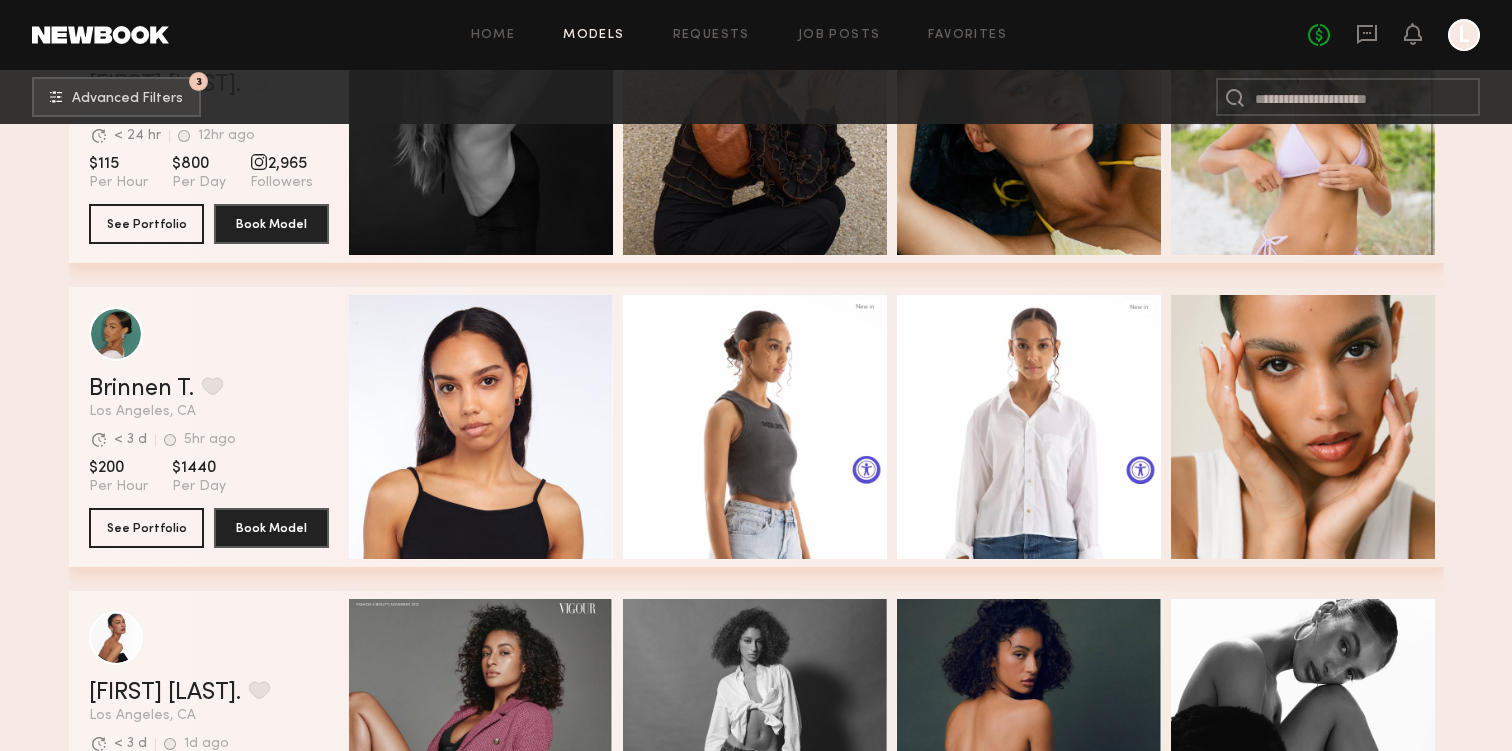 scroll, scrollTop: 8233, scrollLeft: 0, axis: vertical 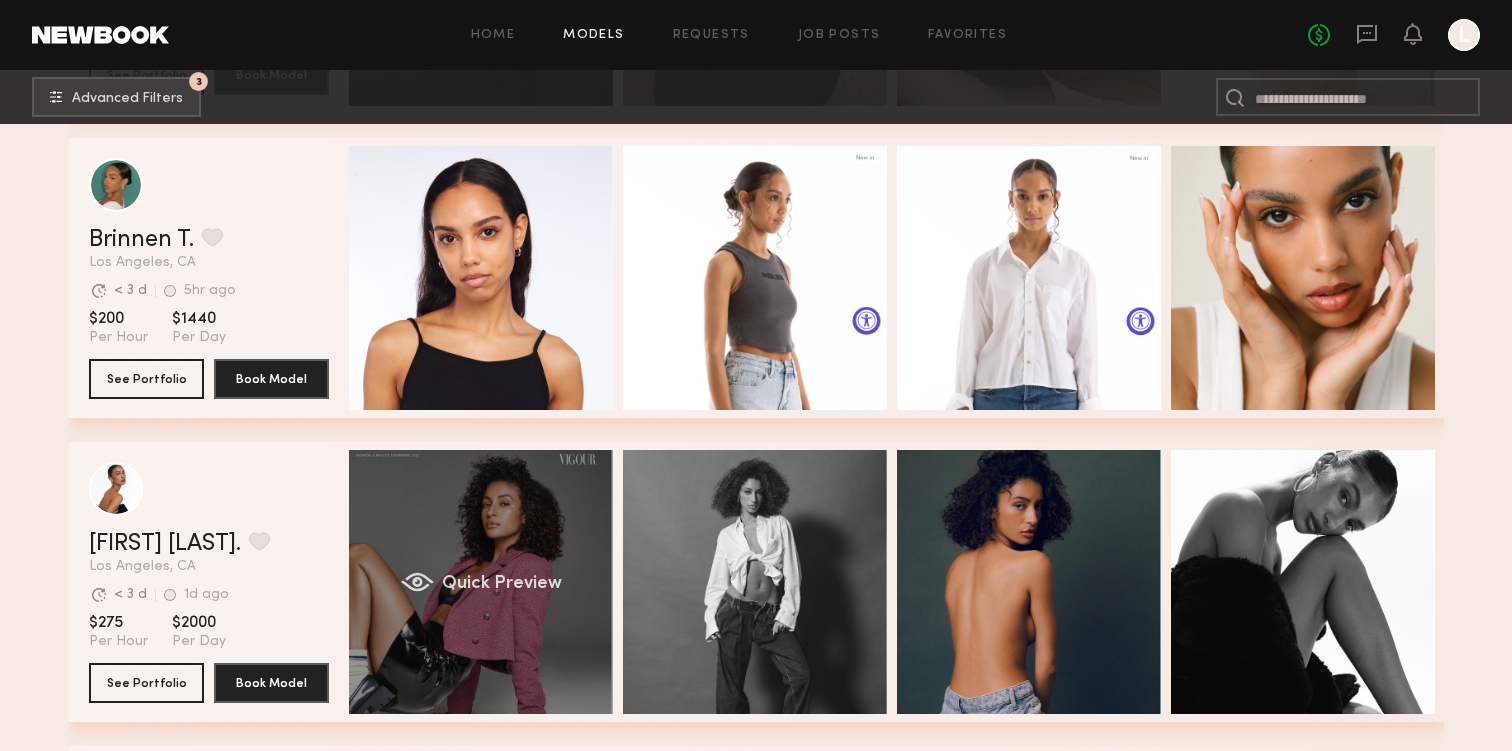 click on "Quick Preview" 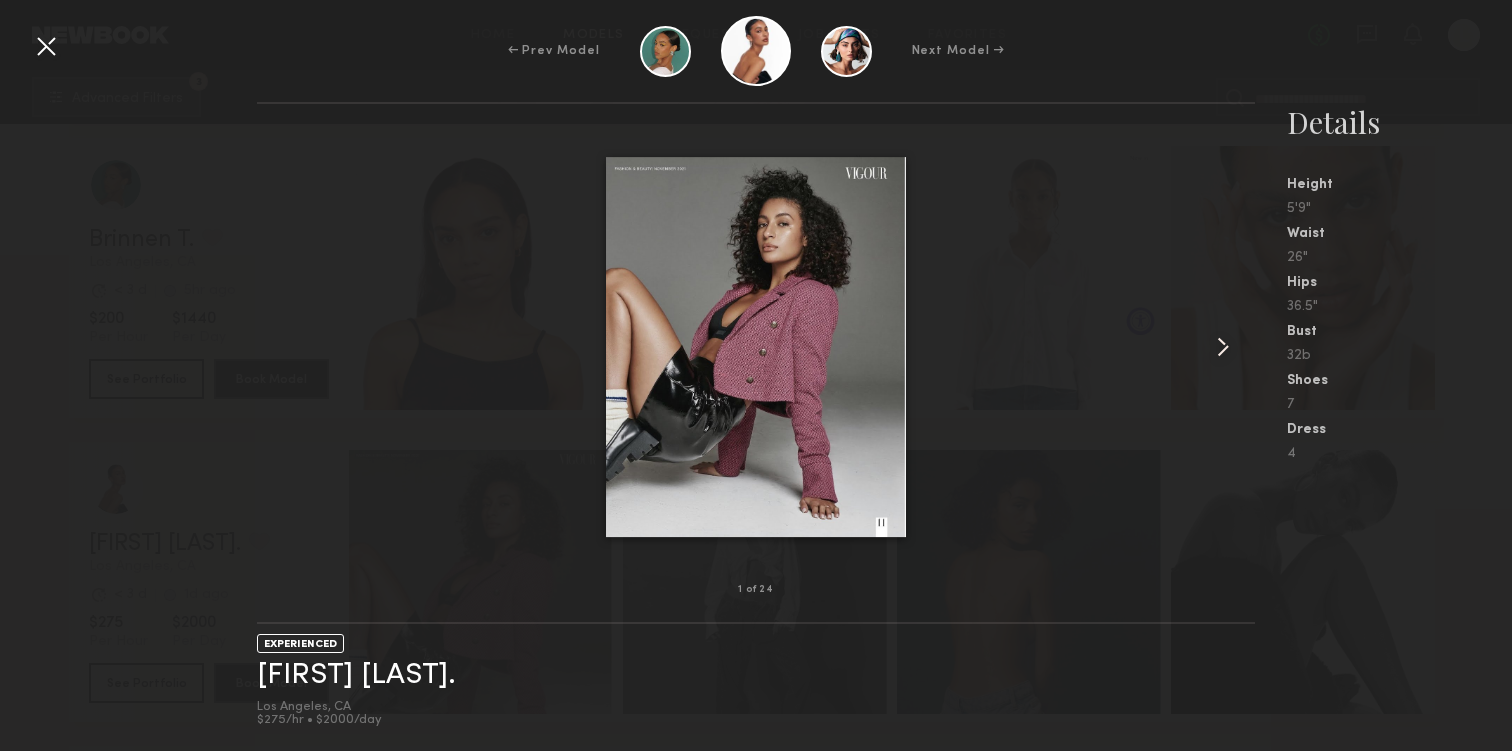 click at bounding box center (1223, 347) 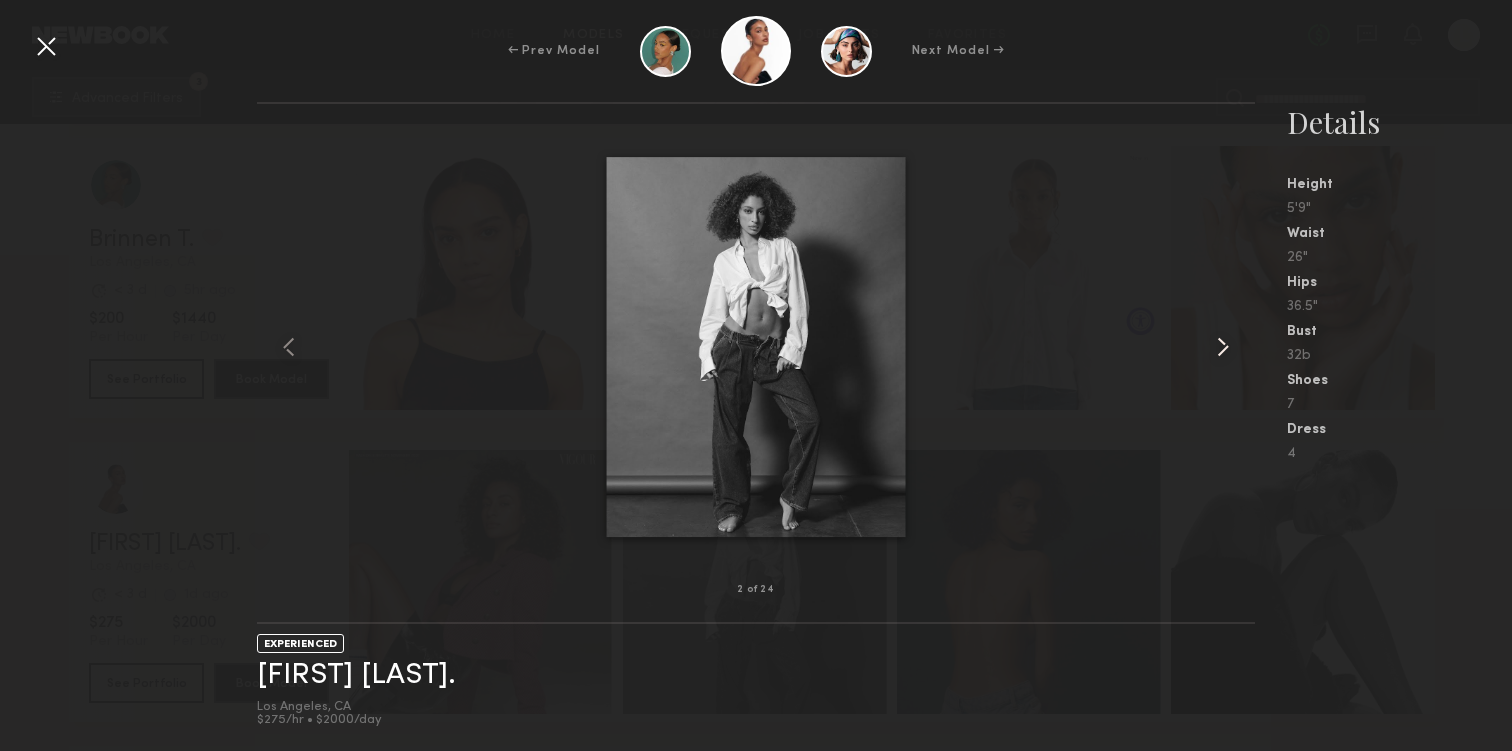 click at bounding box center (1223, 347) 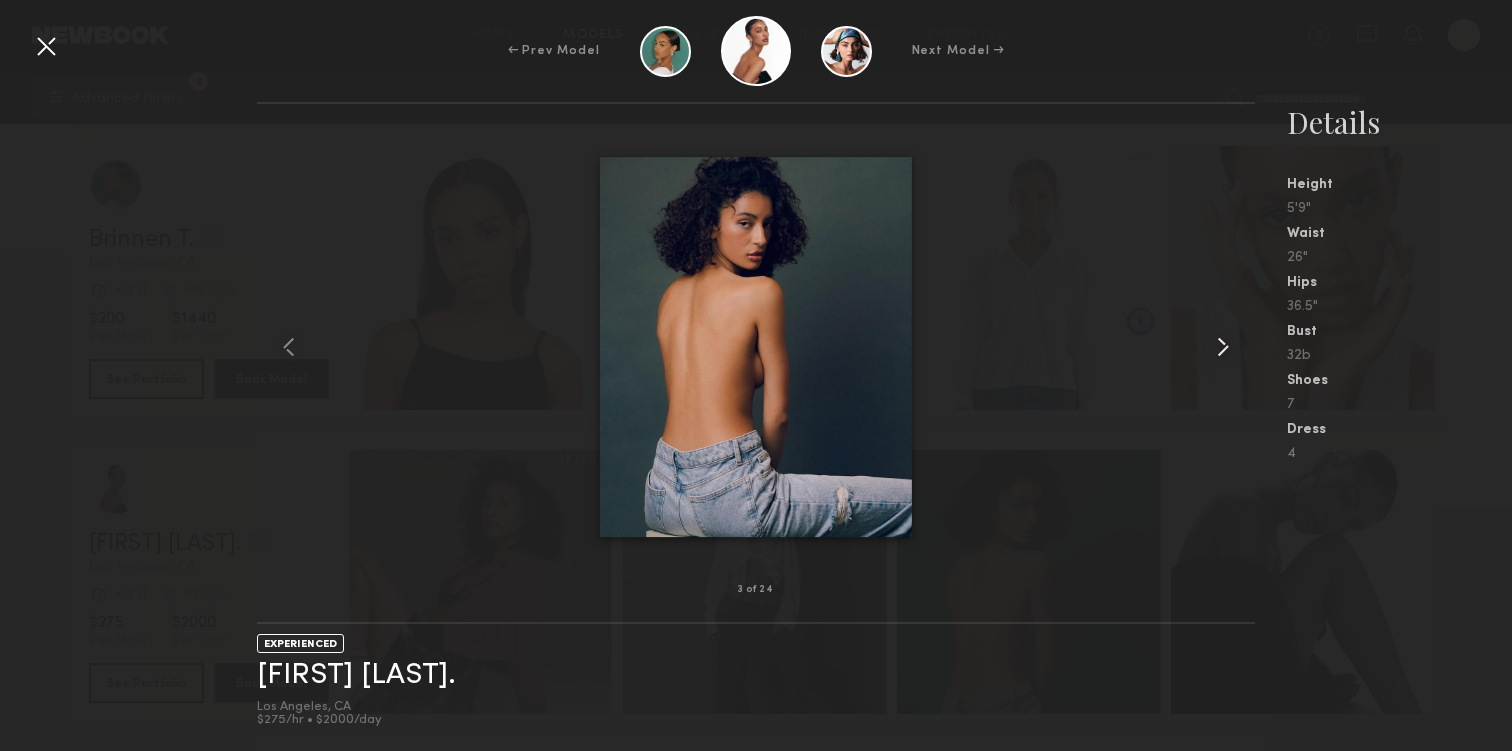 click at bounding box center [1223, 347] 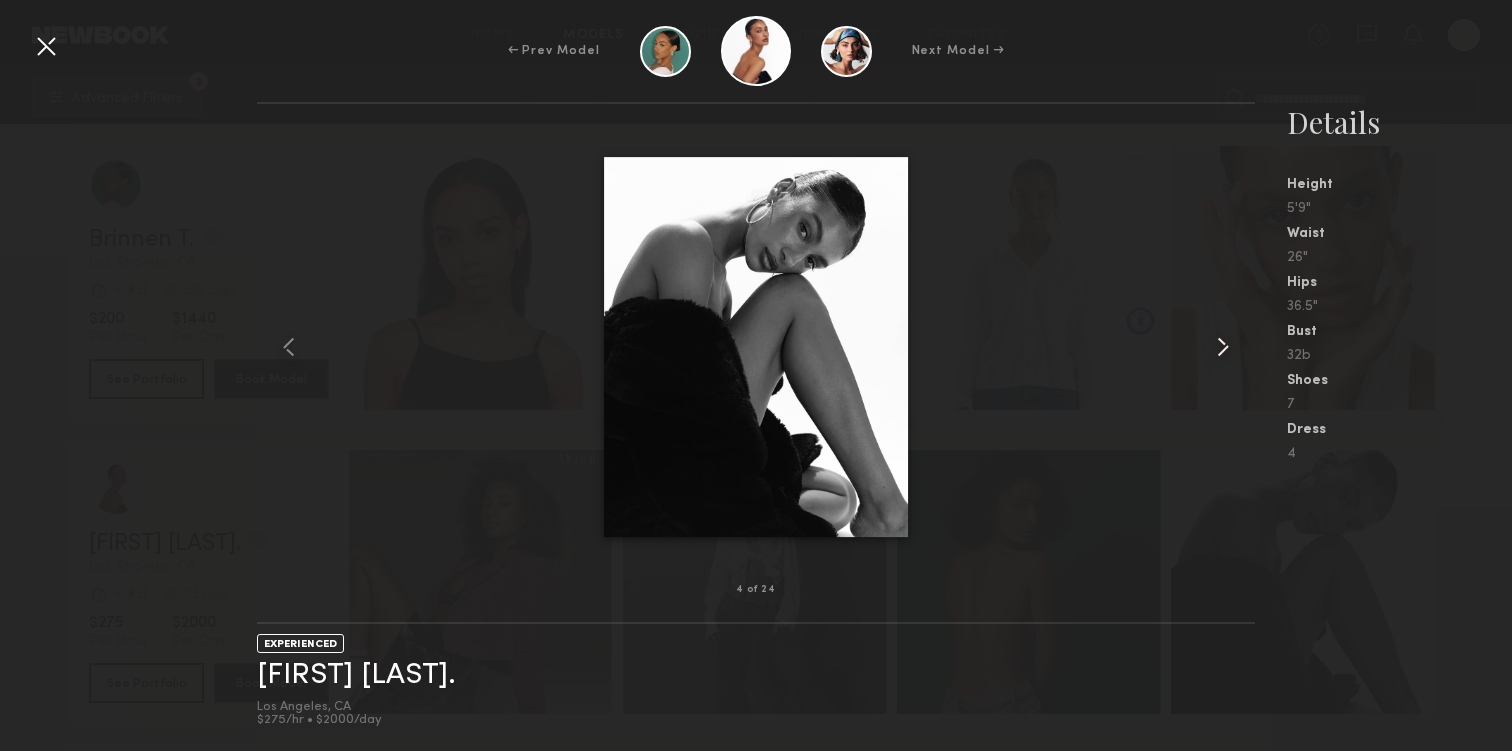 click at bounding box center (1223, 347) 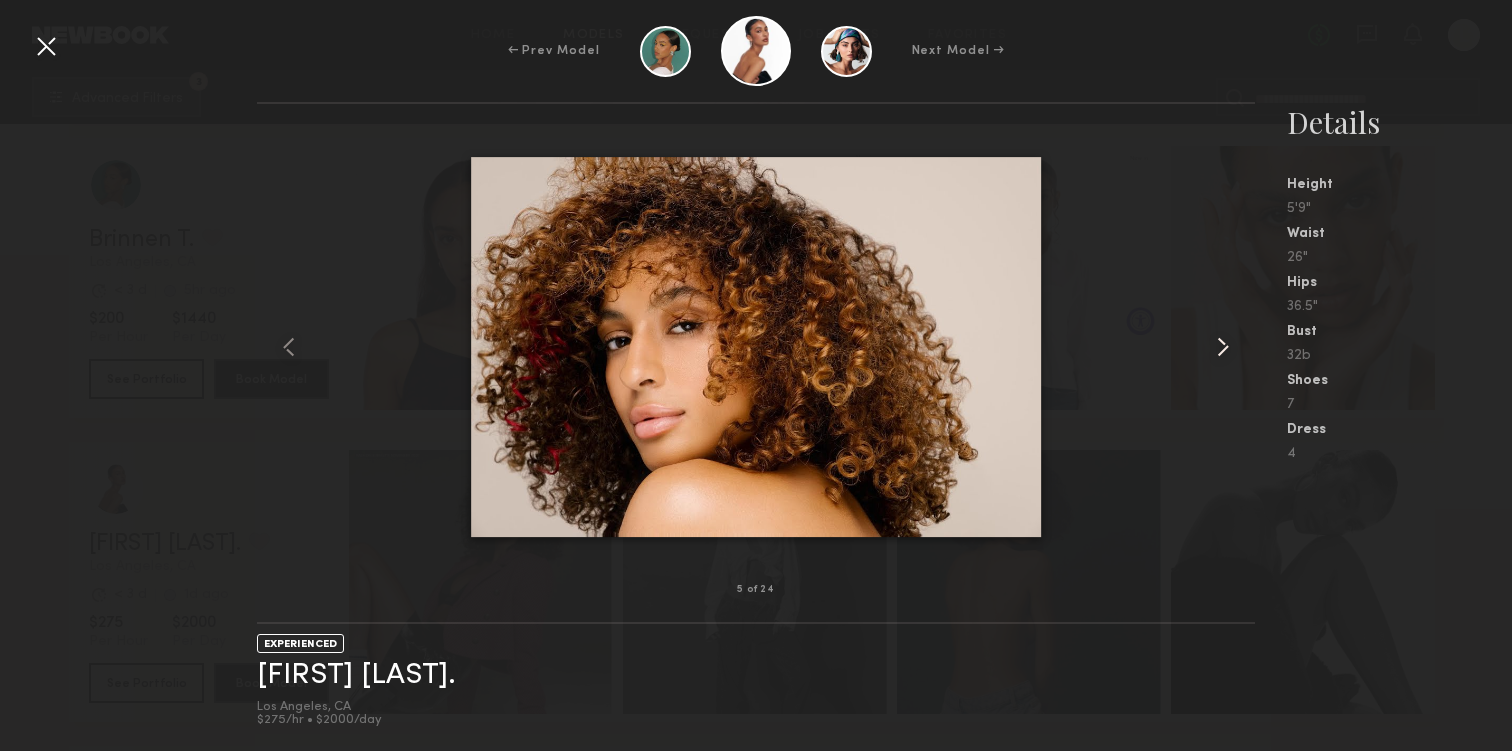 click at bounding box center [1223, 347] 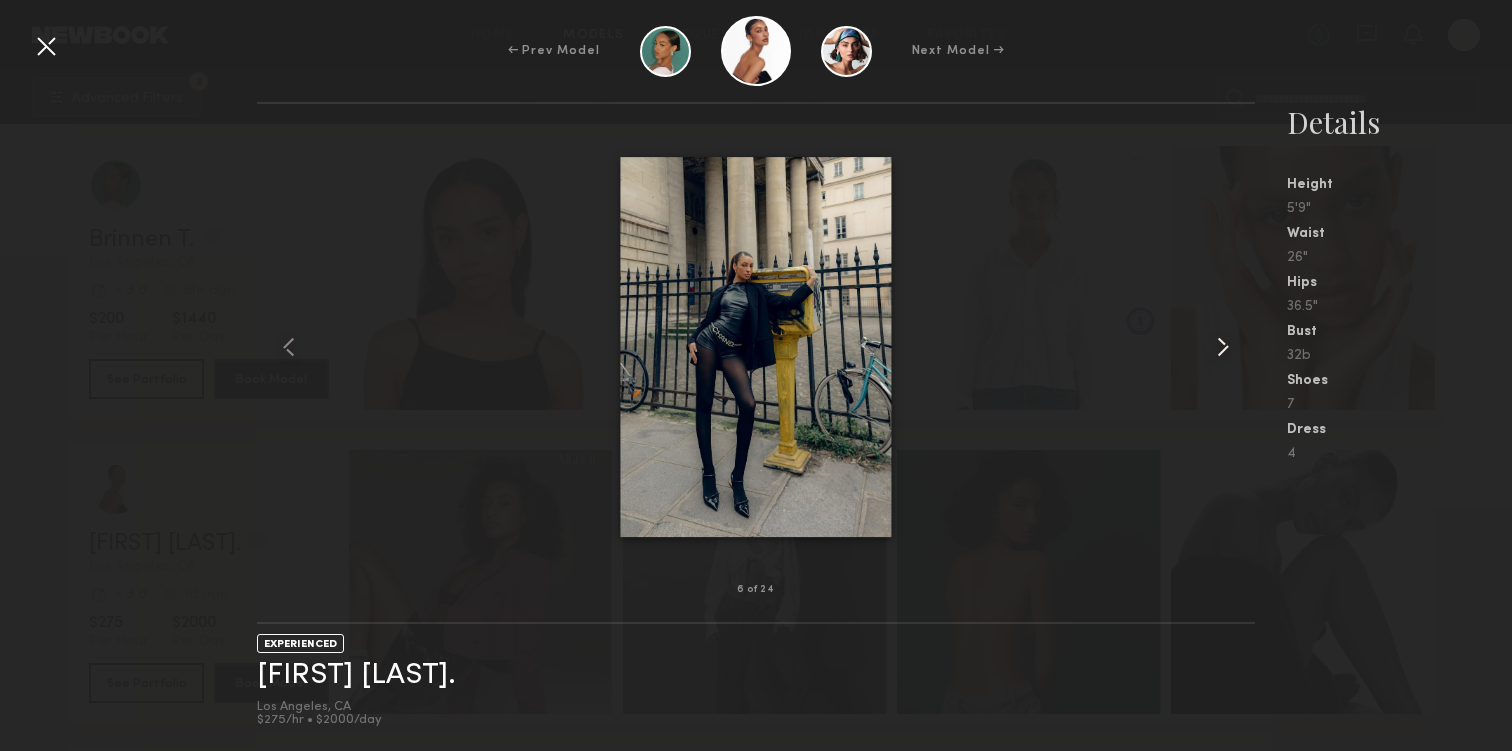 click at bounding box center [1223, 347] 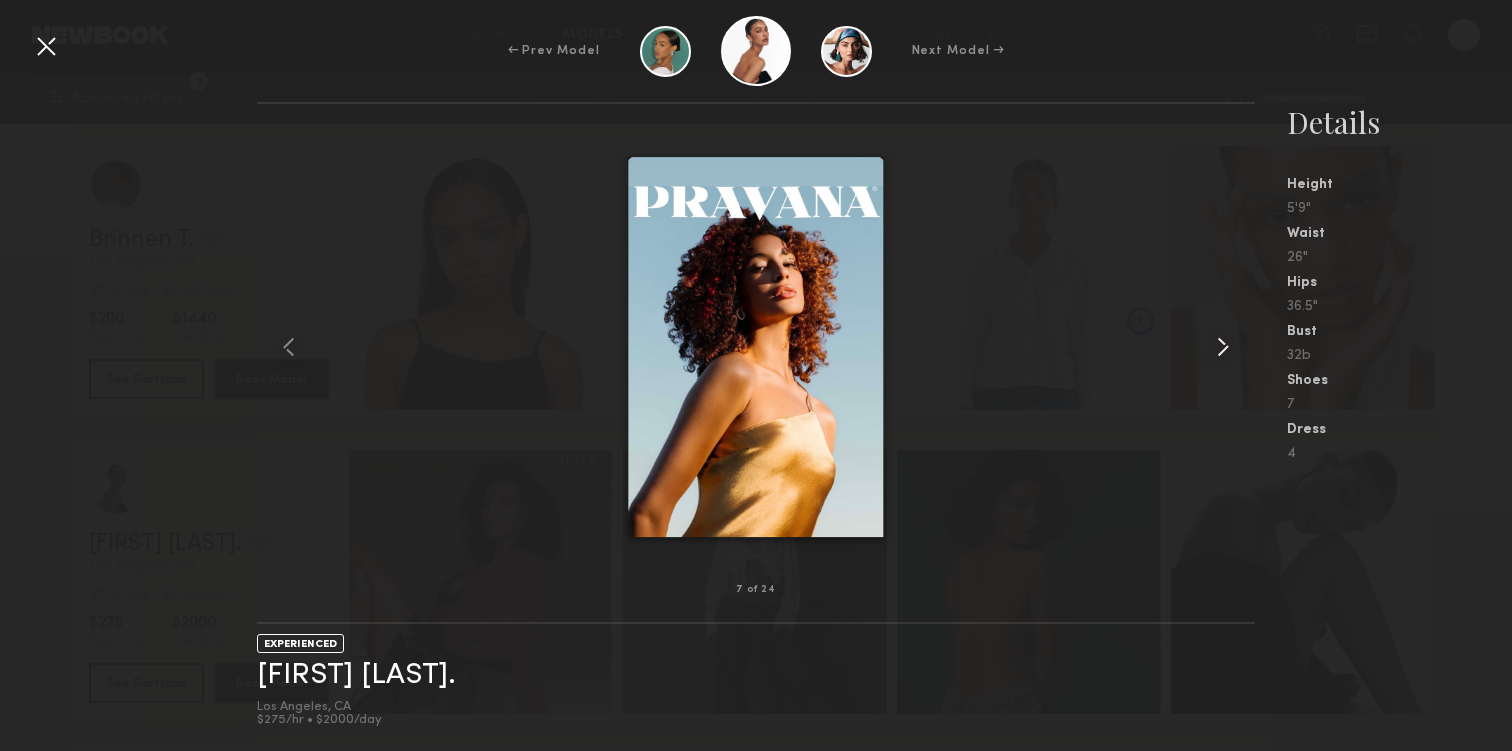 click at bounding box center [1223, 347] 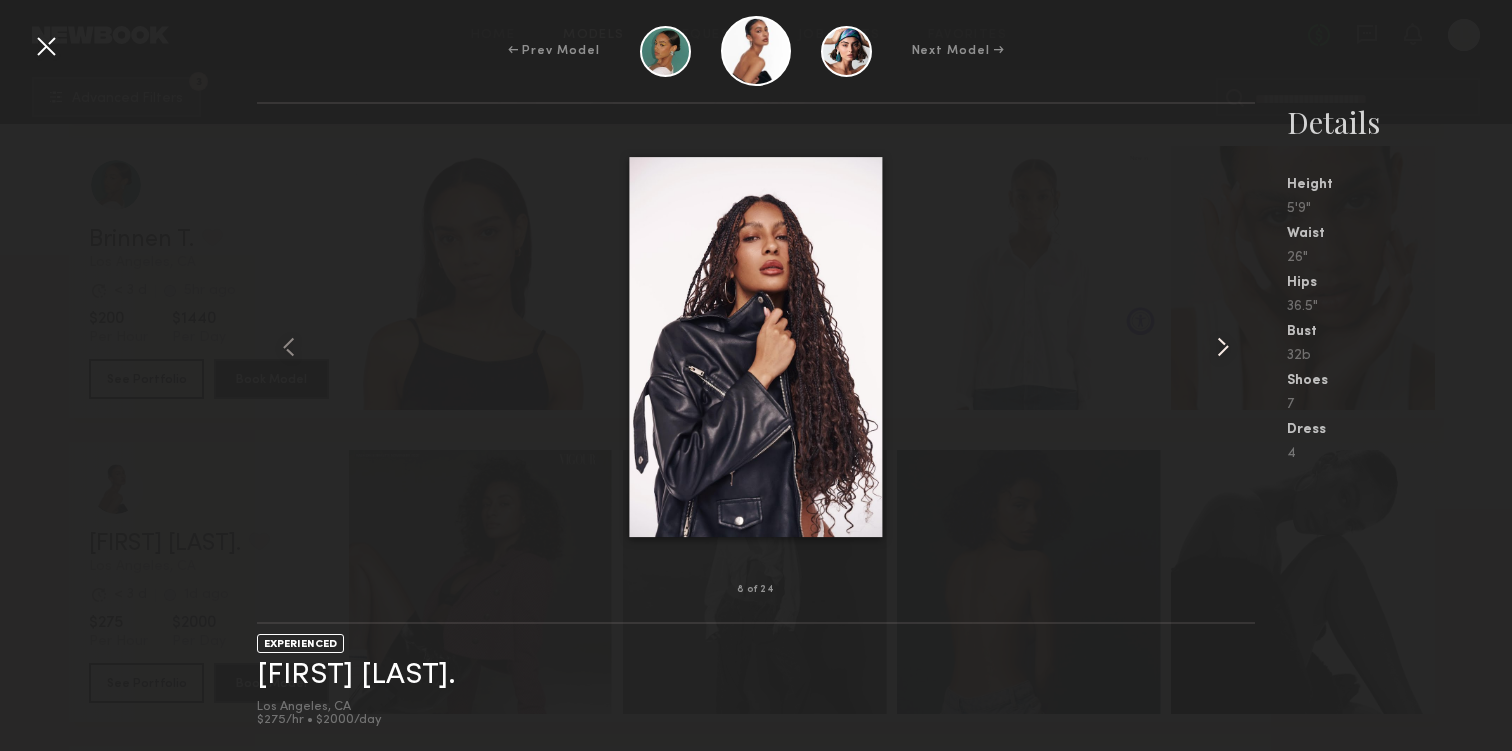 click at bounding box center [1223, 347] 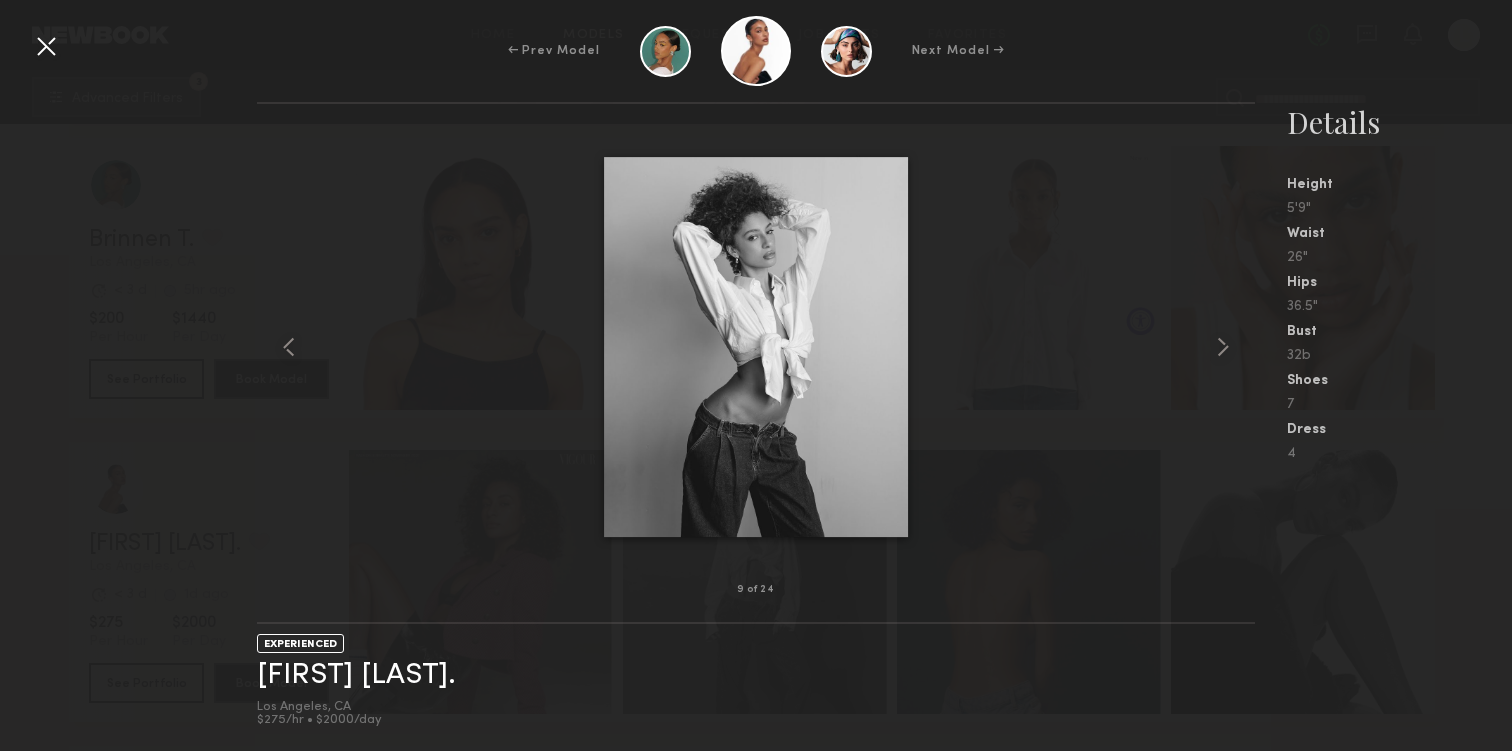 click at bounding box center [46, 46] 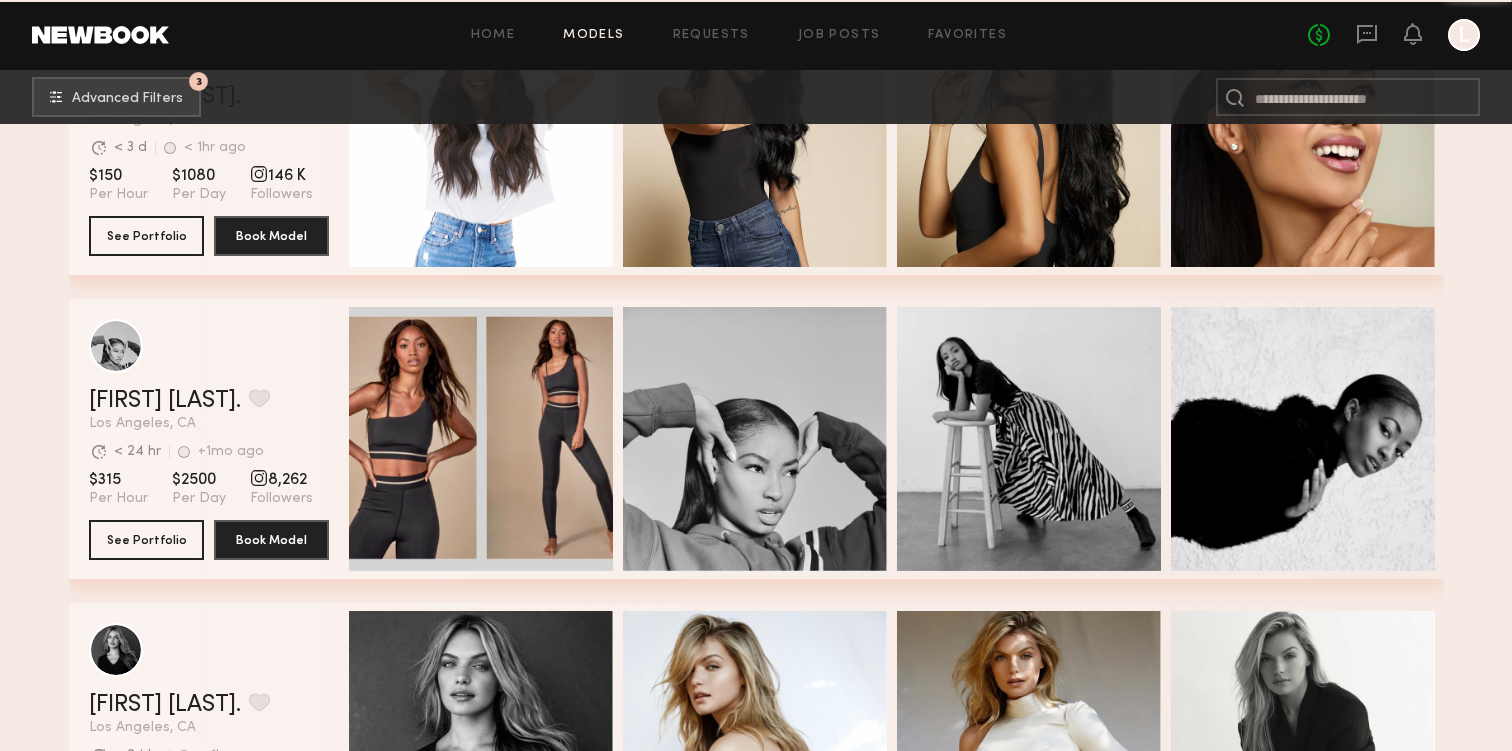 scroll, scrollTop: 9897, scrollLeft: 0, axis: vertical 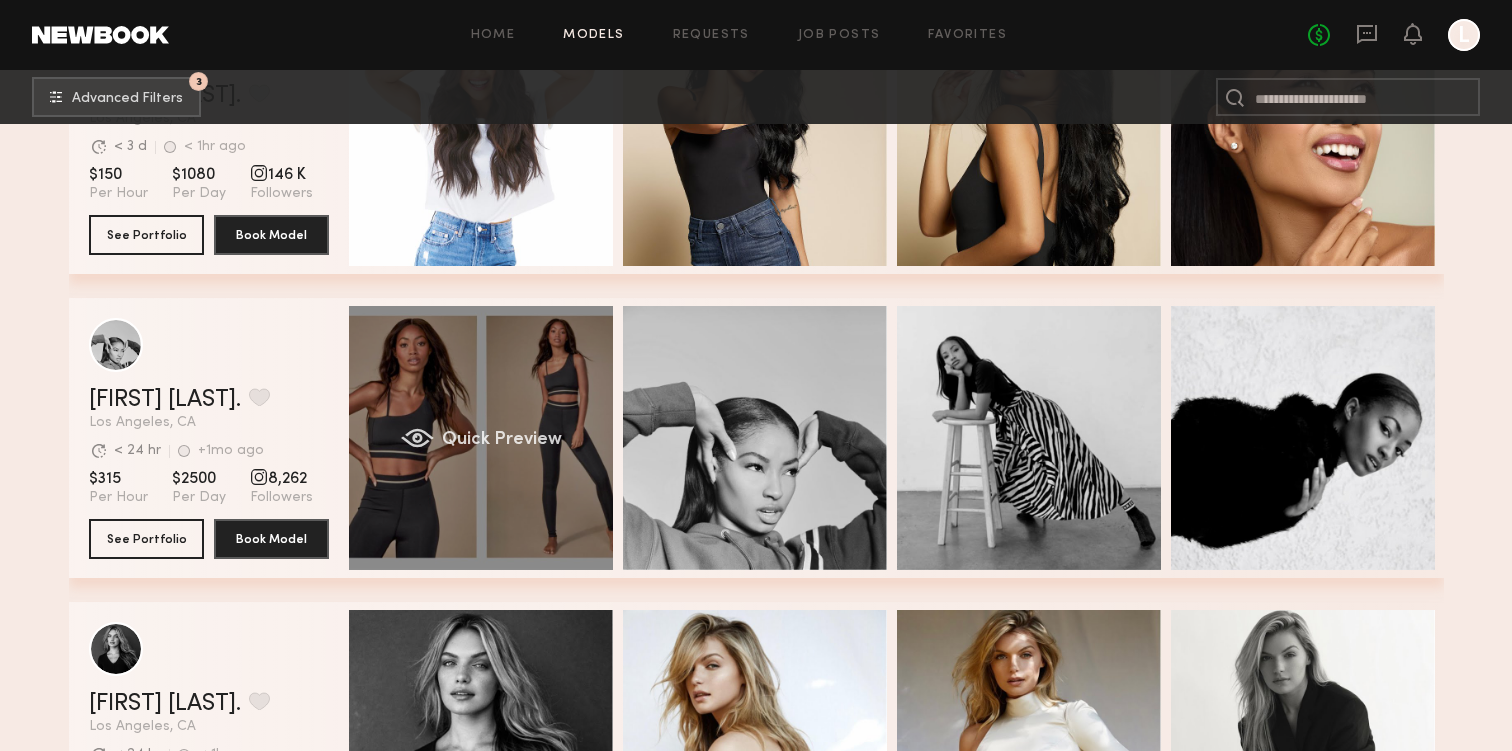 click on "Quick Preview" 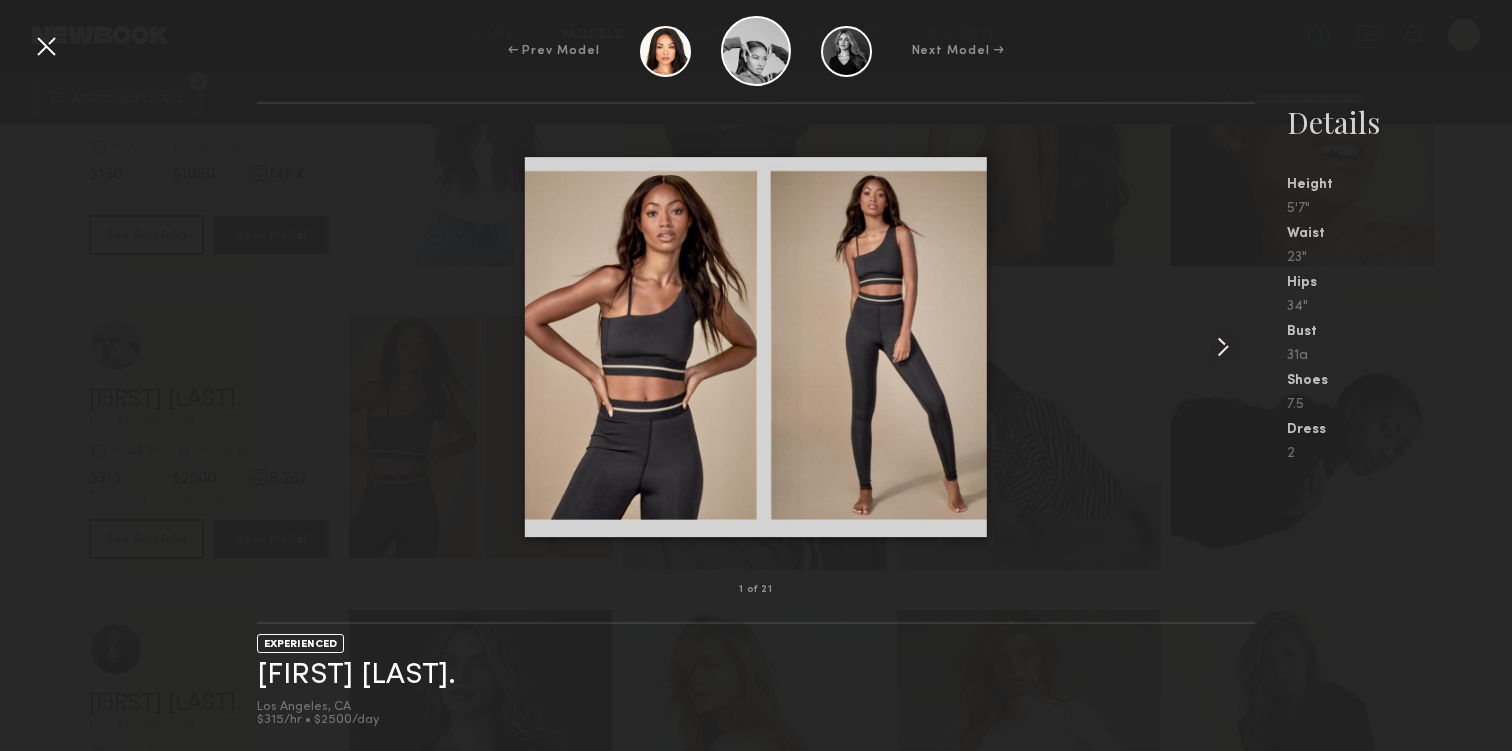 click at bounding box center (1223, 347) 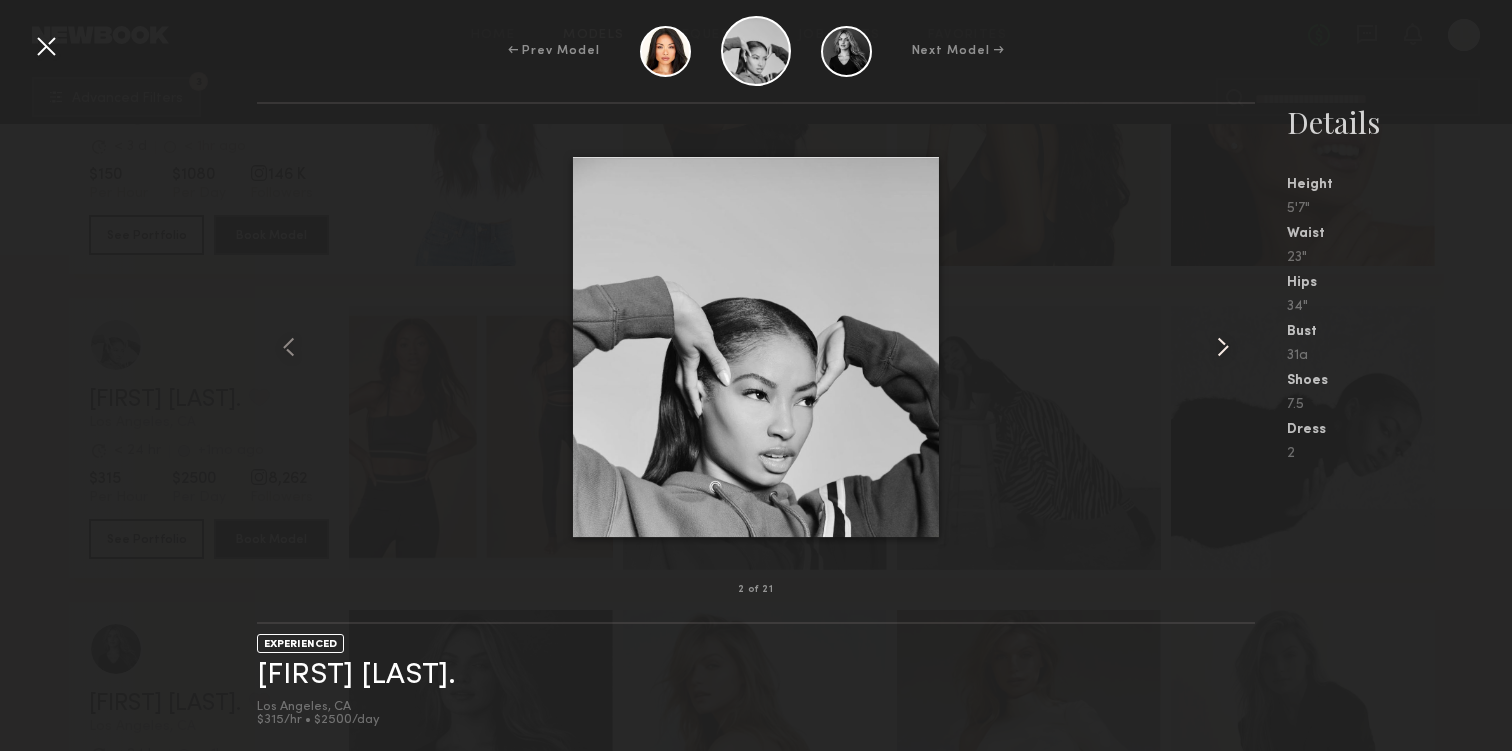 click at bounding box center [1223, 347] 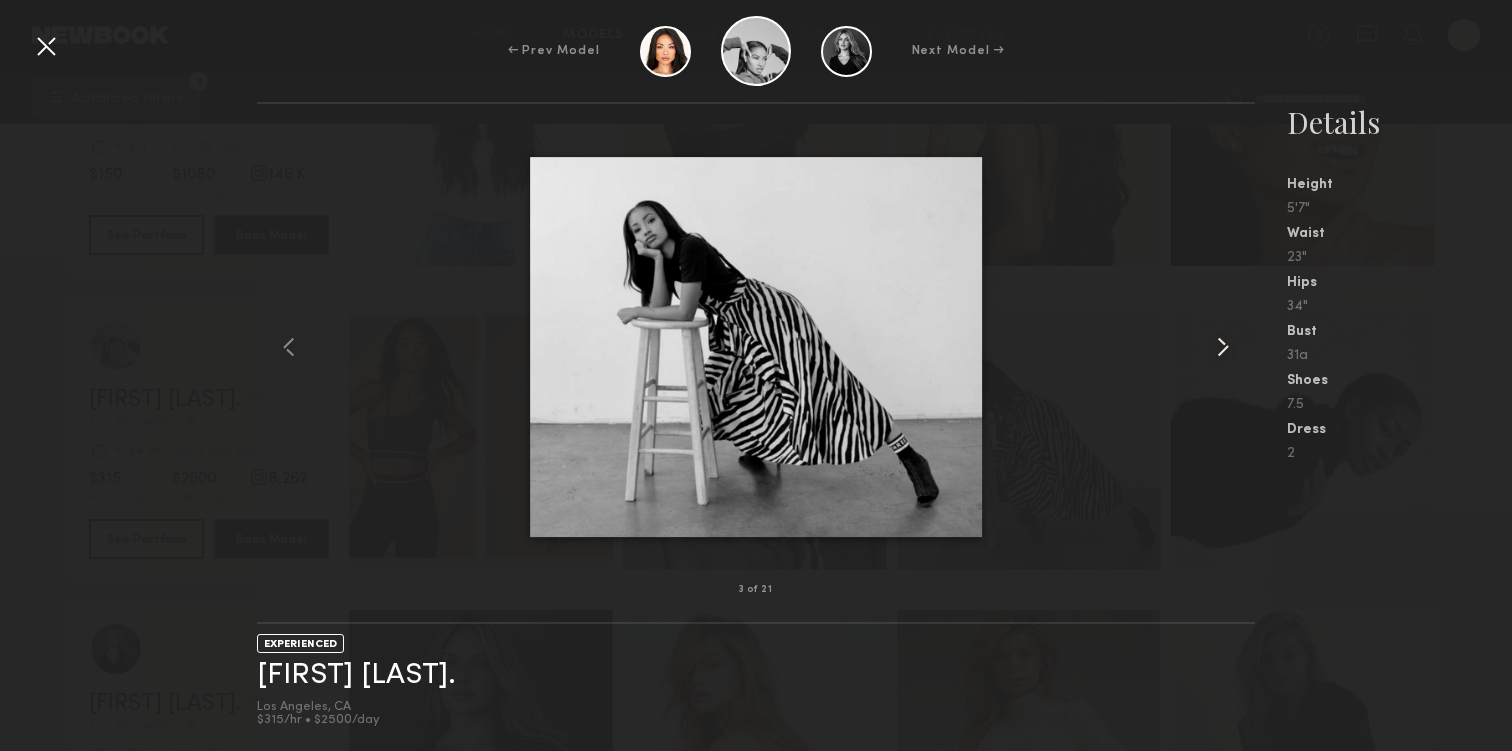 click at bounding box center [1223, 347] 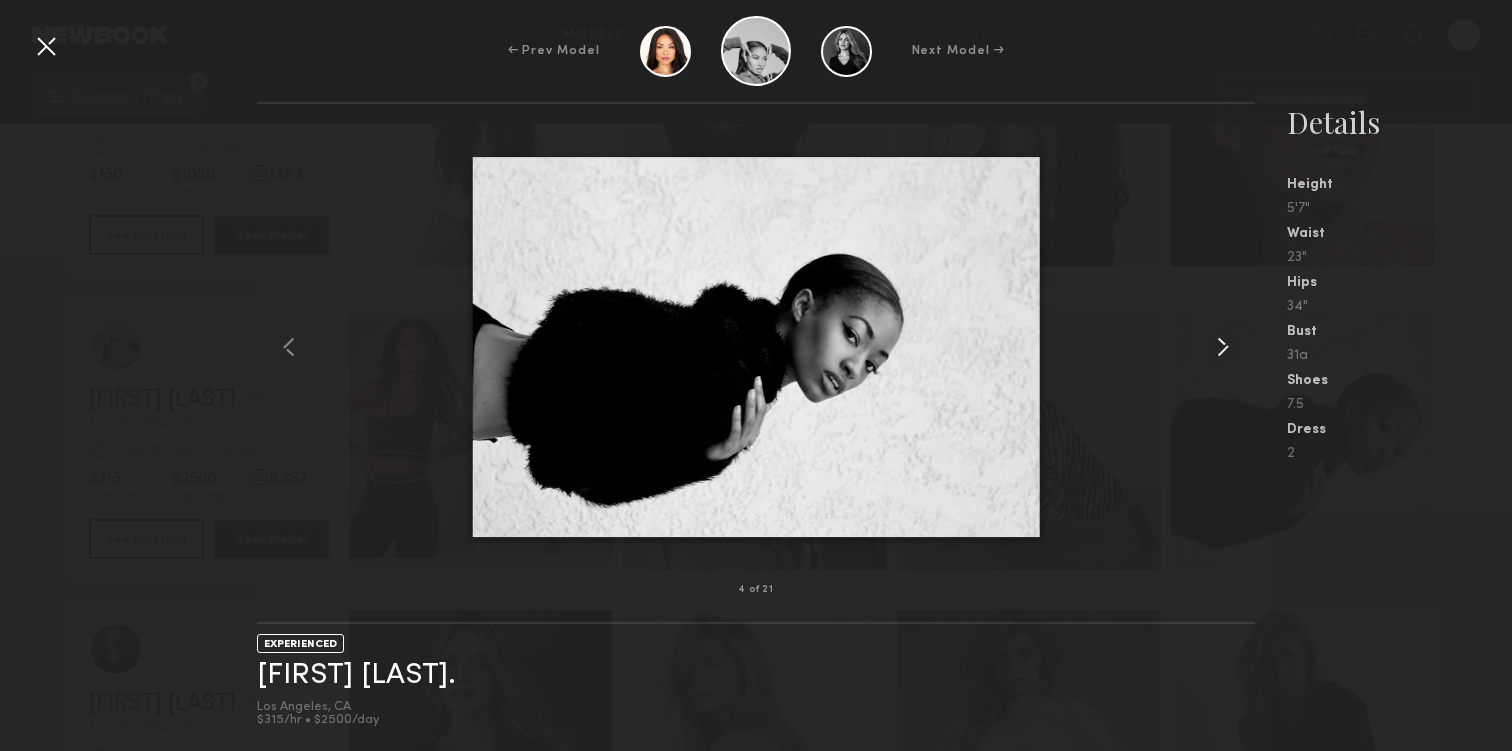 click at bounding box center [1223, 347] 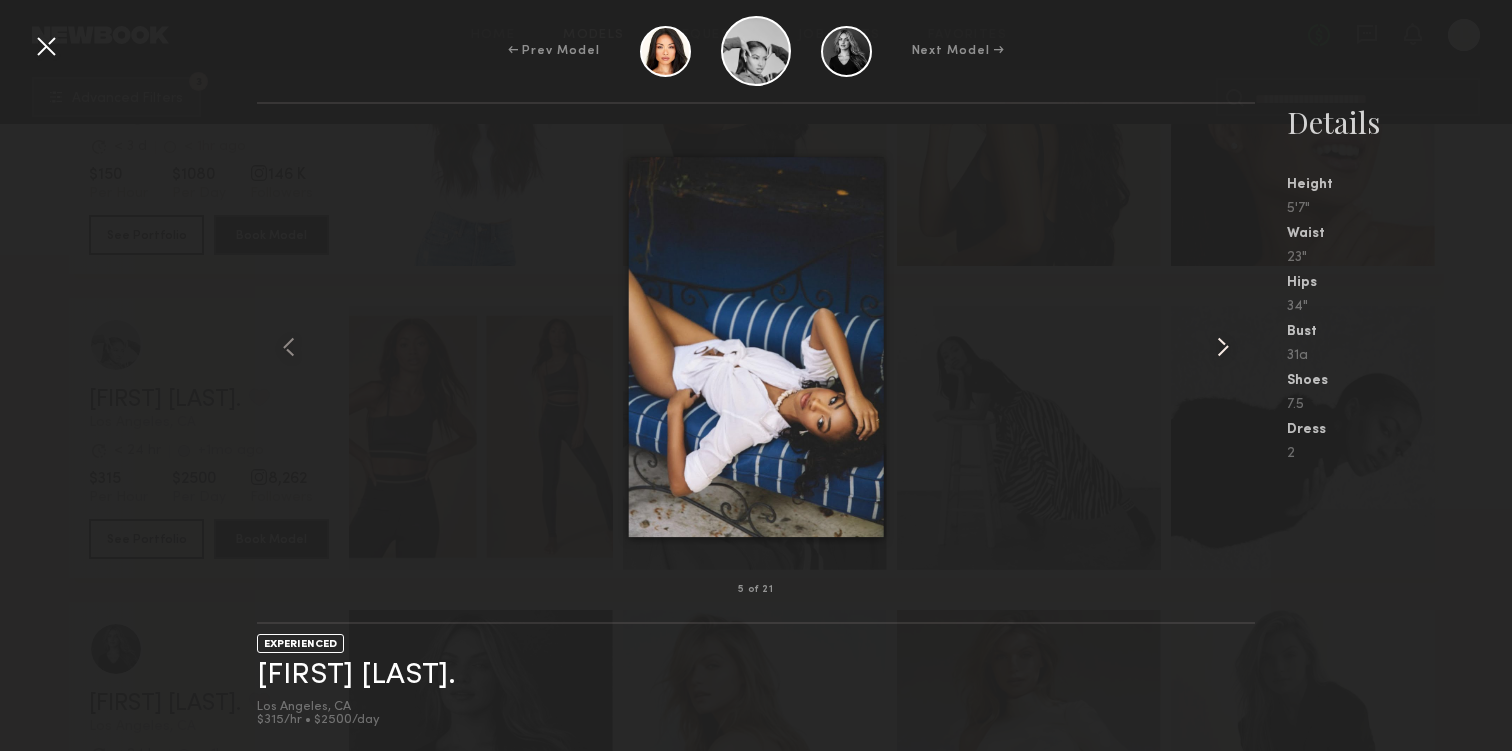 click at bounding box center (1223, 347) 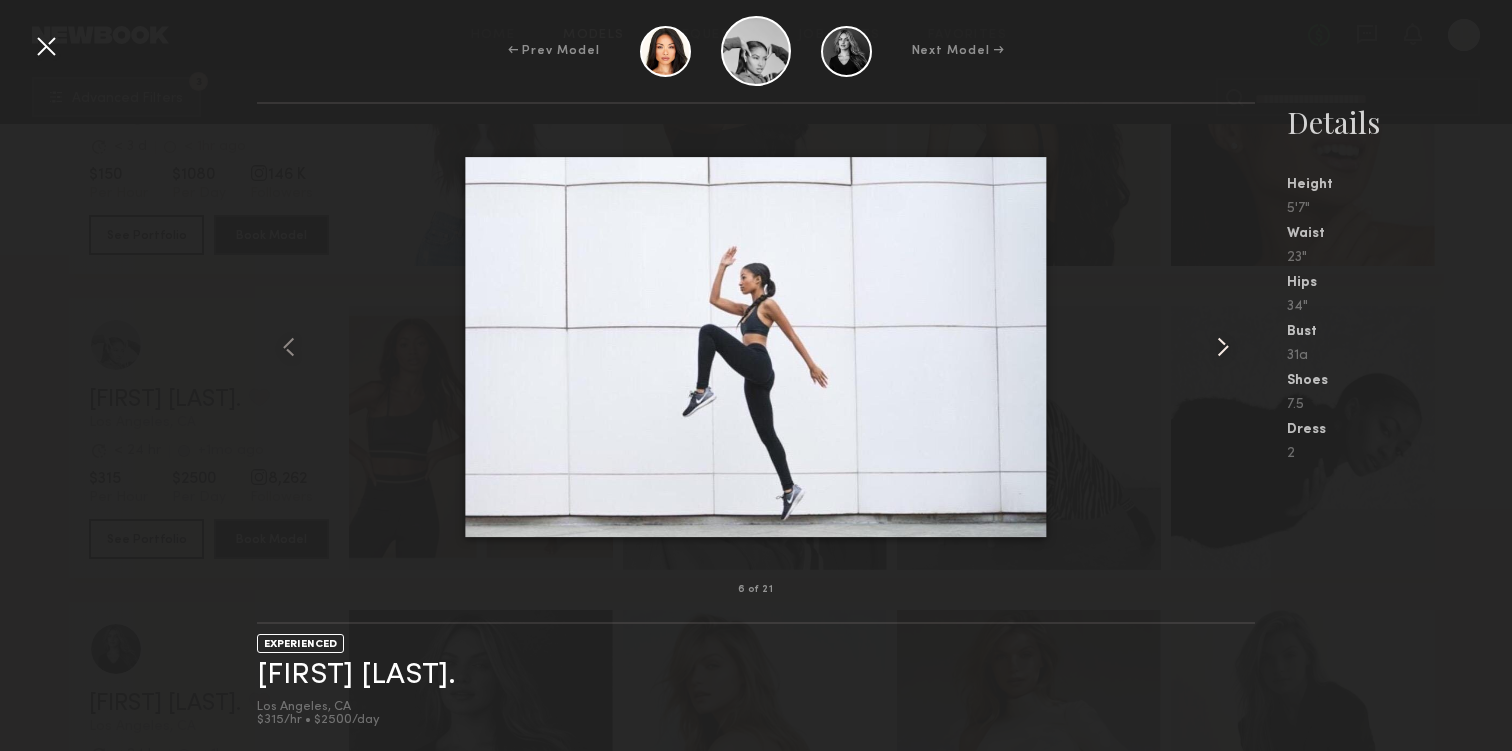 click at bounding box center (1223, 347) 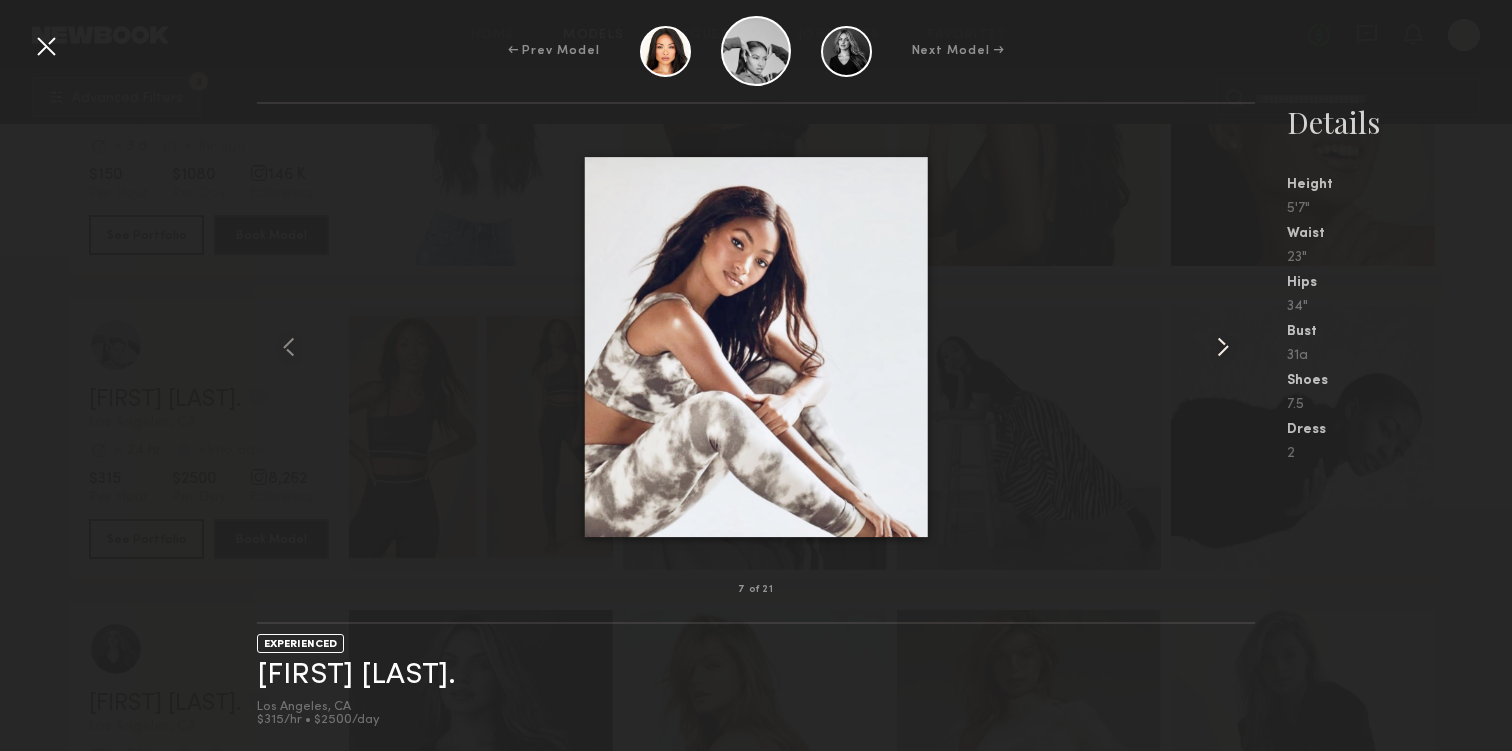 click at bounding box center [1223, 347] 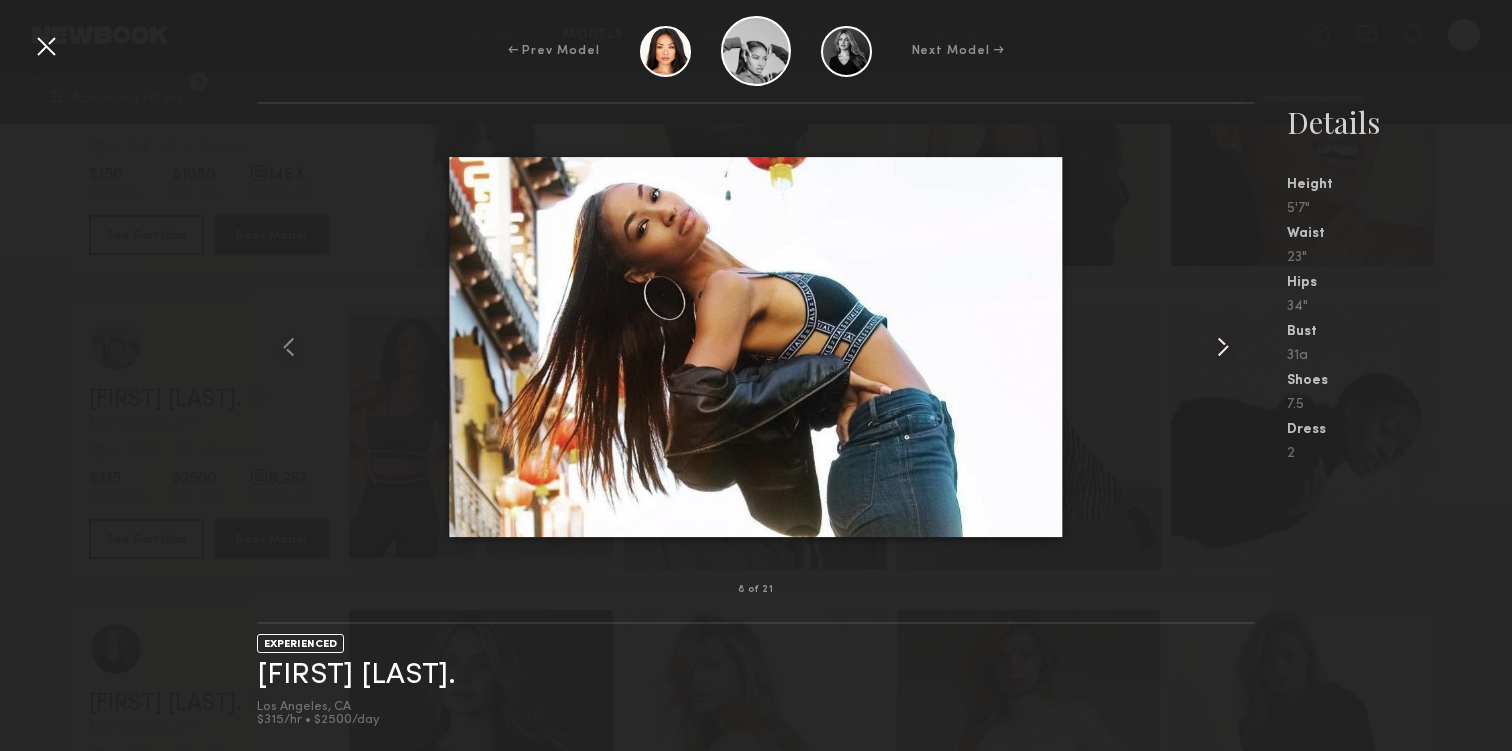 click at bounding box center [1223, 347] 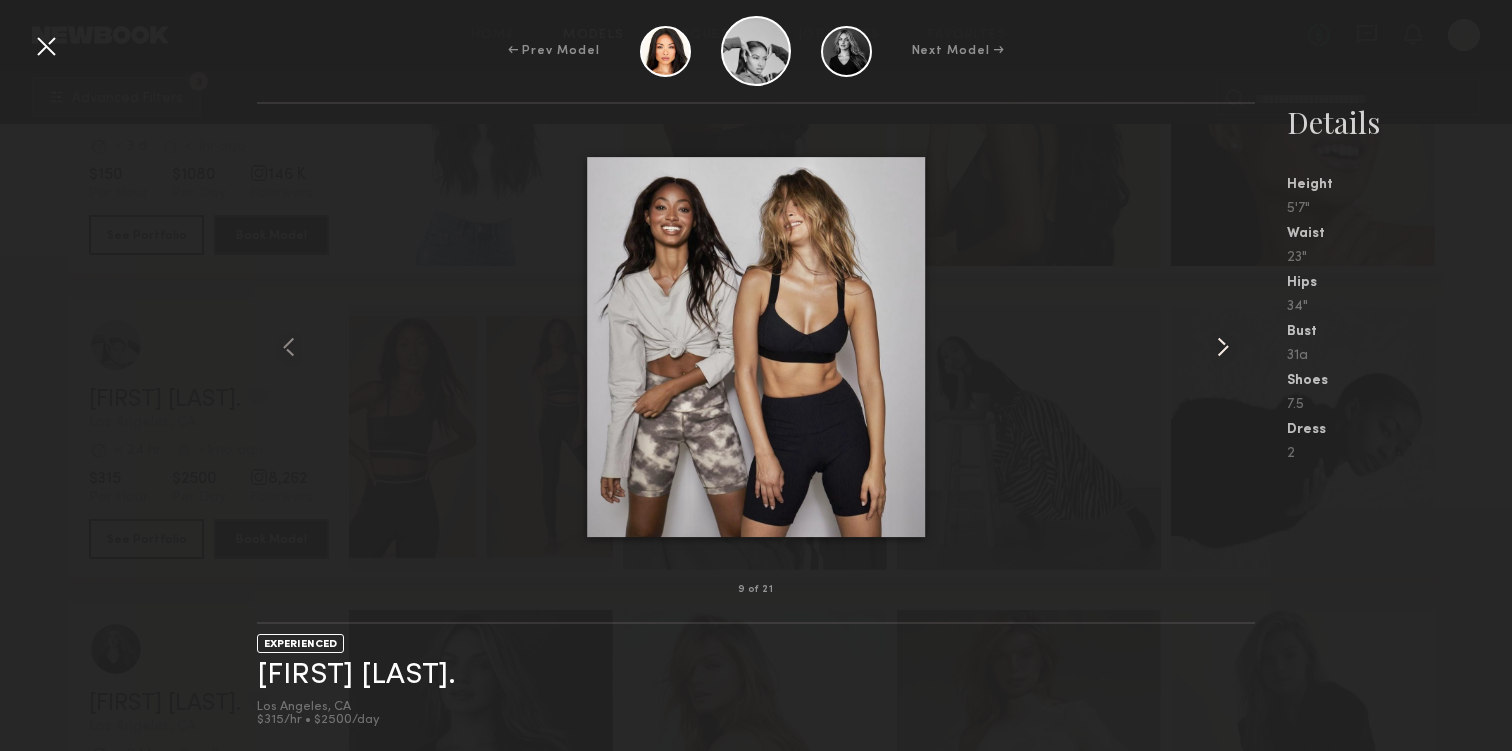 click at bounding box center (1223, 347) 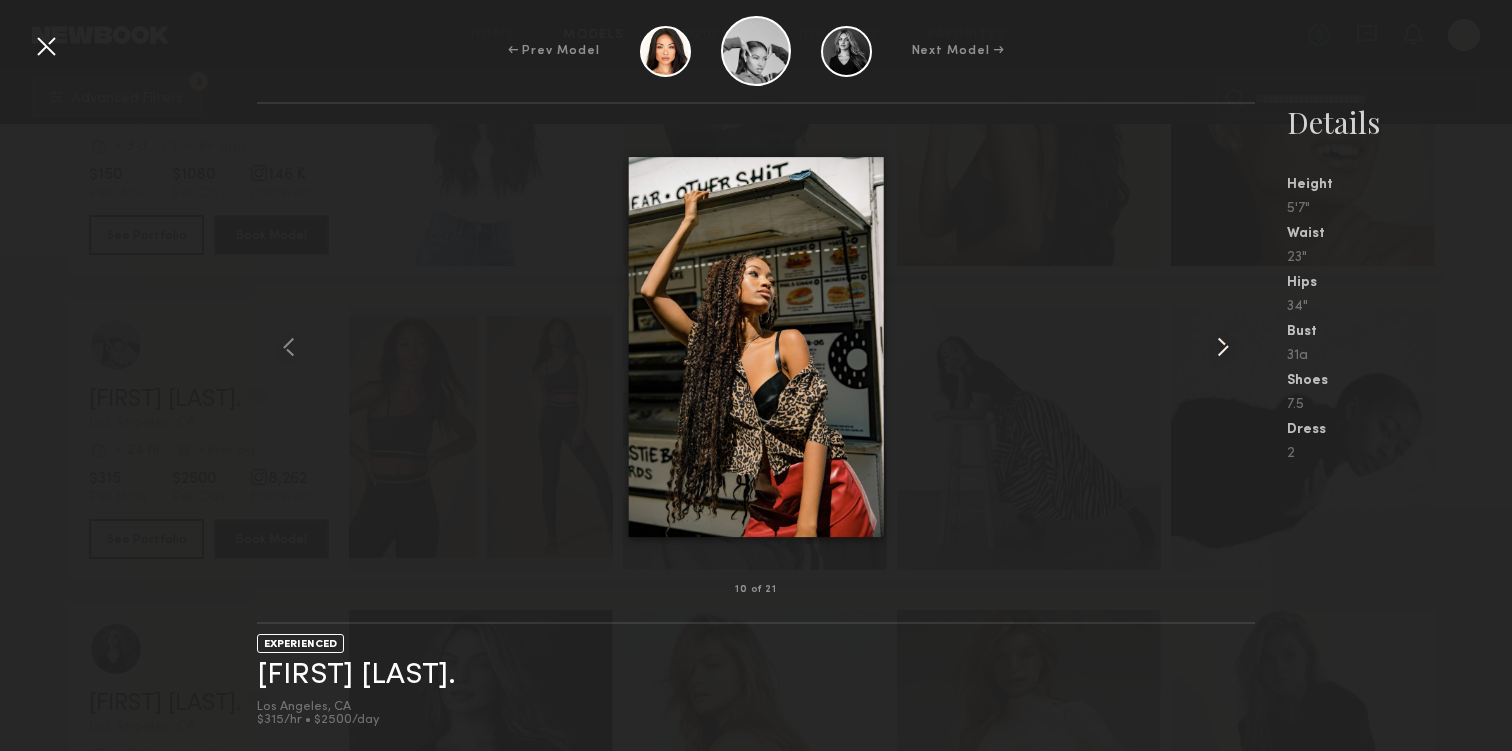 click at bounding box center (1223, 347) 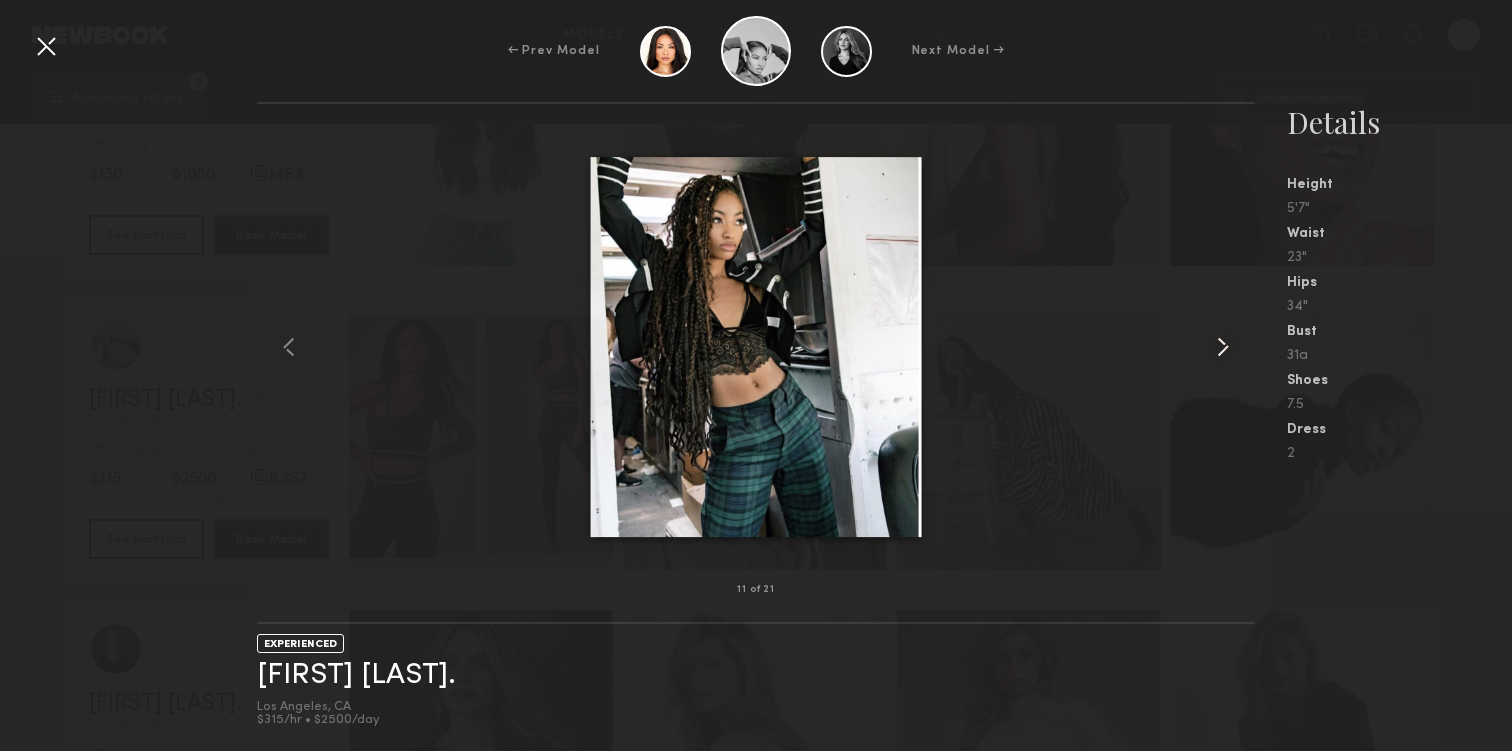 click at bounding box center [1223, 347] 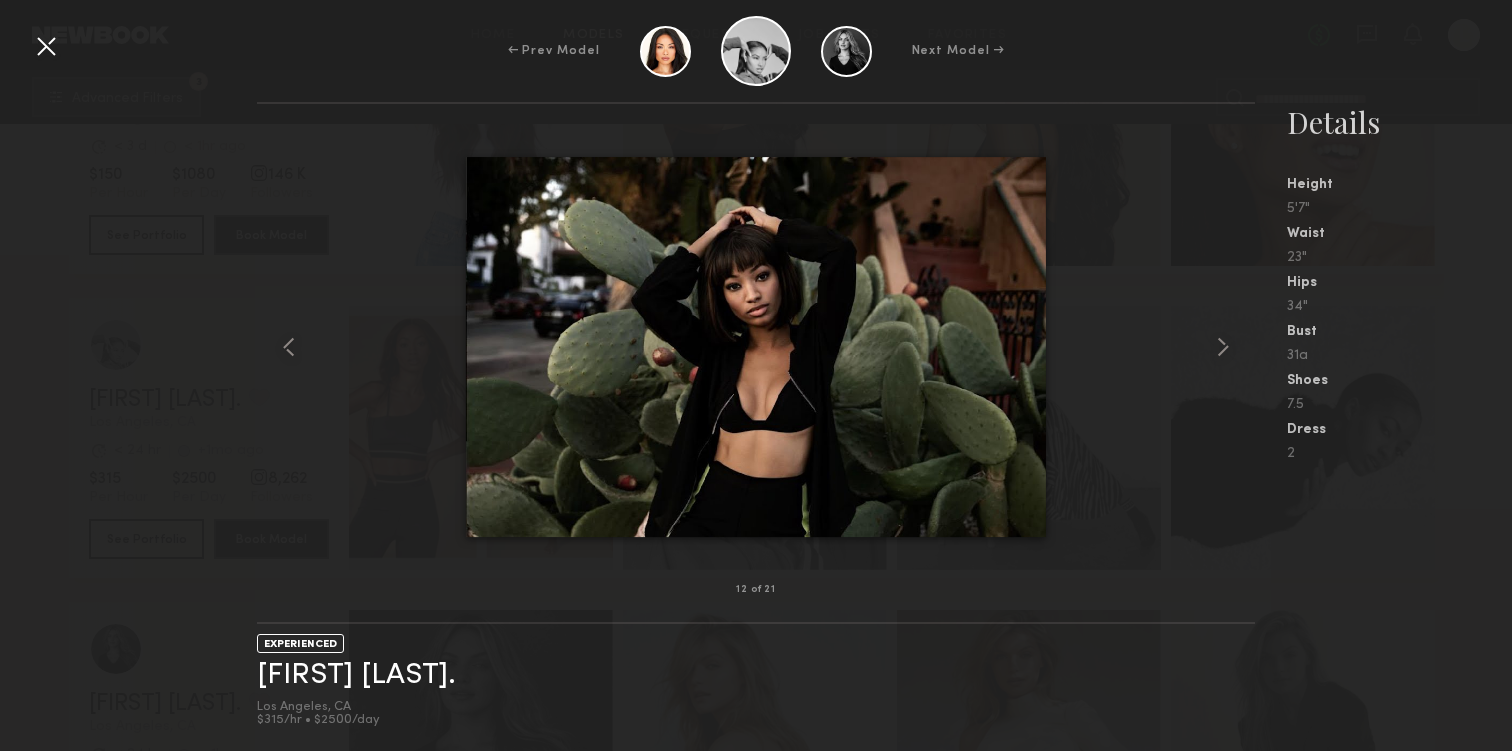 click at bounding box center [46, 46] 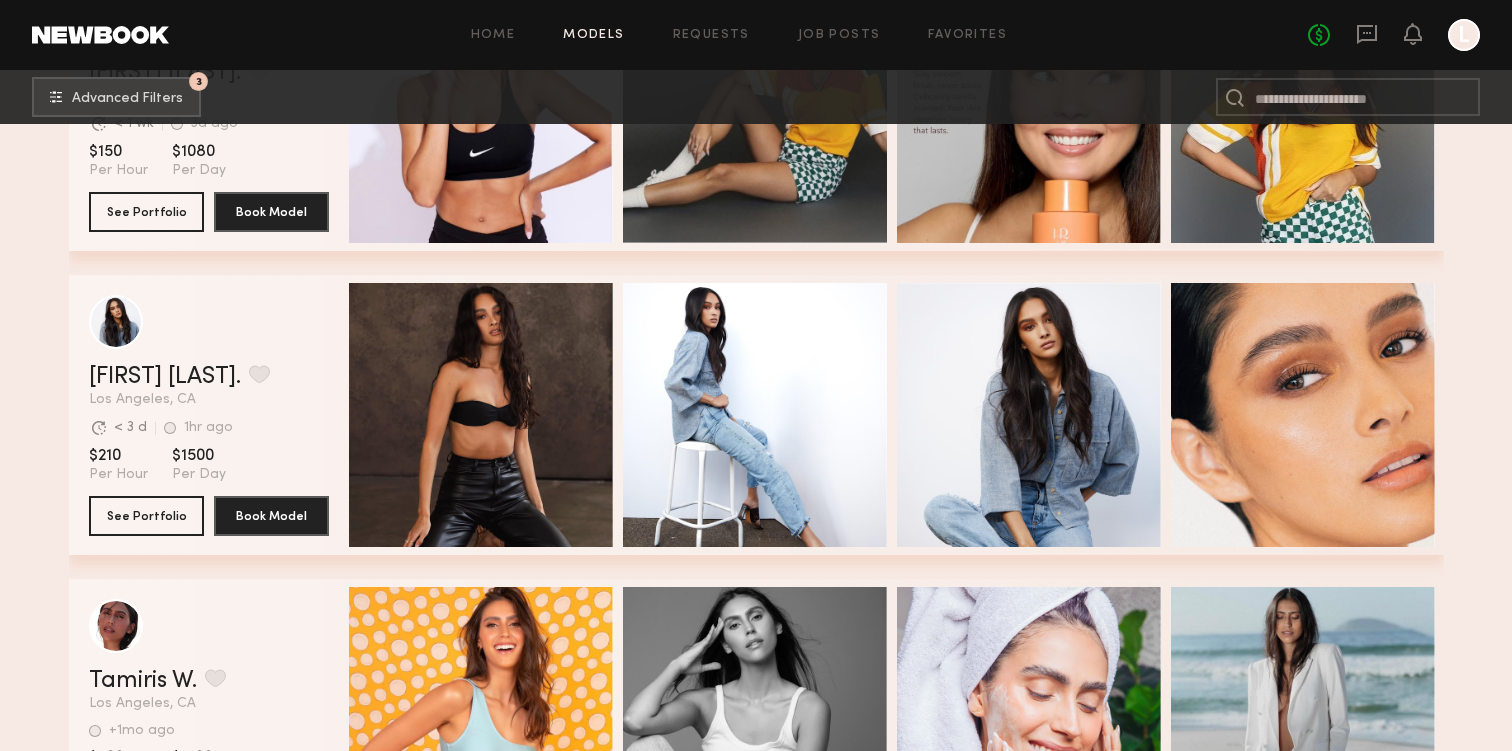 scroll, scrollTop: 12384, scrollLeft: 0, axis: vertical 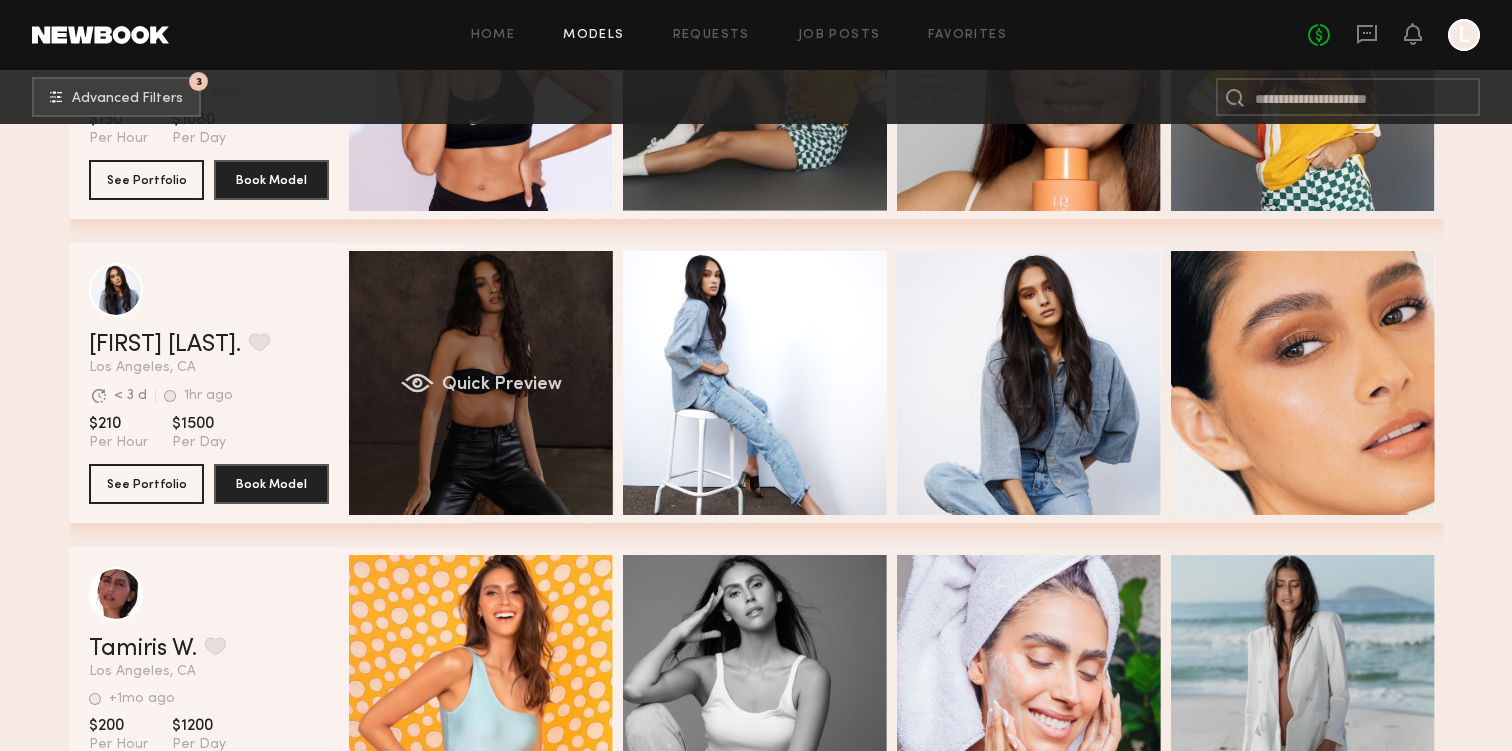 click on "Quick Preview" 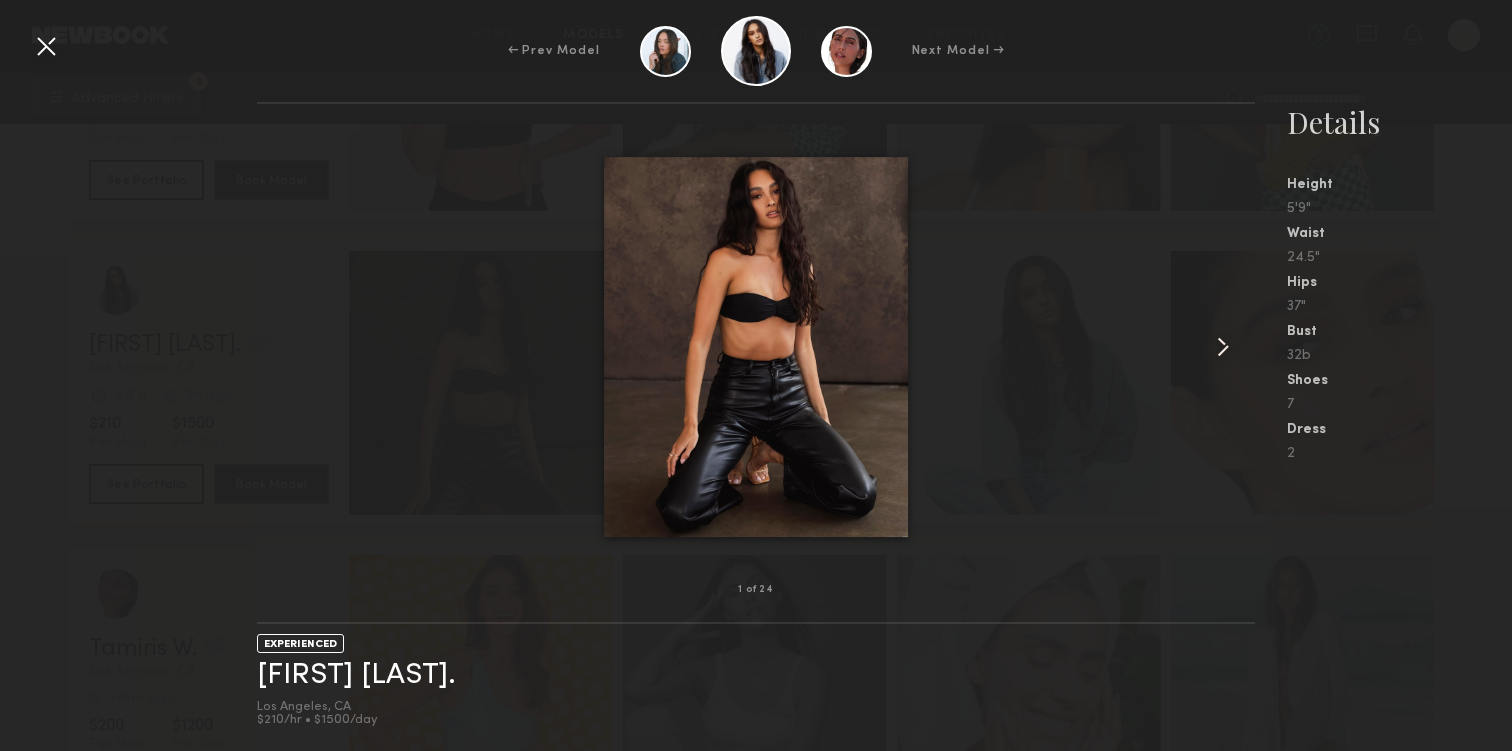 click at bounding box center (1223, 347) 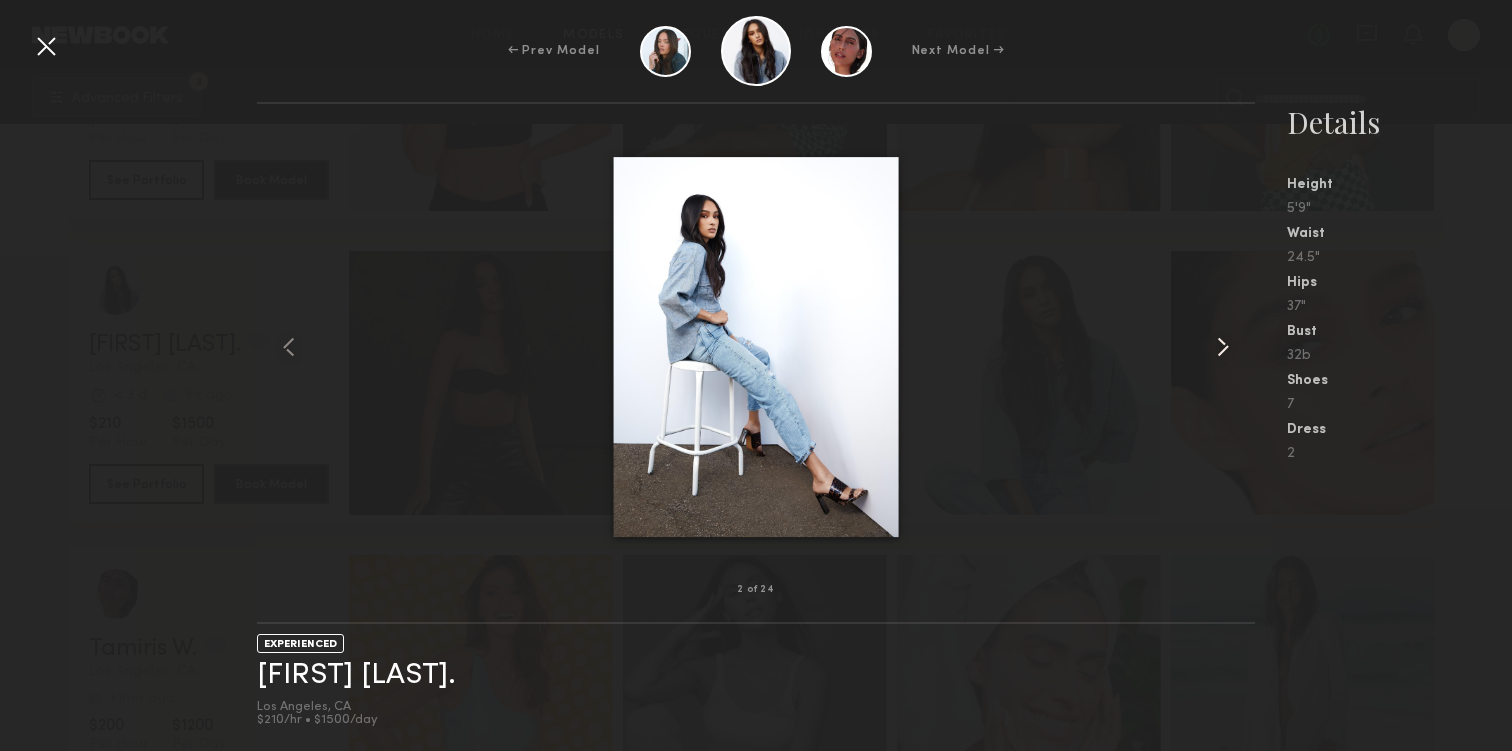 click at bounding box center (1223, 347) 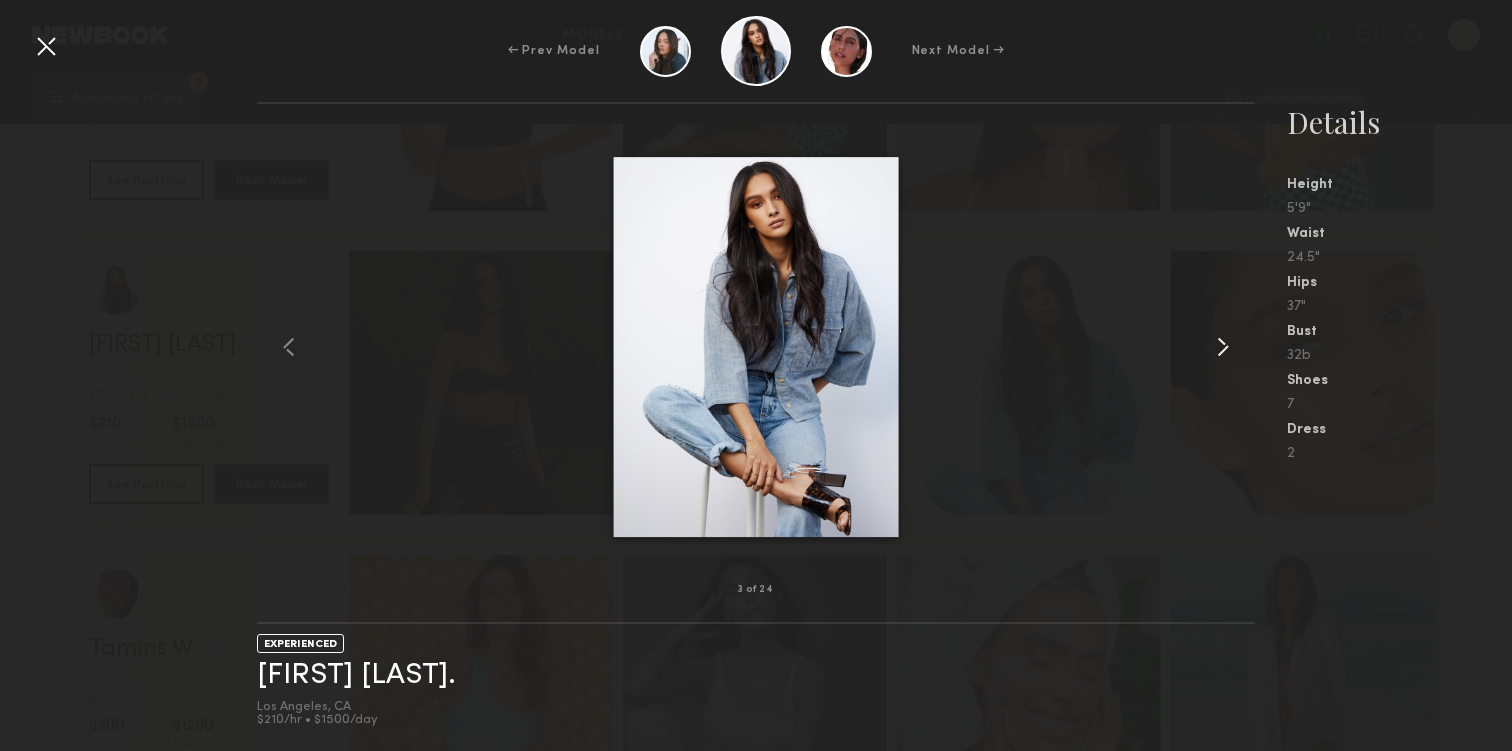 click at bounding box center (1223, 347) 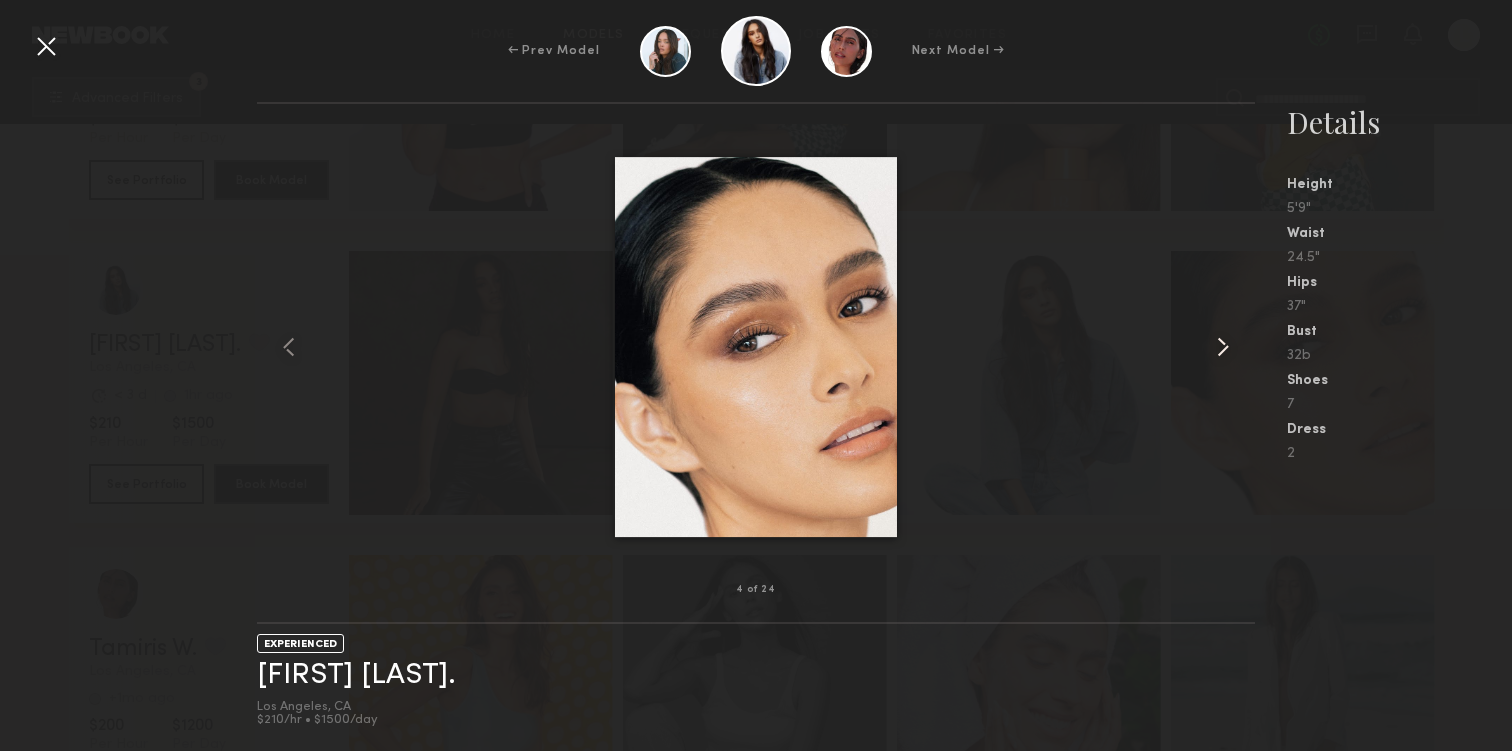 click at bounding box center (1223, 347) 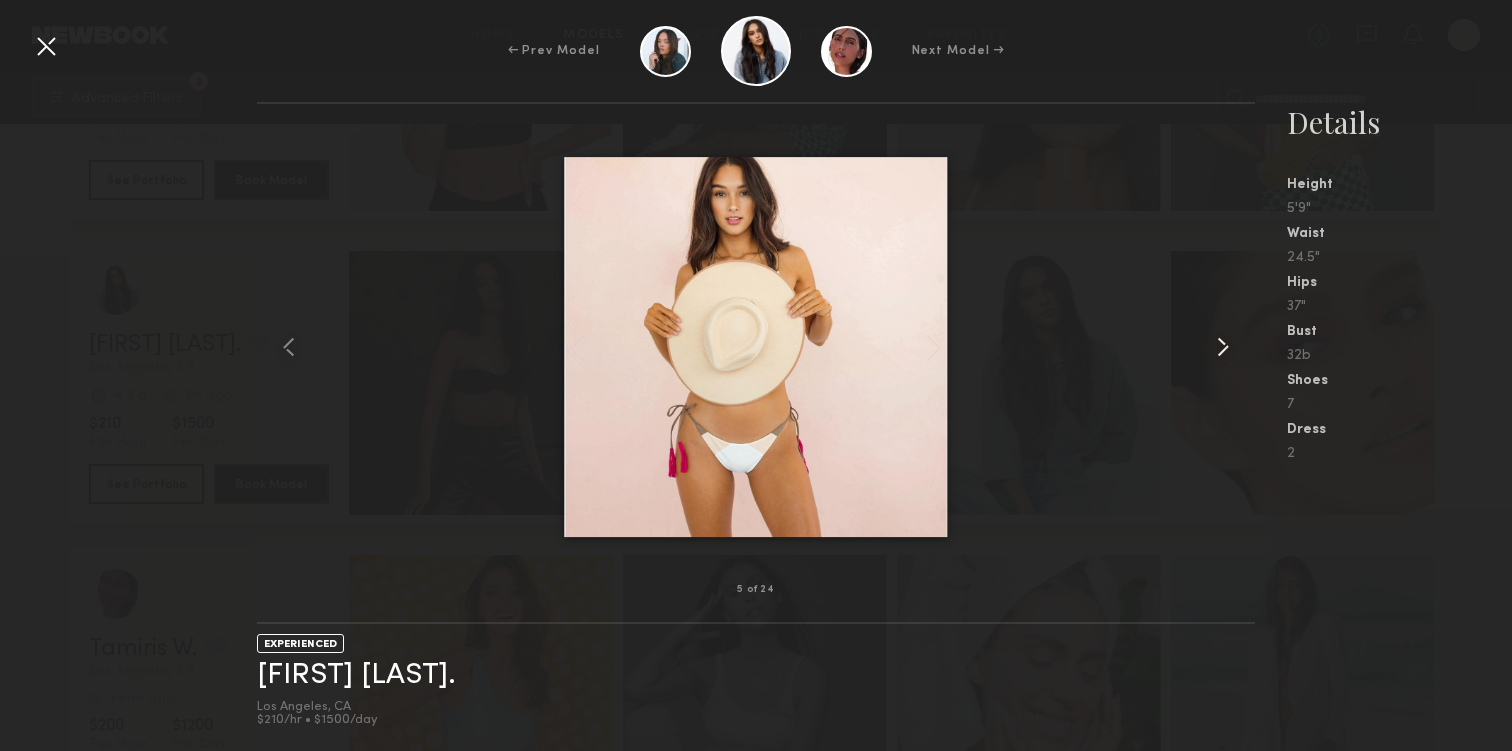 click at bounding box center (1223, 347) 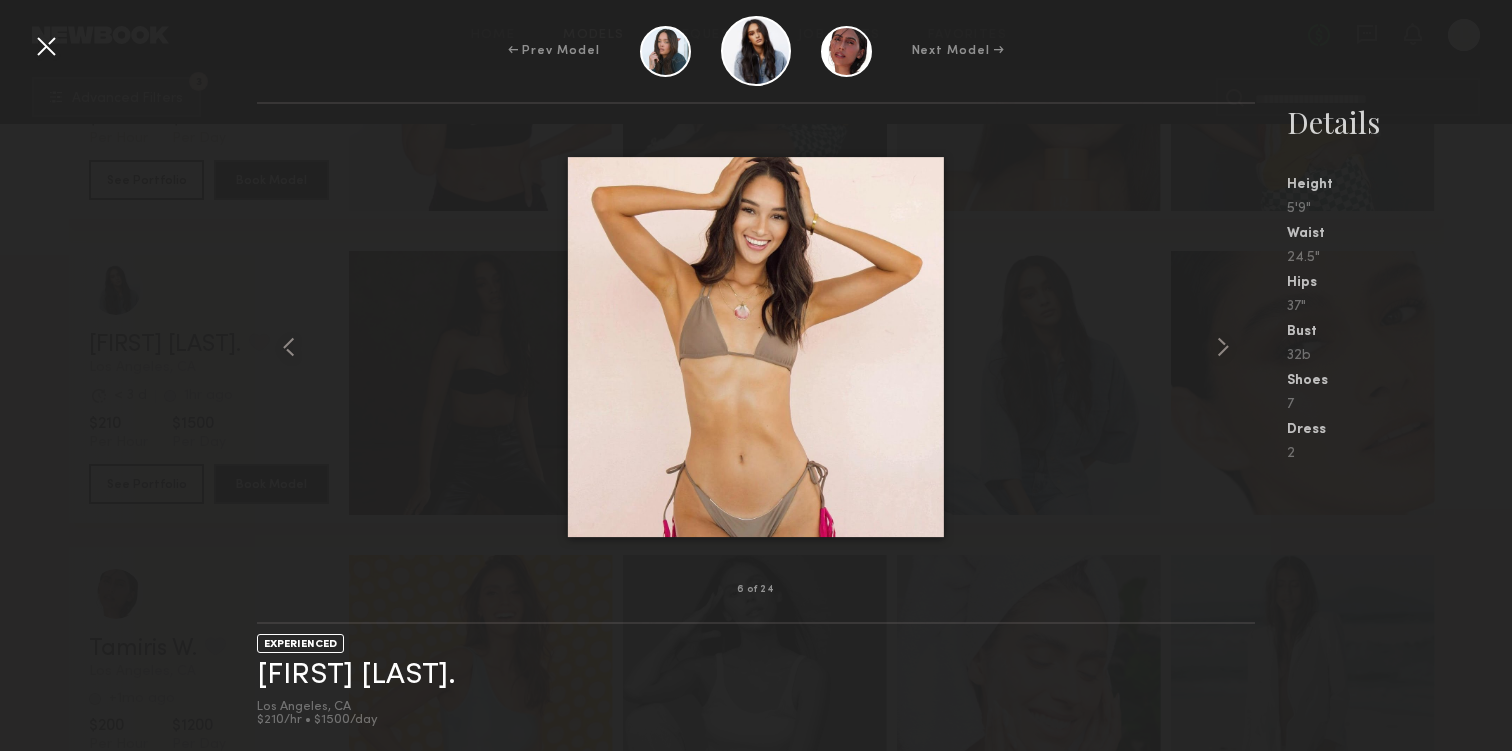 click at bounding box center [46, 46] 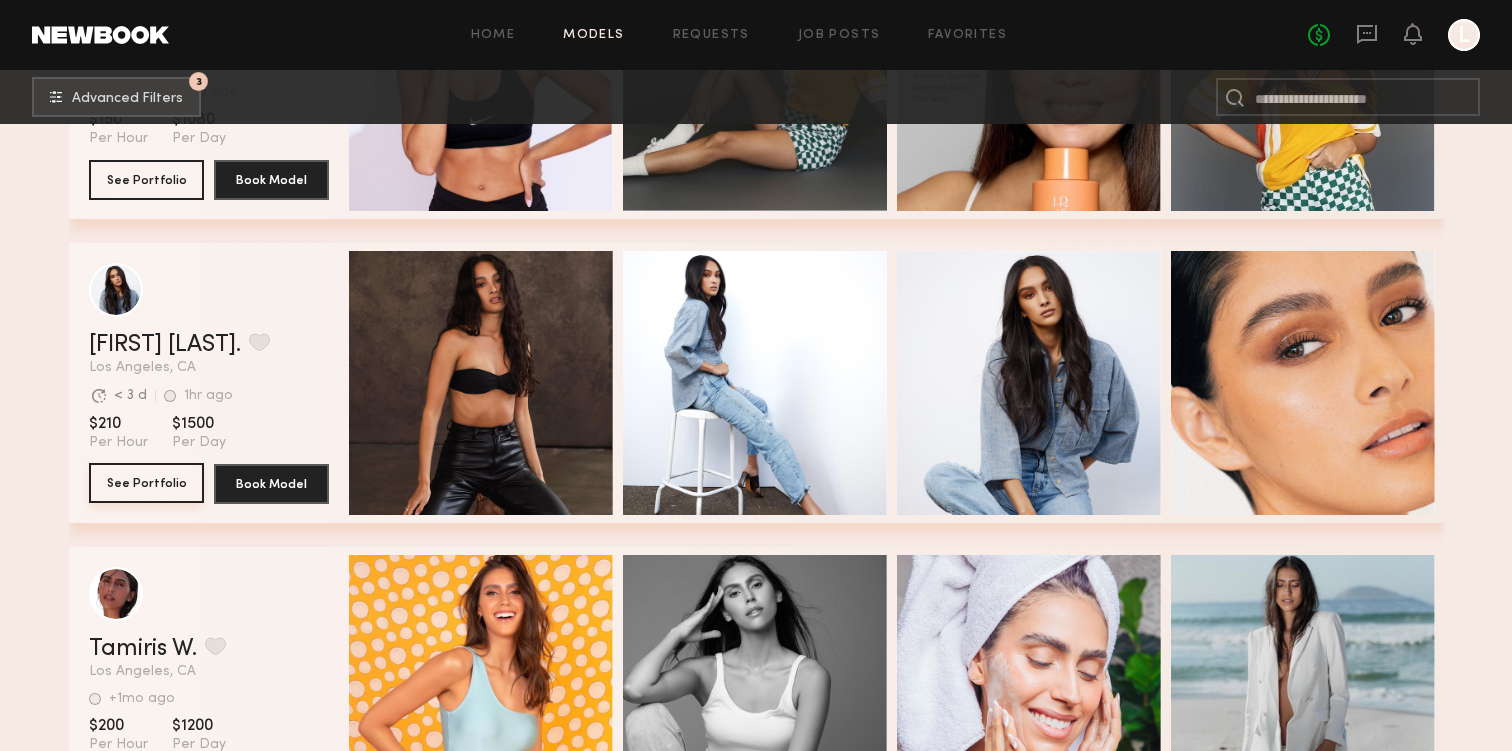 click on "See Portfolio" 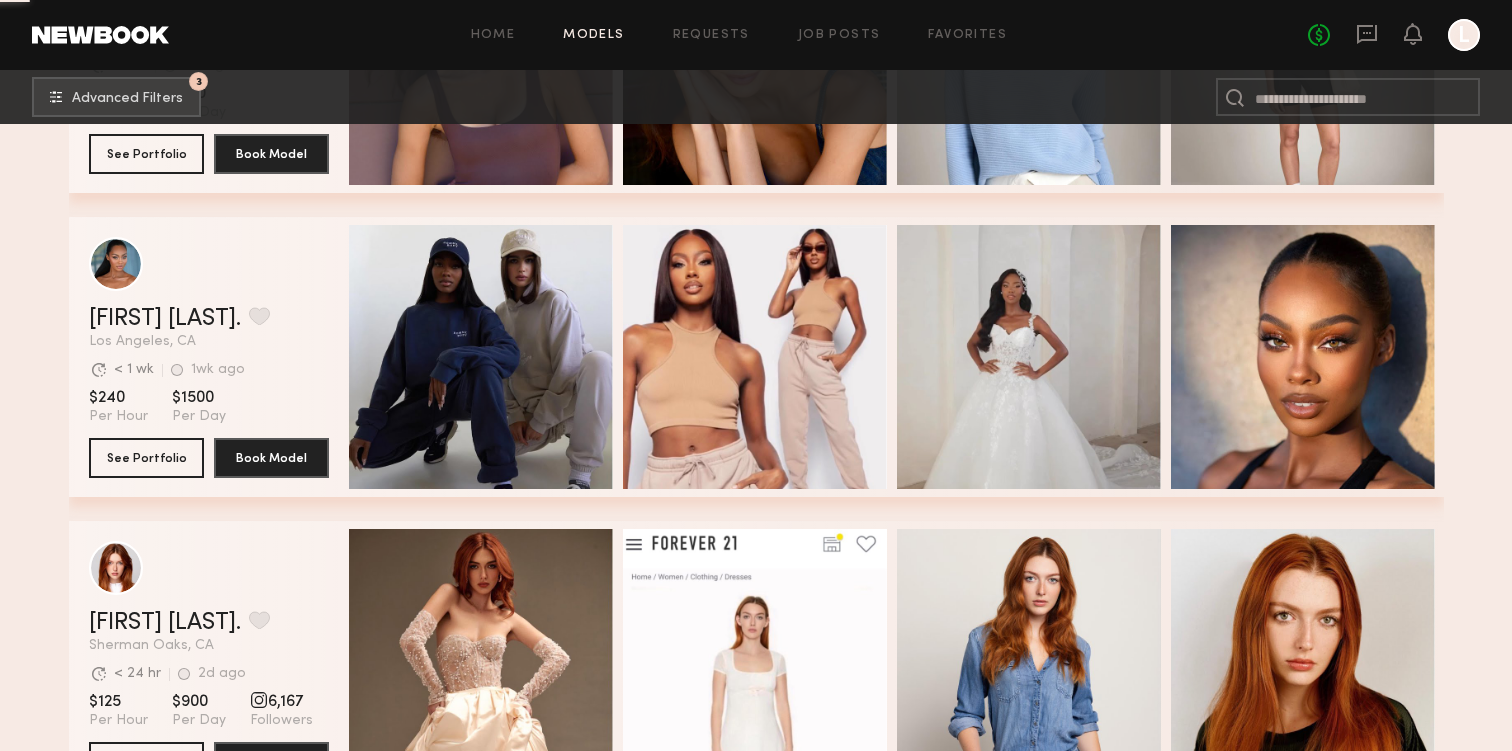 scroll, scrollTop: 13328, scrollLeft: 0, axis: vertical 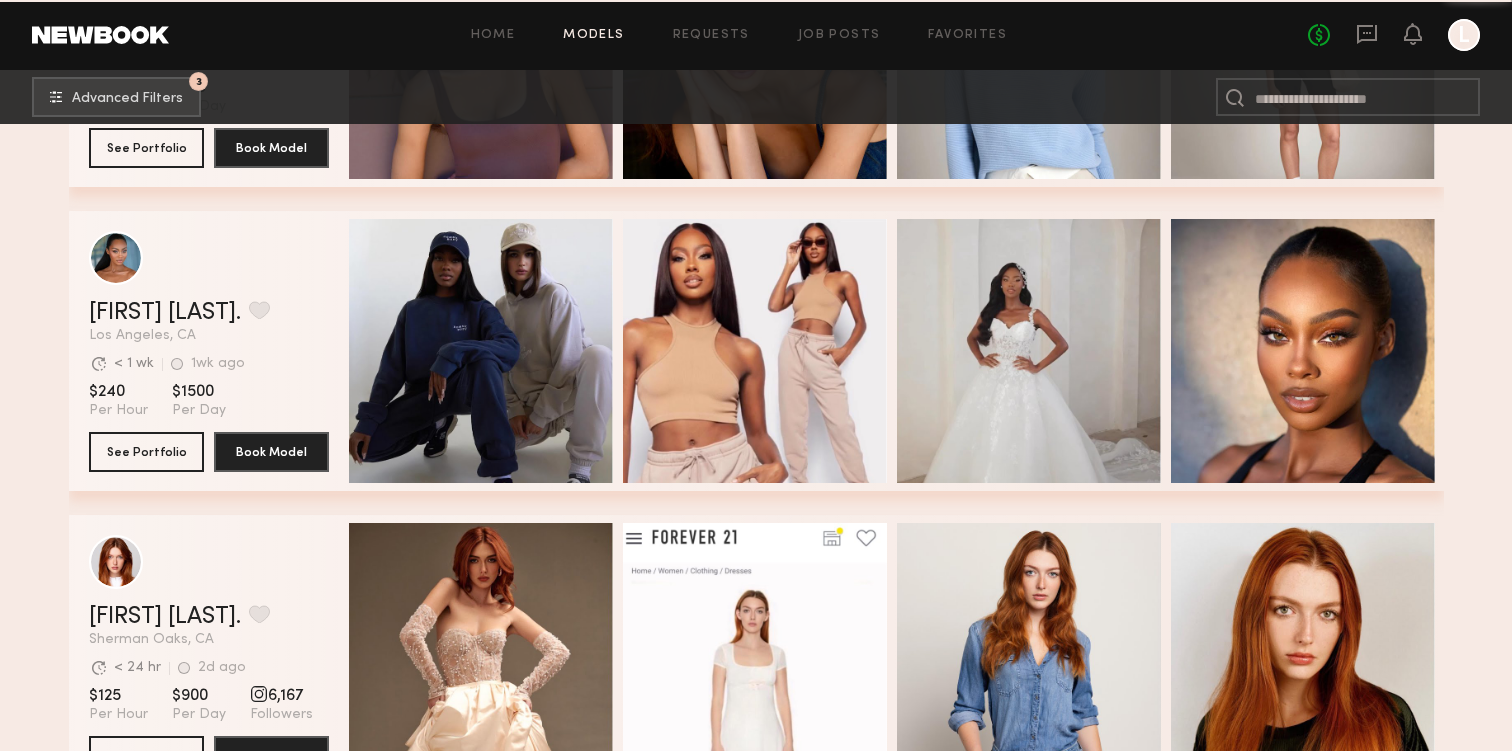 click on "Quick Preview" 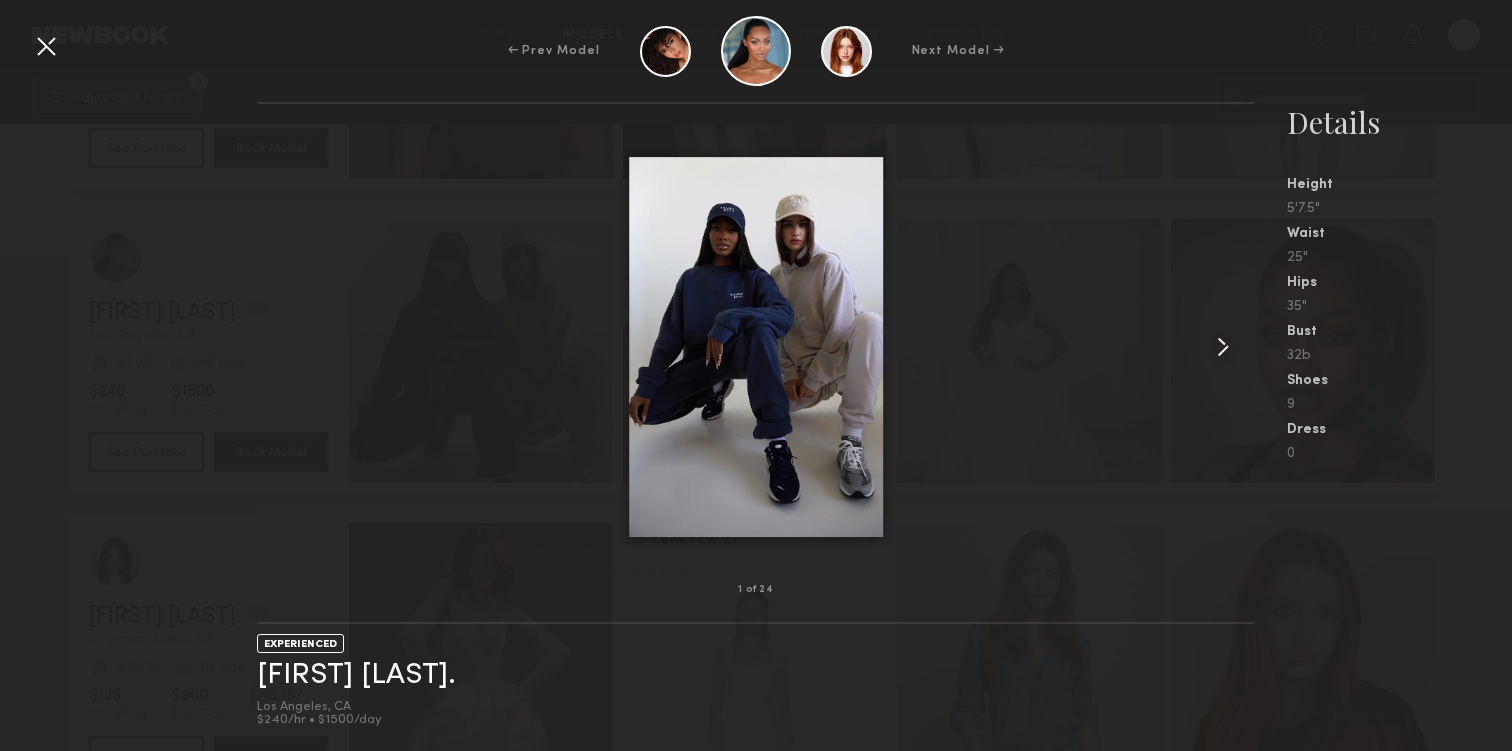 click at bounding box center (1223, 347) 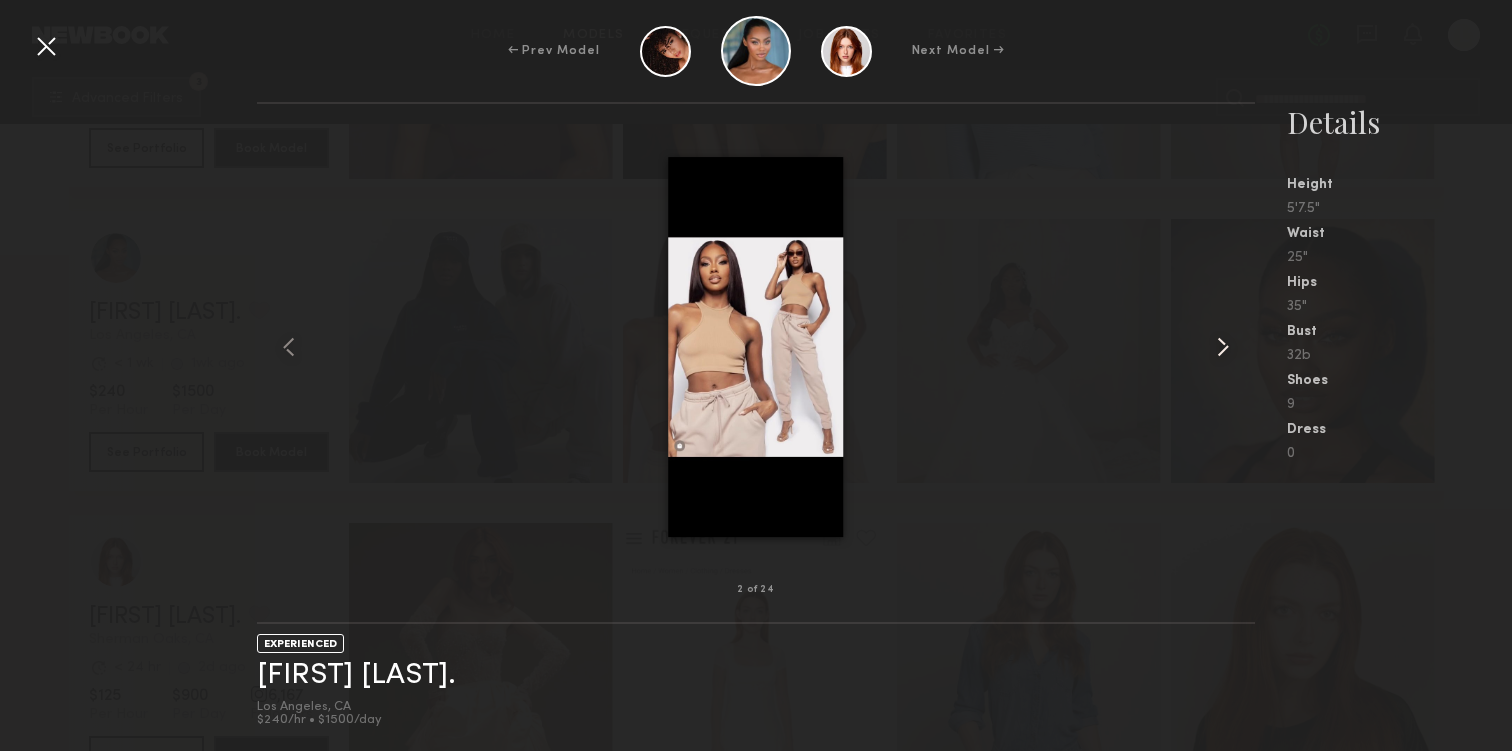 click at bounding box center (1223, 347) 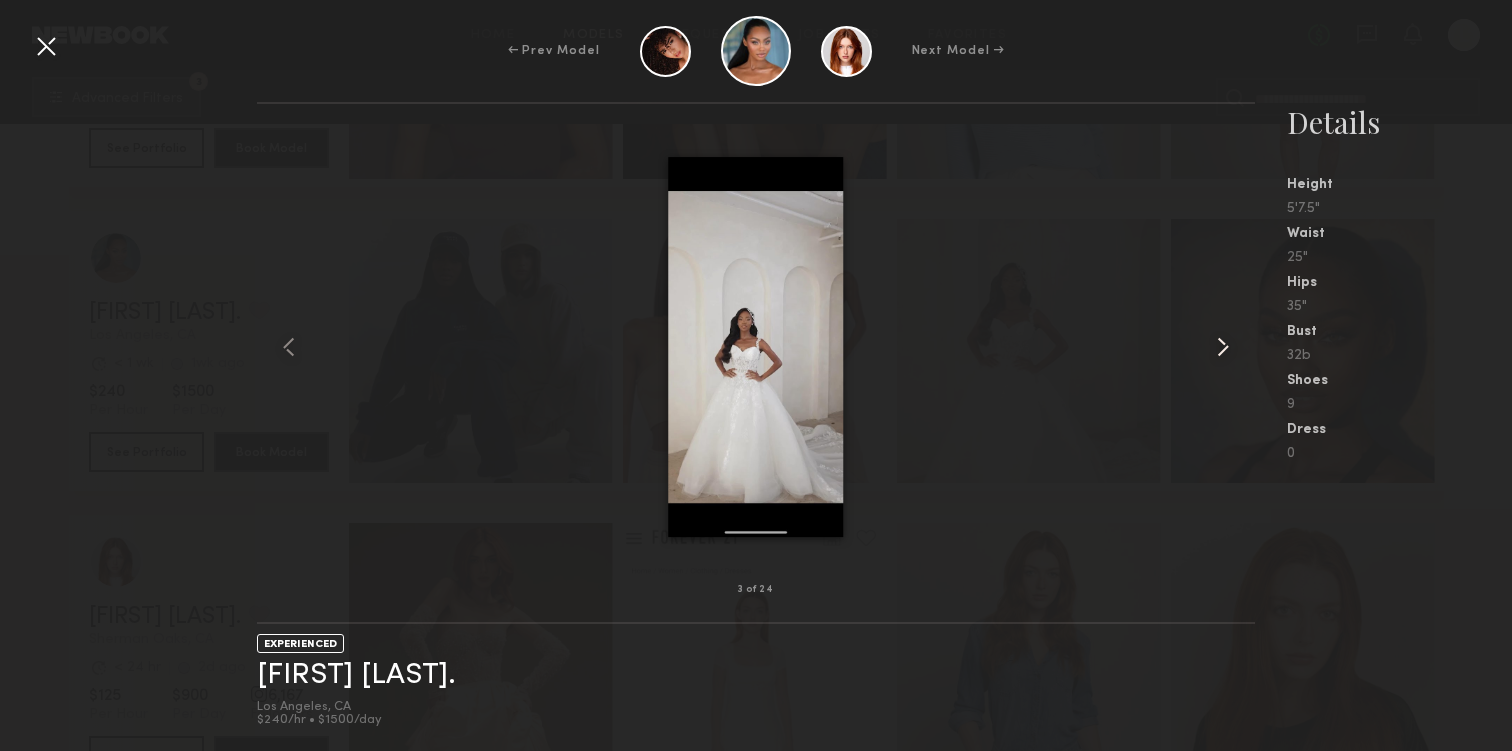 click at bounding box center (1223, 347) 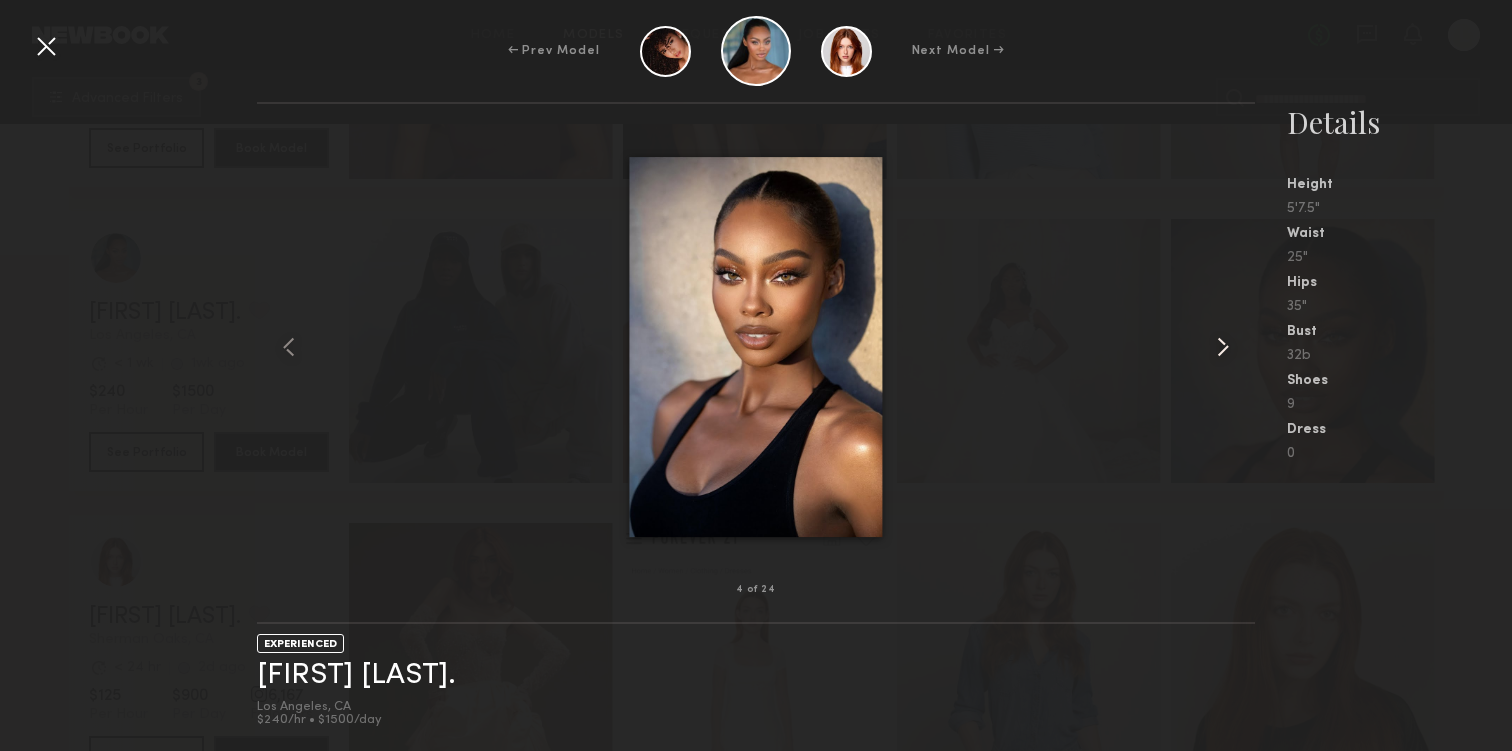 click at bounding box center (1223, 347) 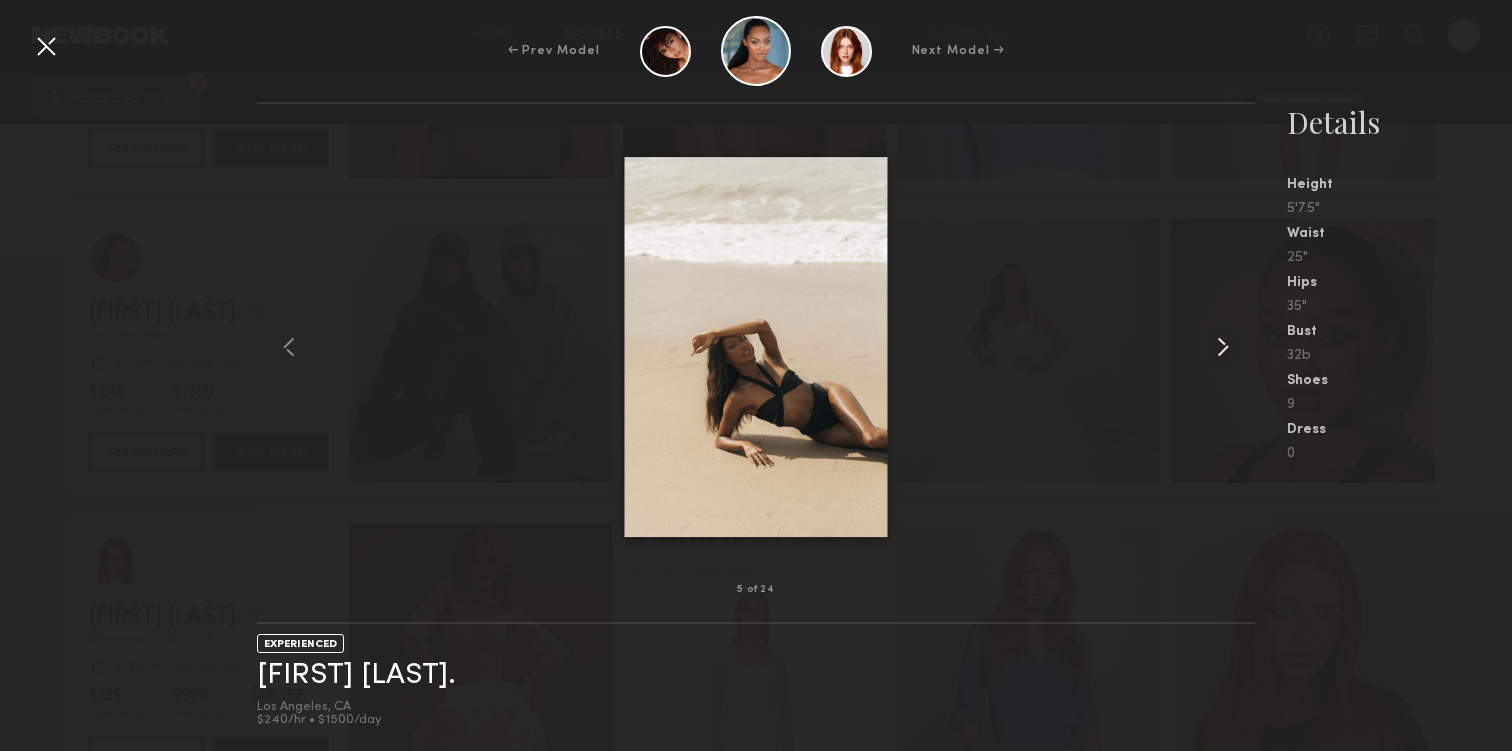 click at bounding box center (1223, 347) 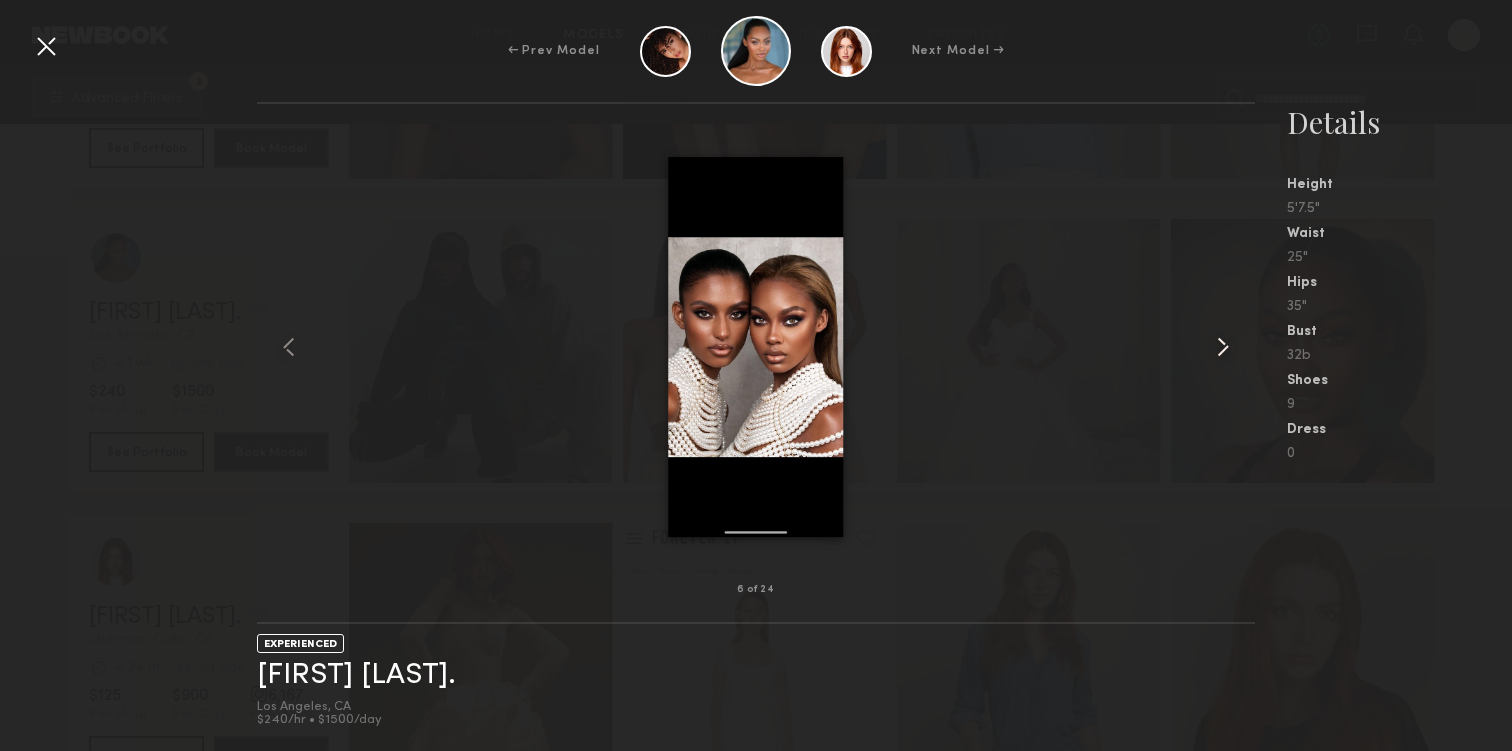 click at bounding box center (1223, 347) 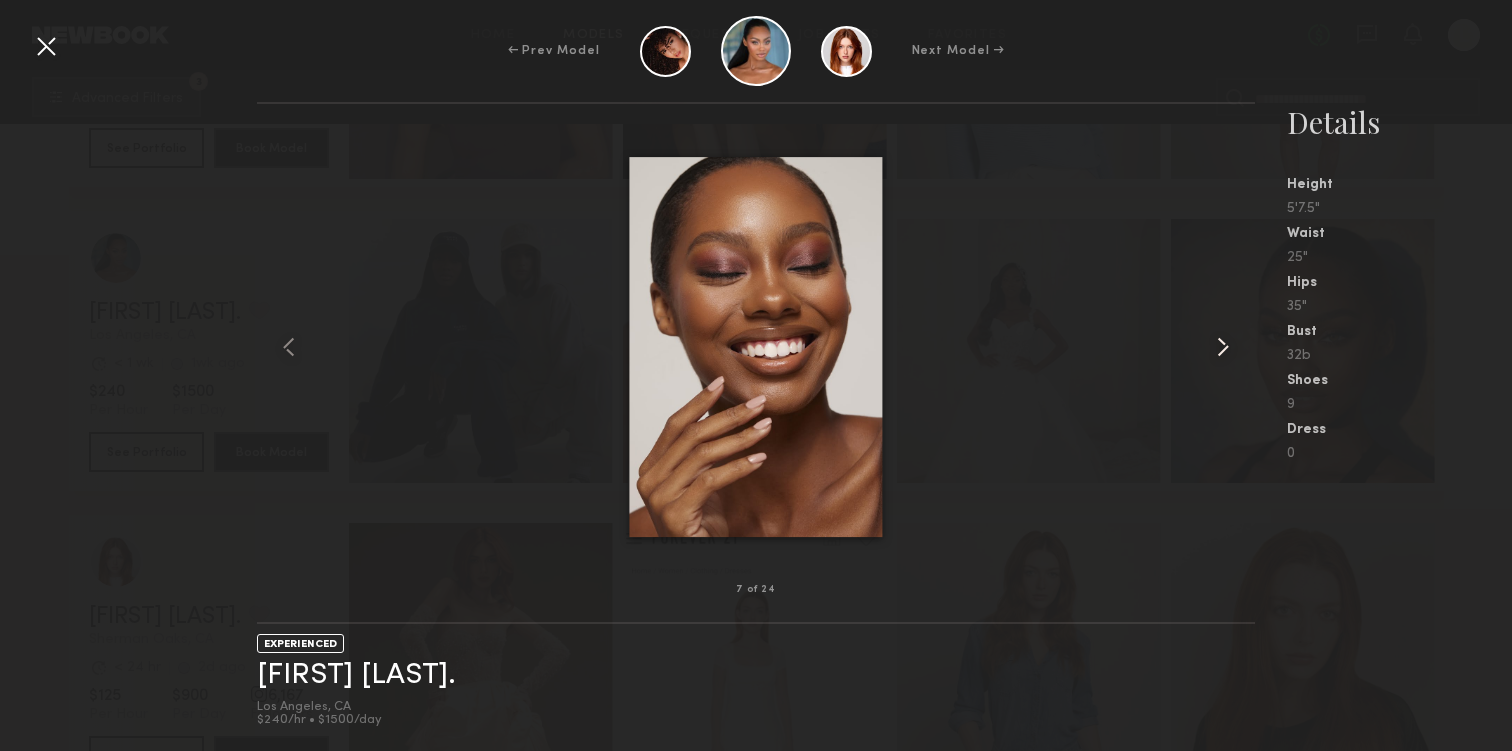 click at bounding box center (1223, 347) 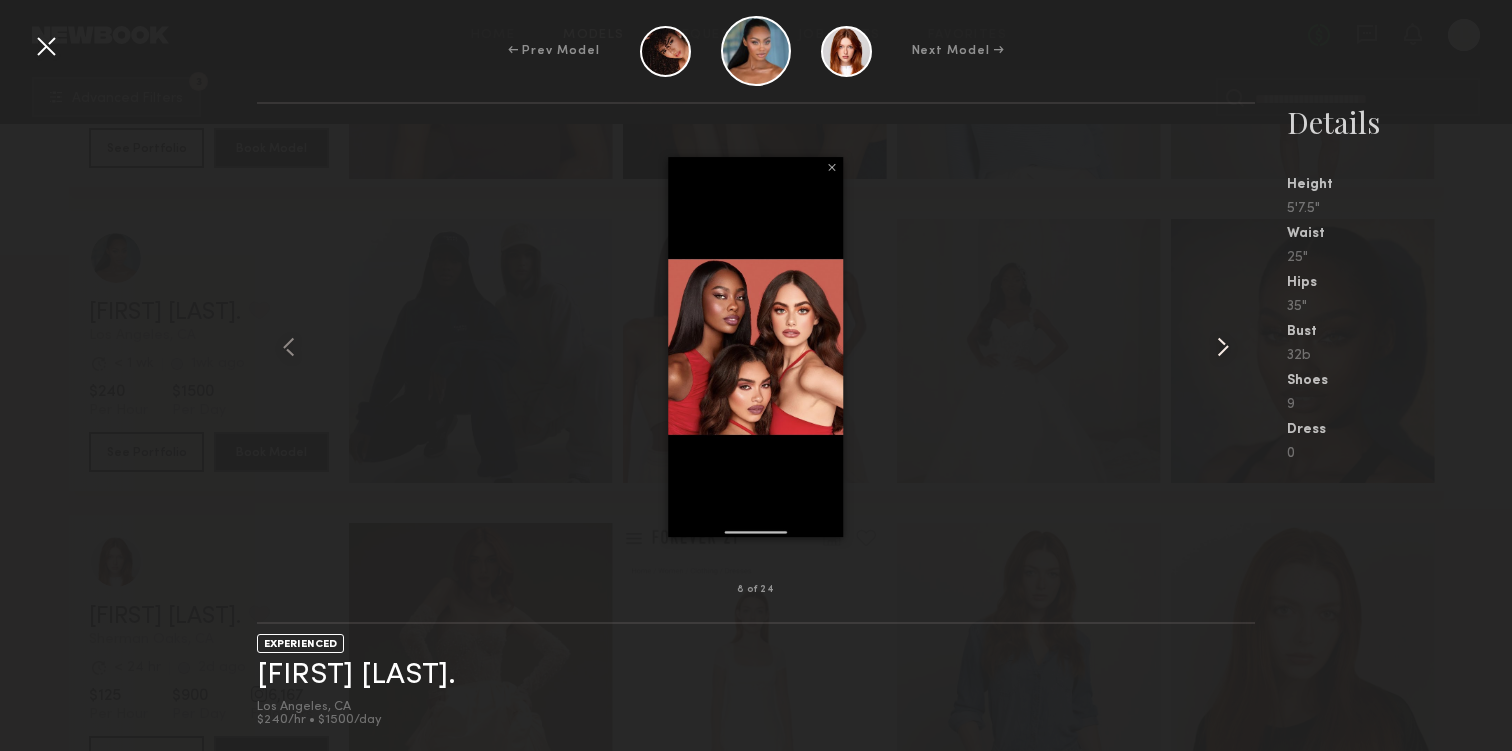 click at bounding box center (1223, 347) 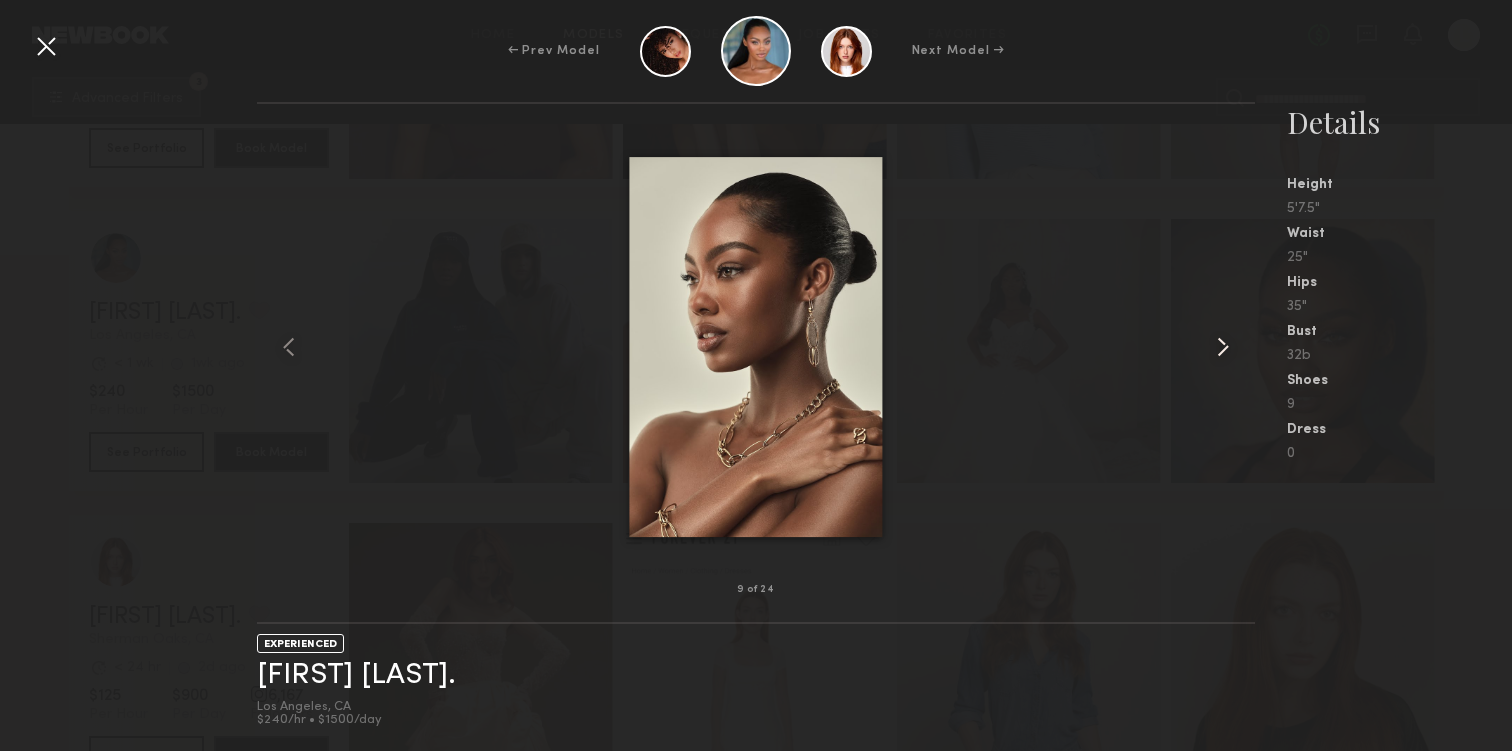 click at bounding box center (1223, 347) 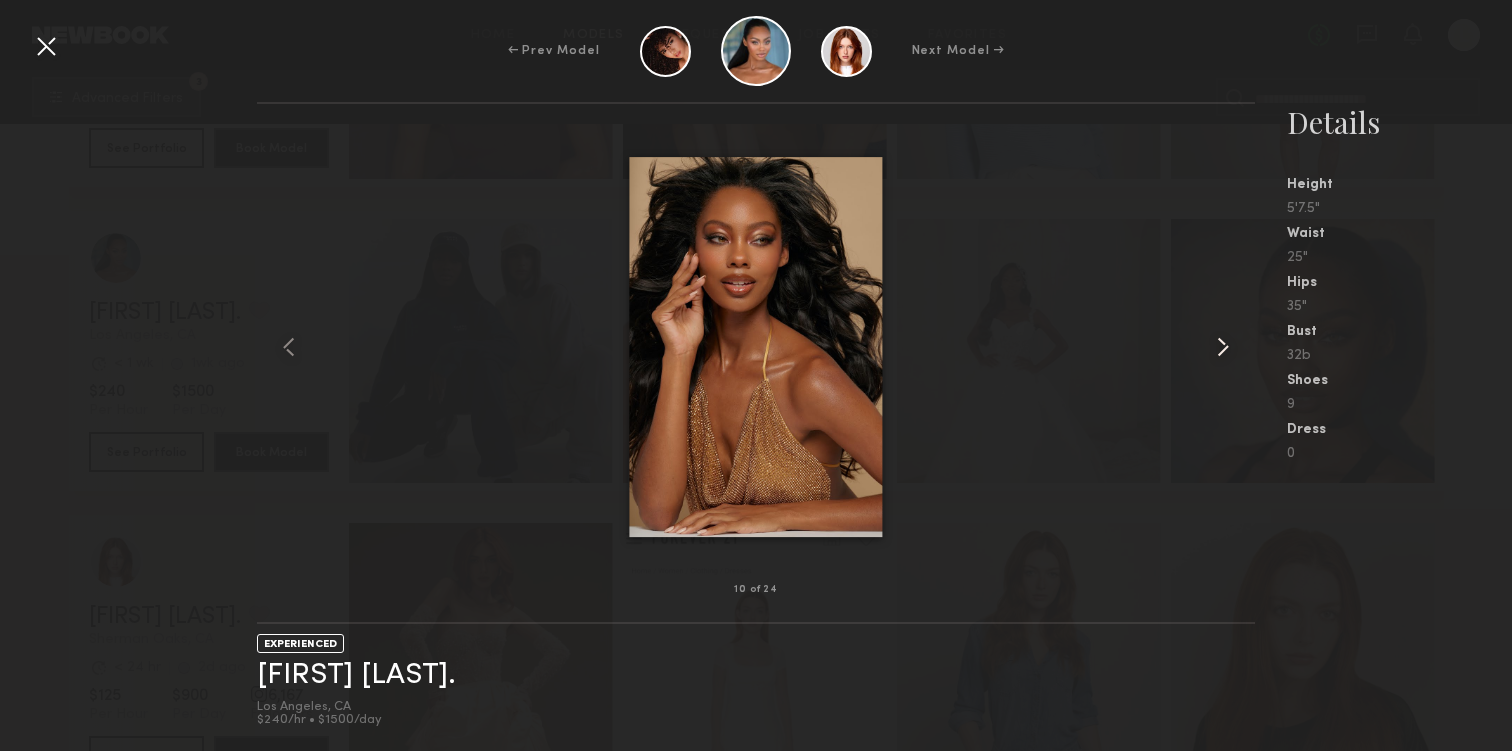 click at bounding box center (1223, 347) 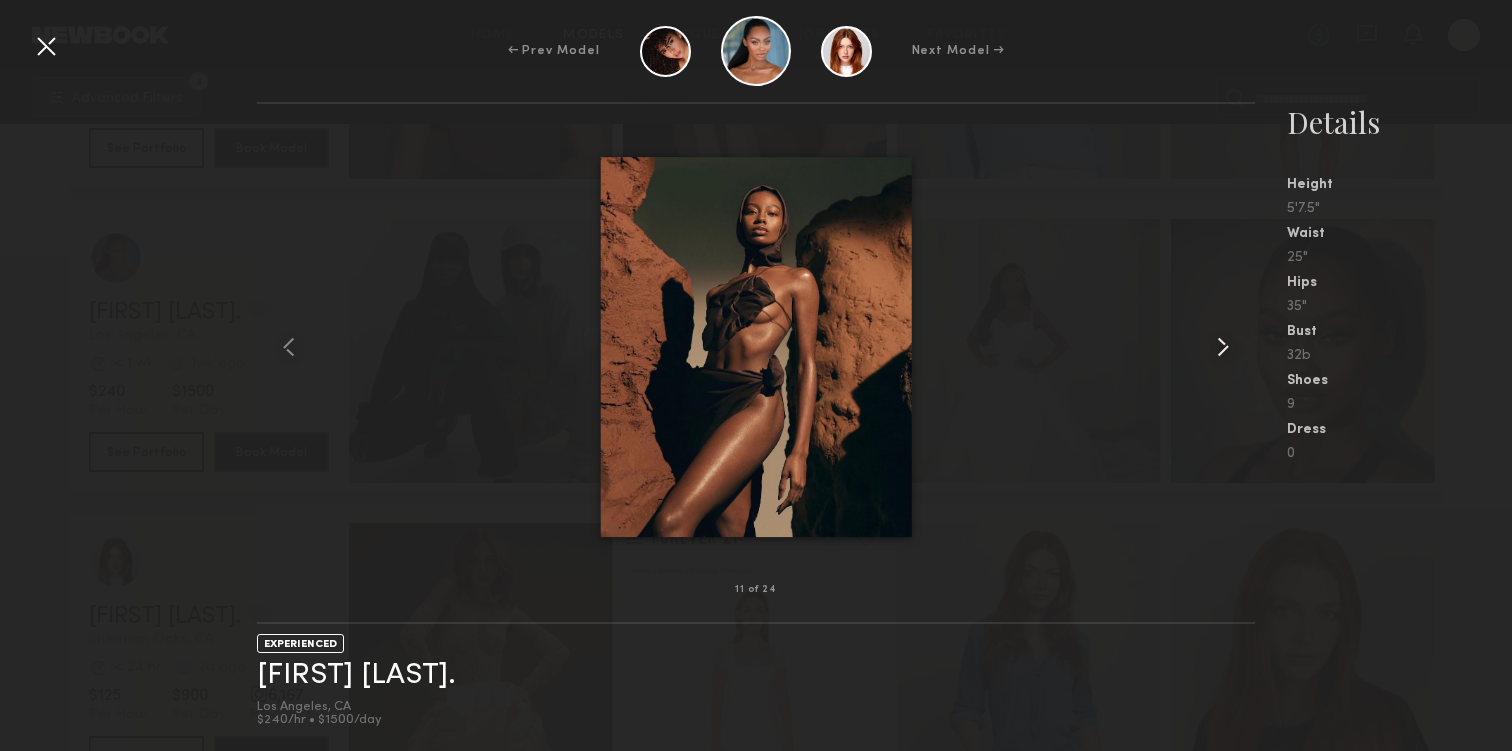click at bounding box center (1223, 347) 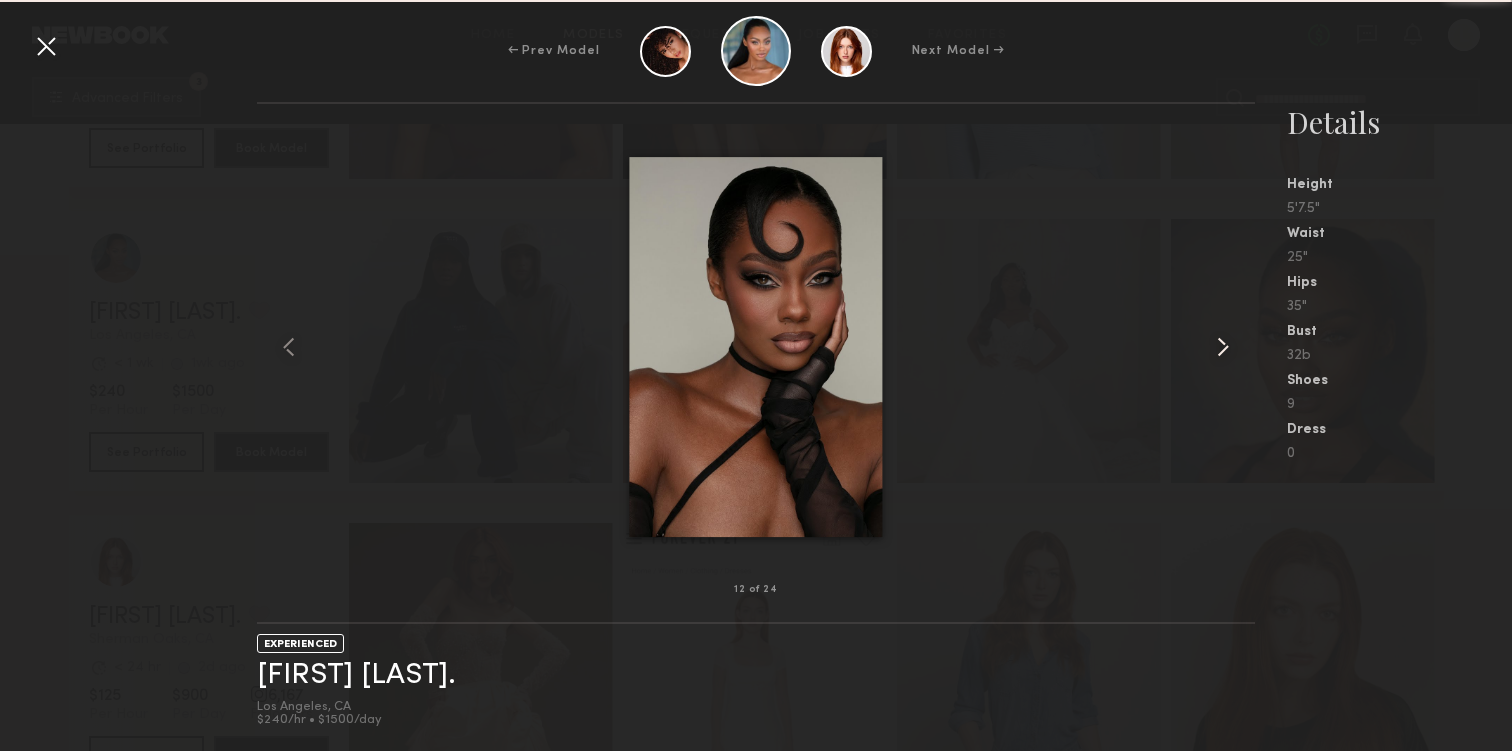 click at bounding box center [1223, 347] 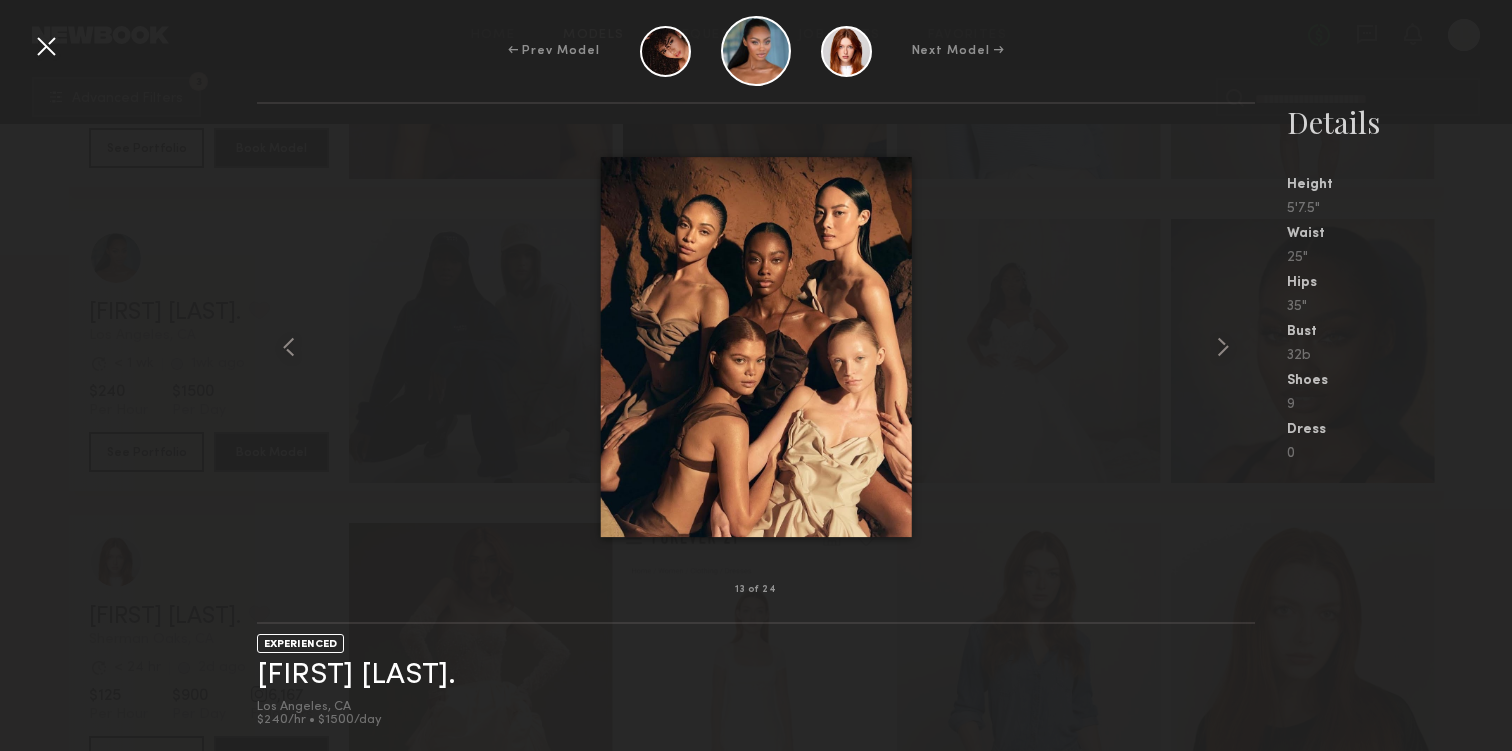 click at bounding box center [46, 46] 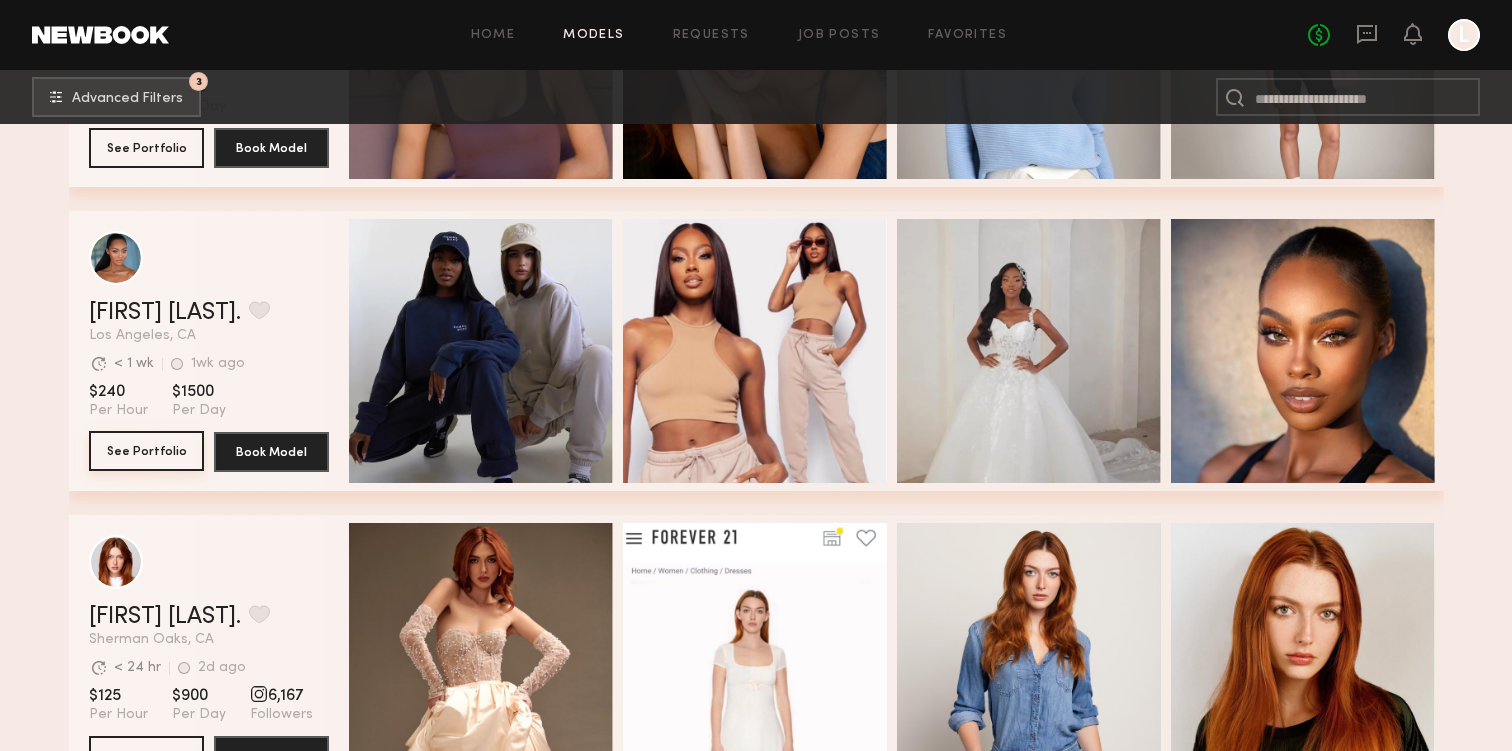 click on "See Portfolio" 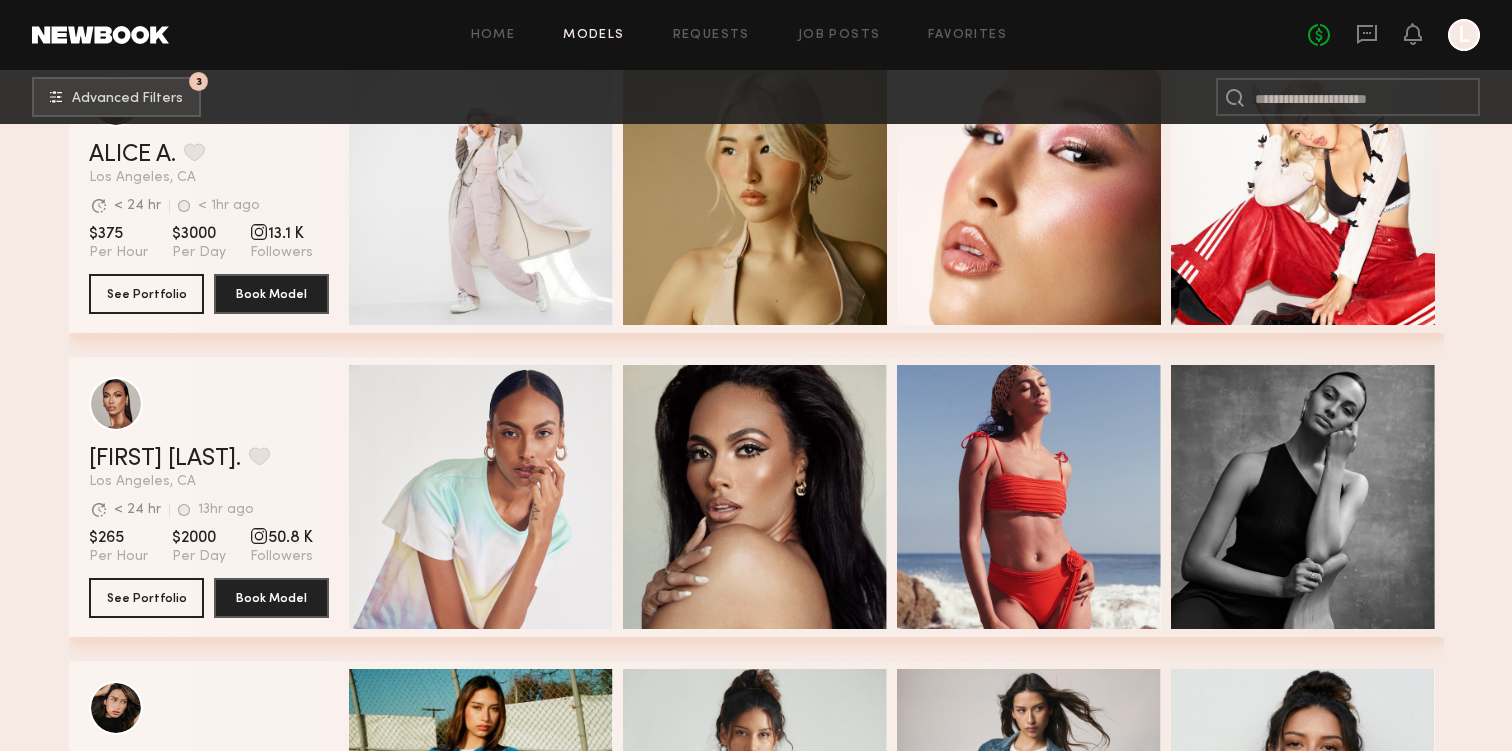 scroll, scrollTop: 16901, scrollLeft: 0, axis: vertical 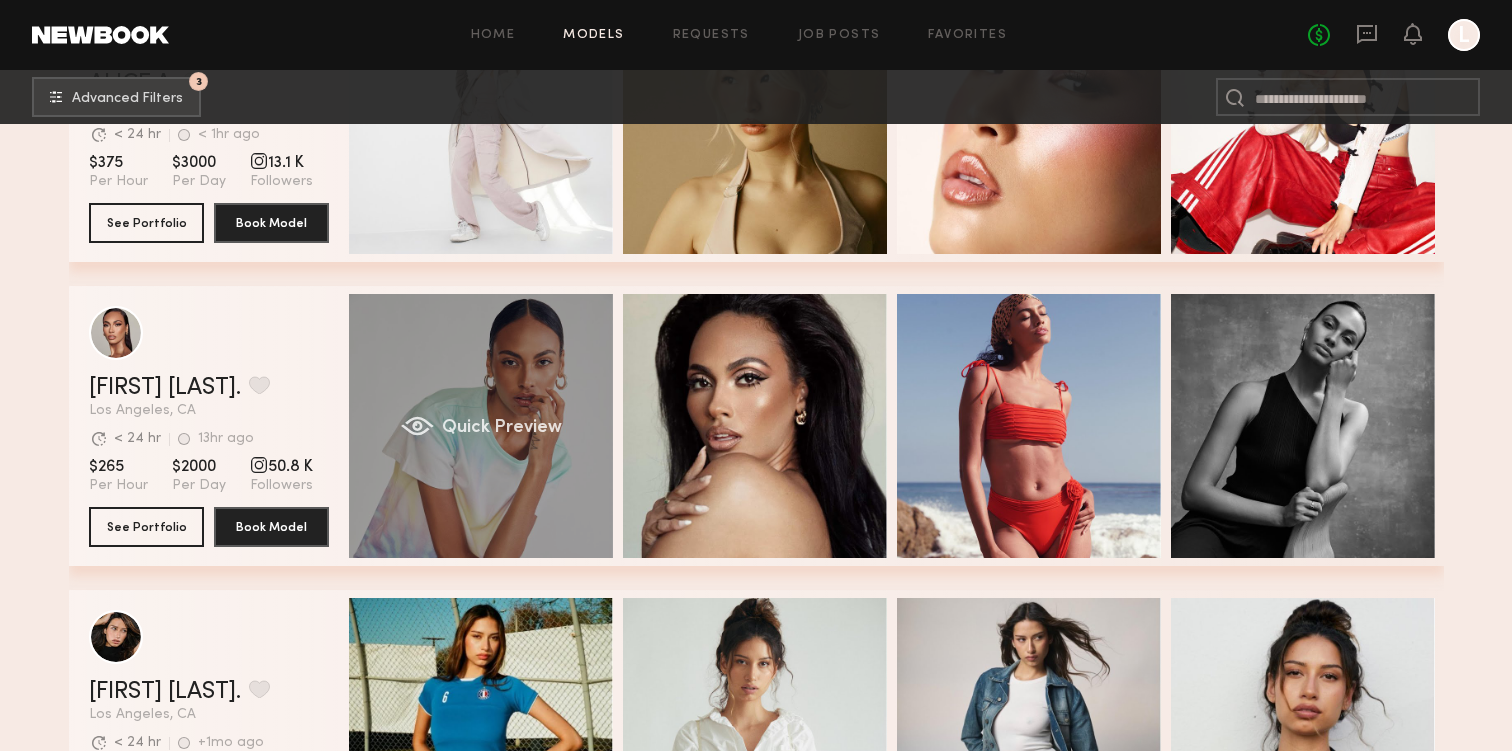 click on "Quick Preview" 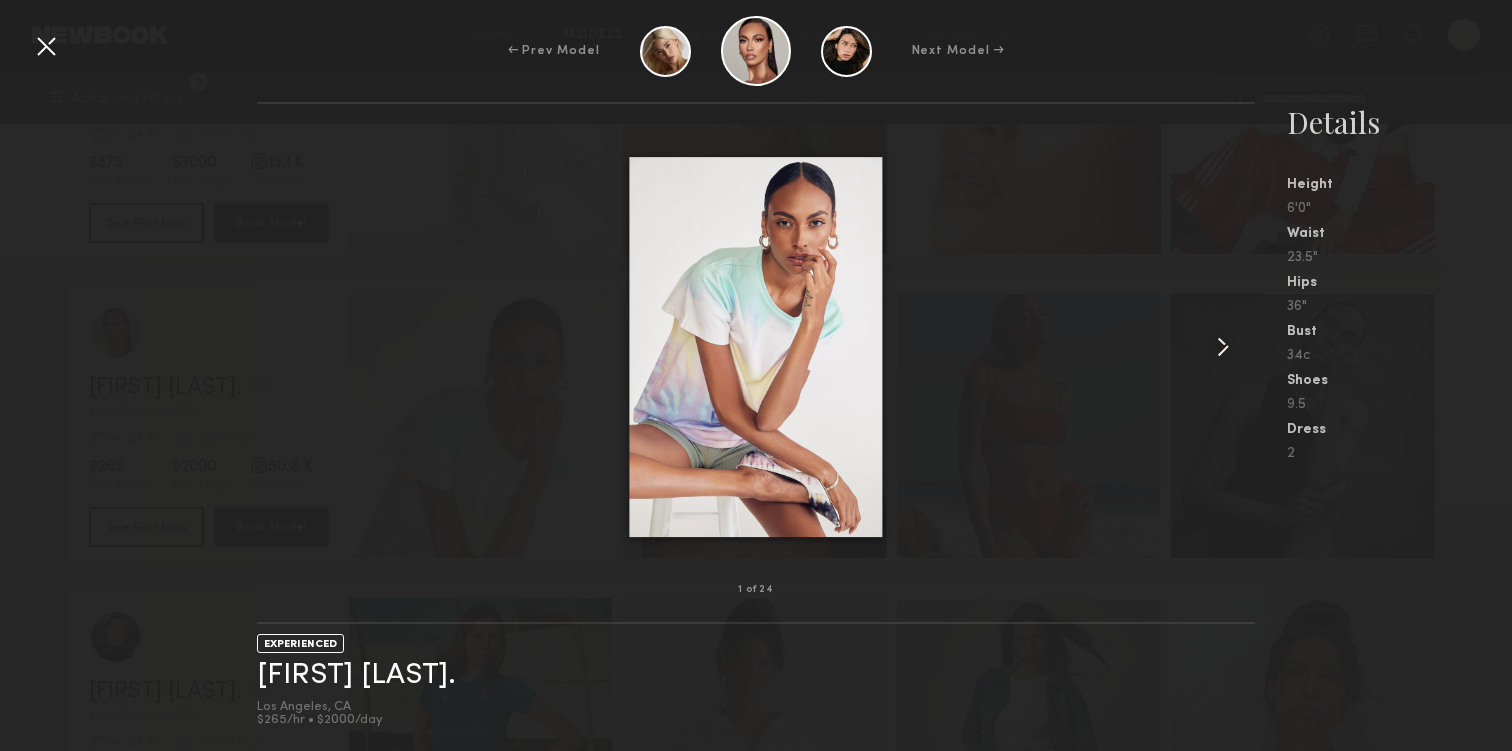 click at bounding box center (1223, 347) 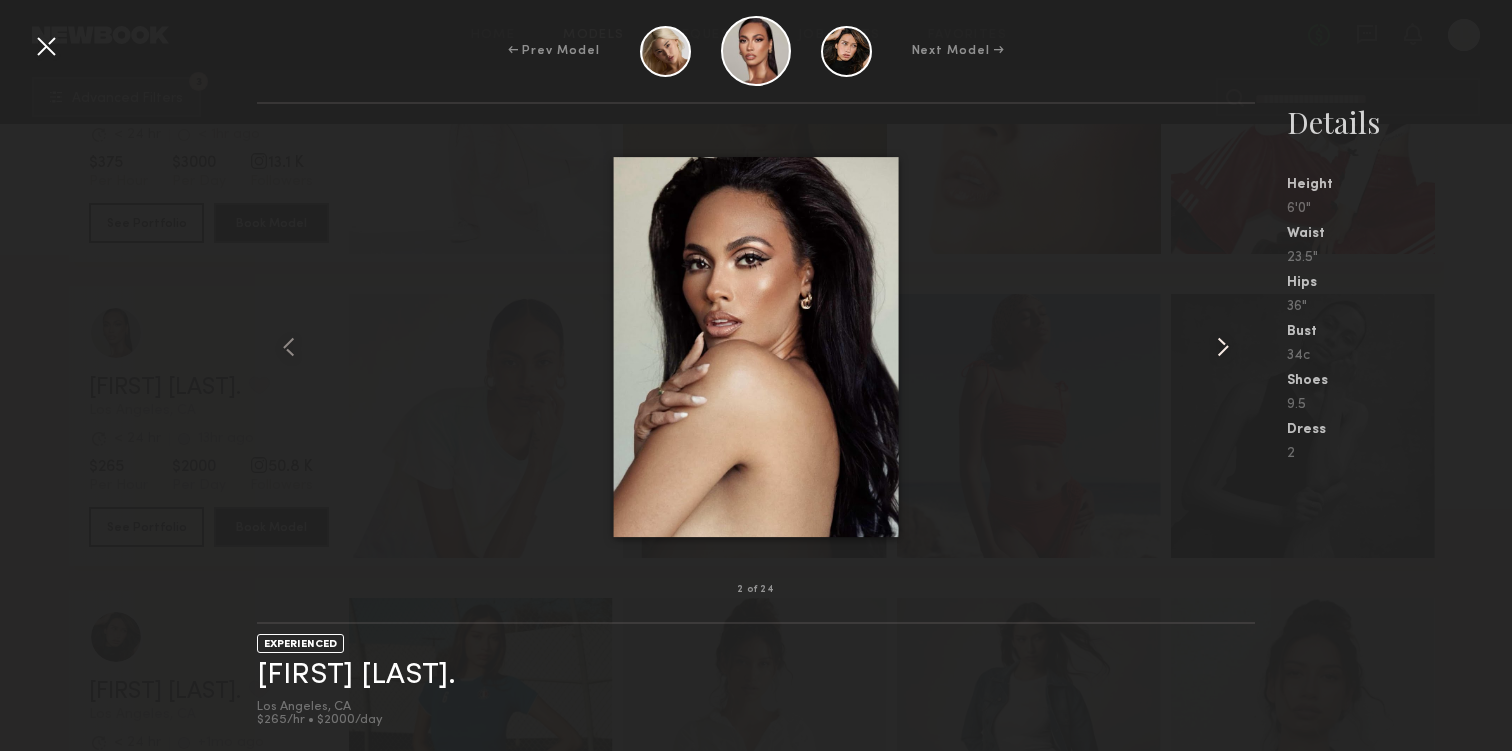 click at bounding box center (1223, 347) 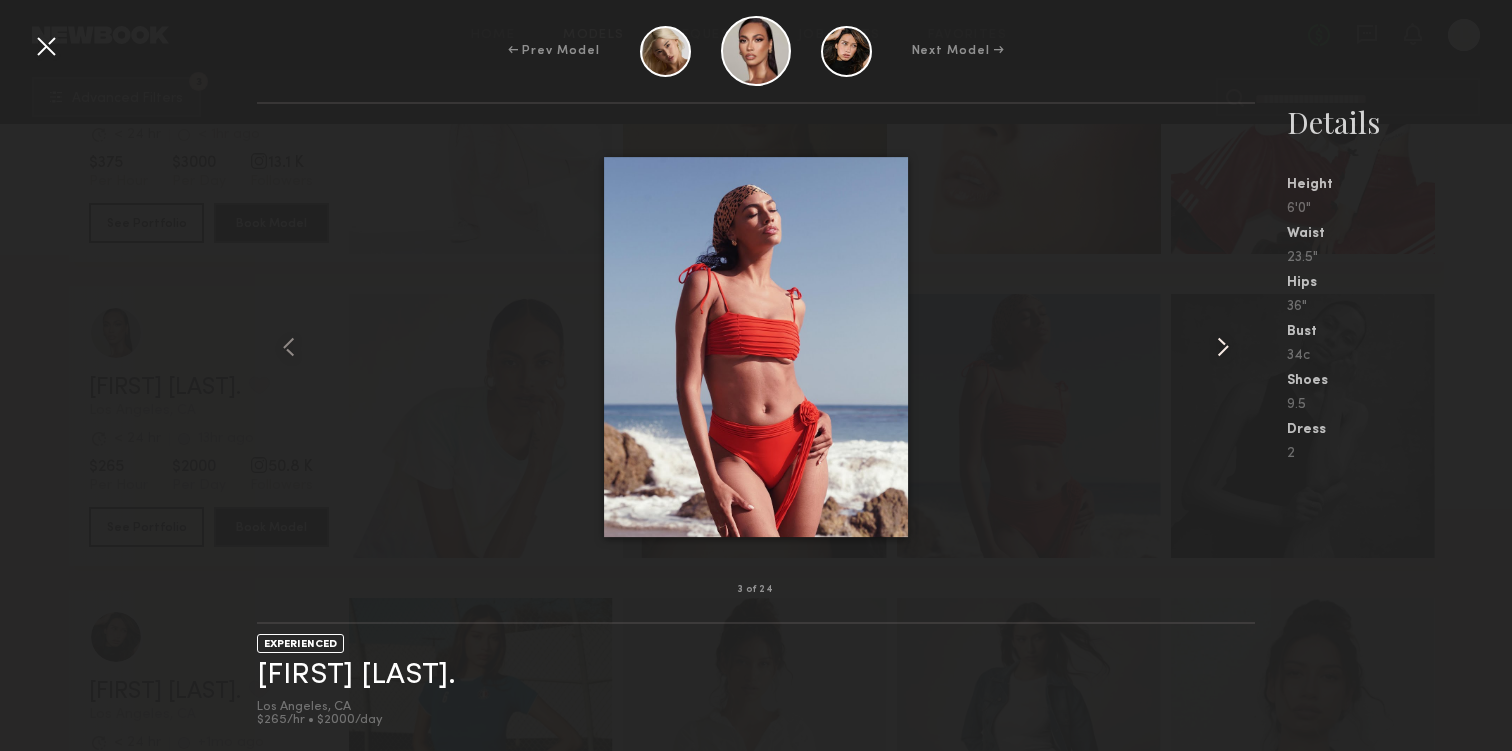 click at bounding box center (1223, 347) 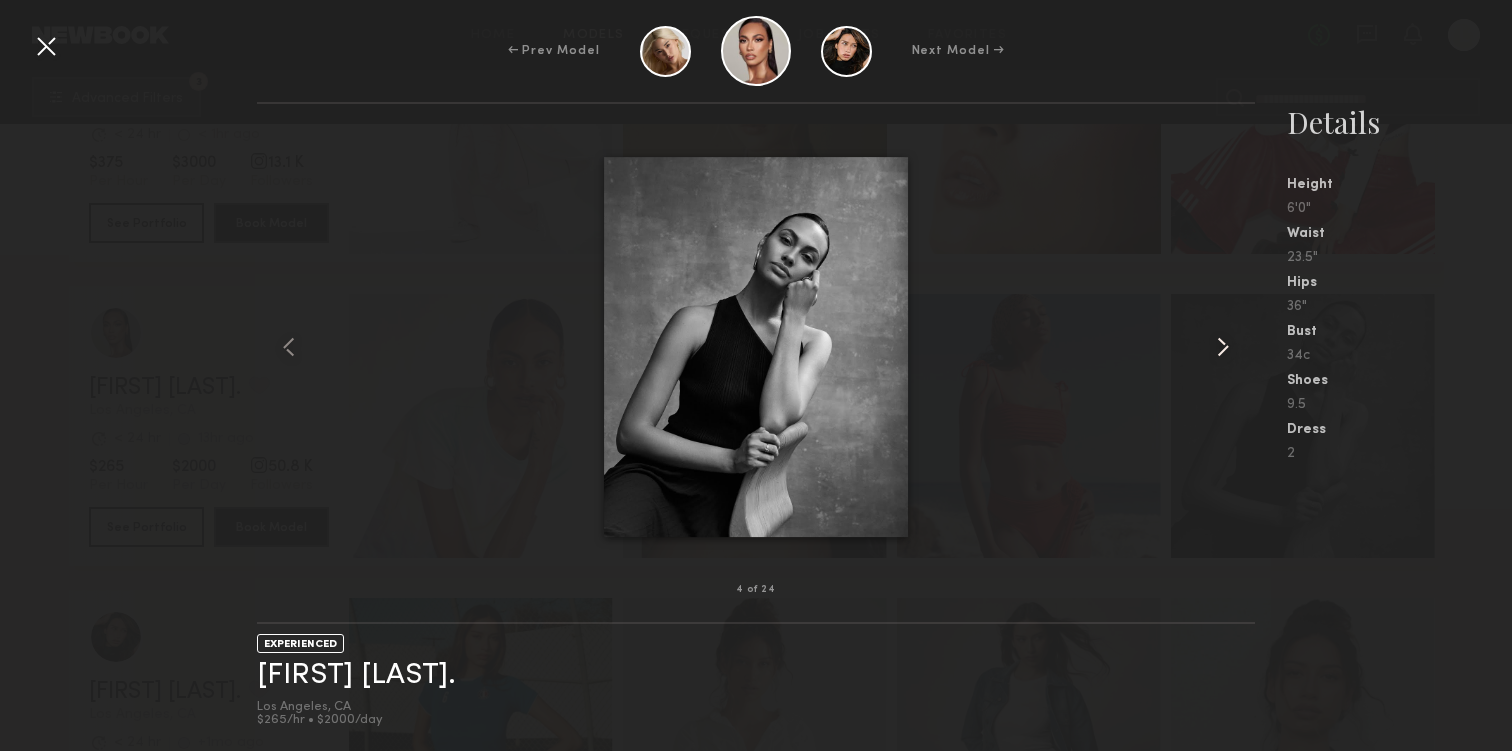 click at bounding box center (1223, 347) 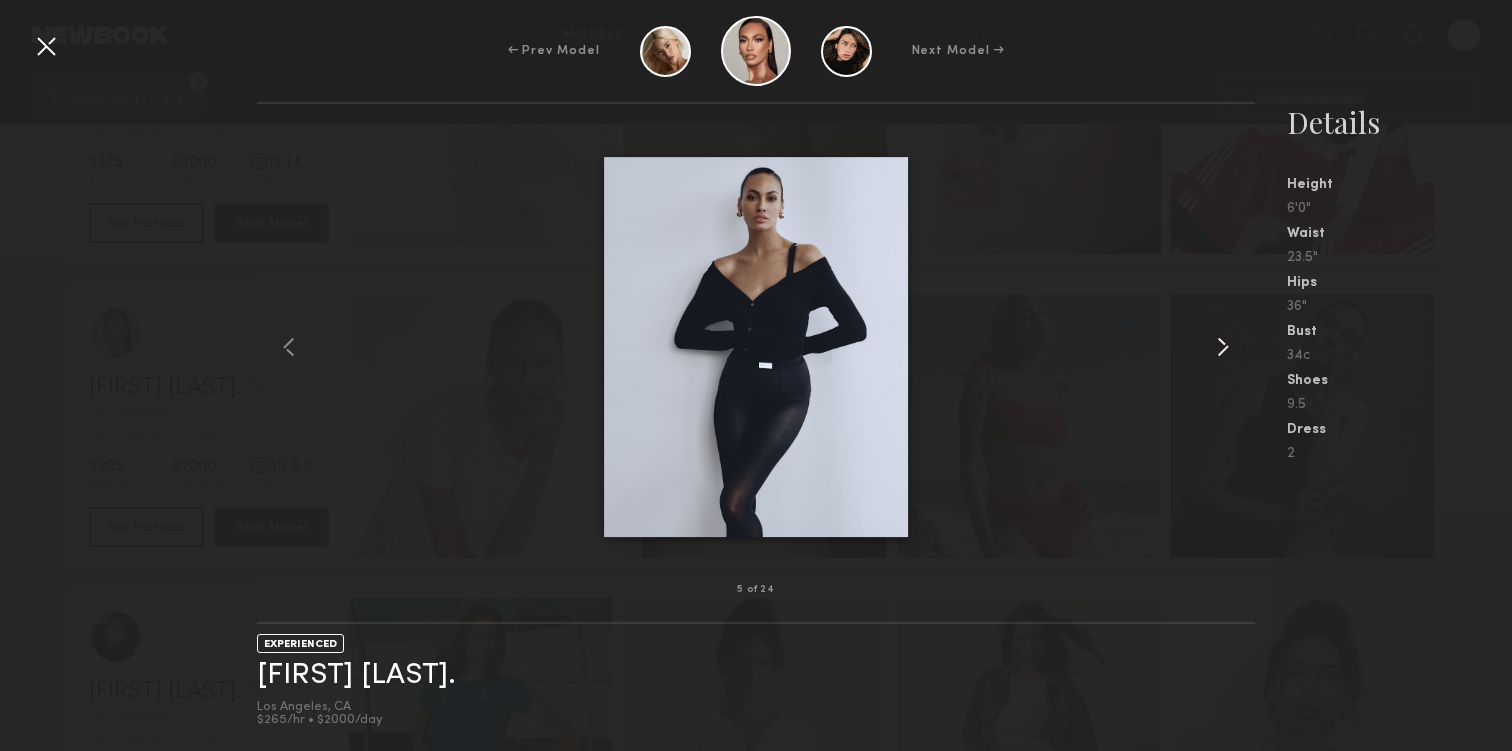 click at bounding box center [1223, 347] 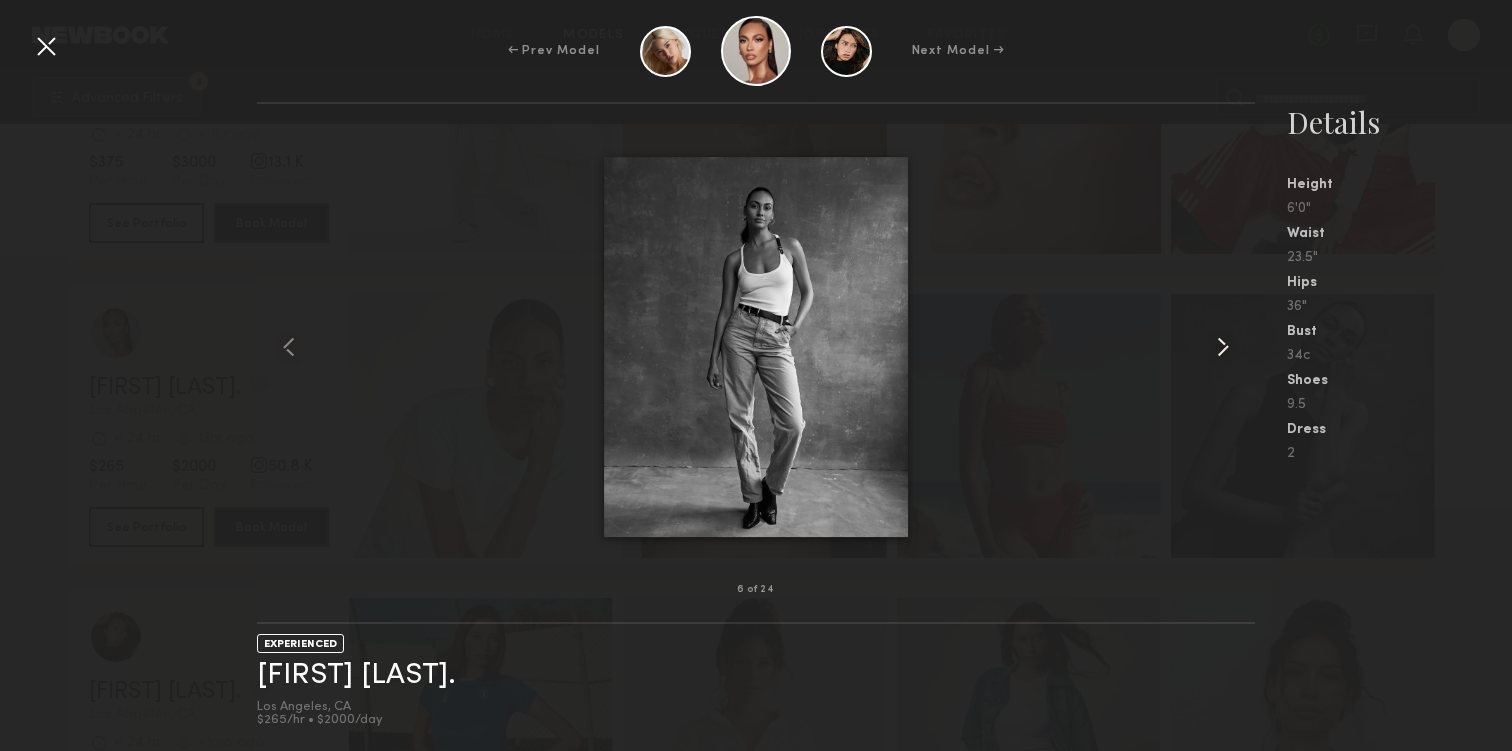 click at bounding box center [1223, 347] 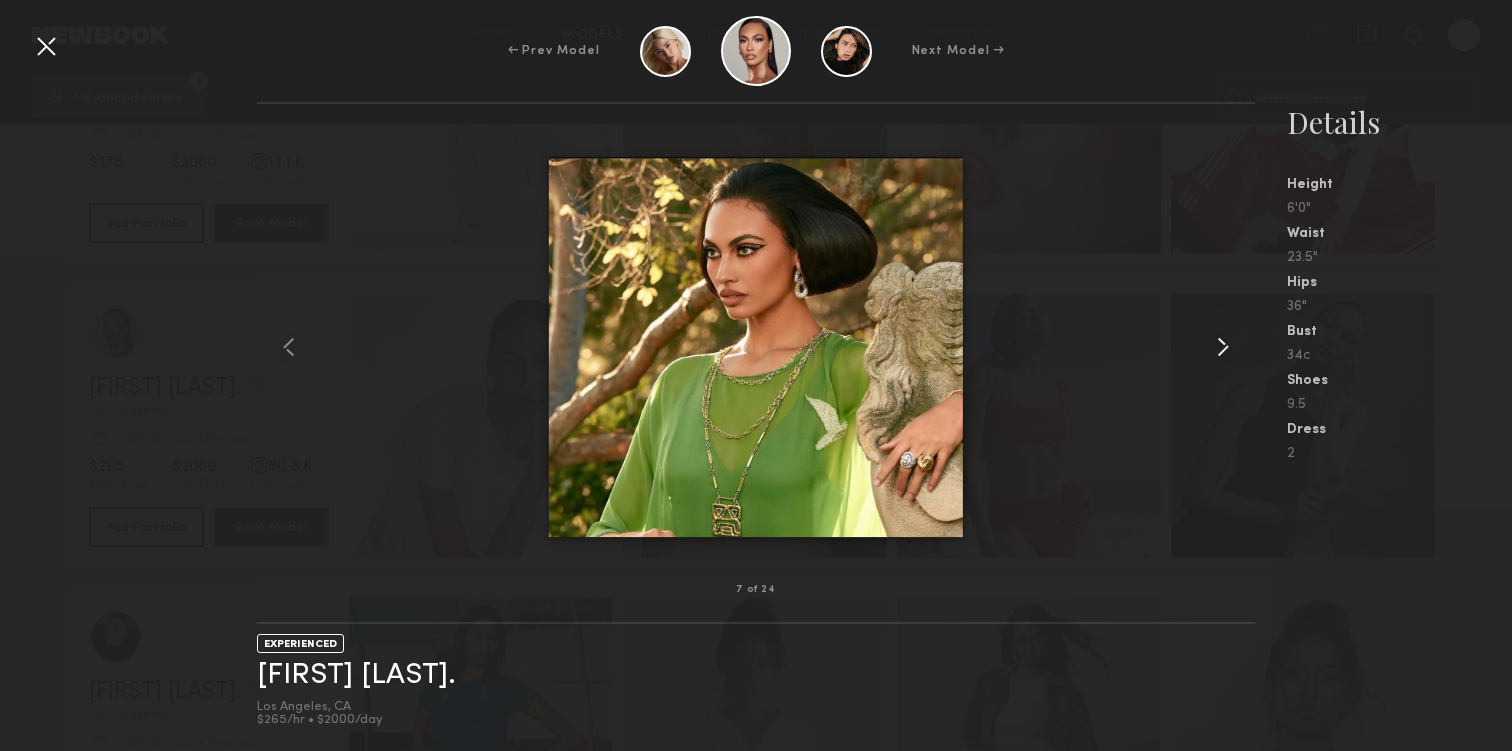 click at bounding box center [1223, 347] 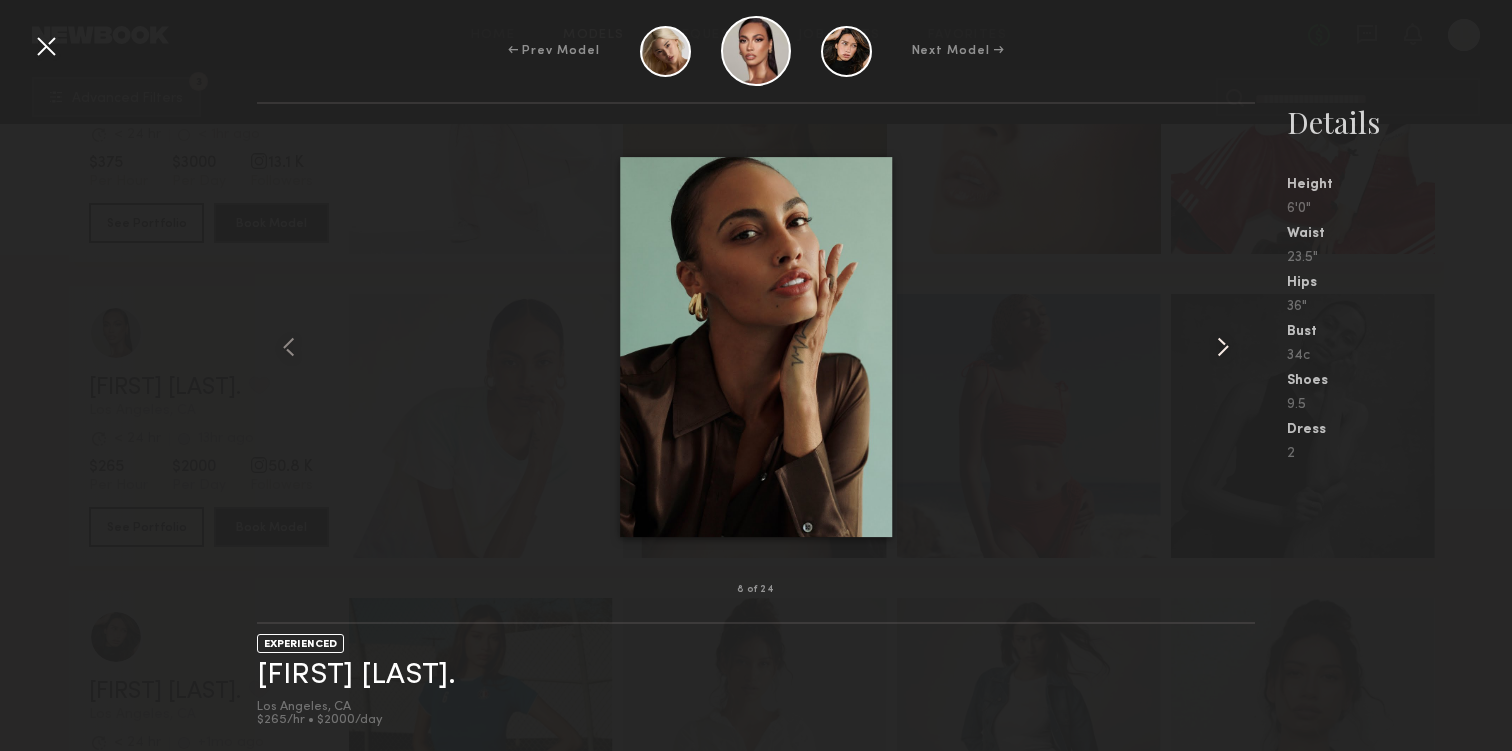 click at bounding box center (1223, 347) 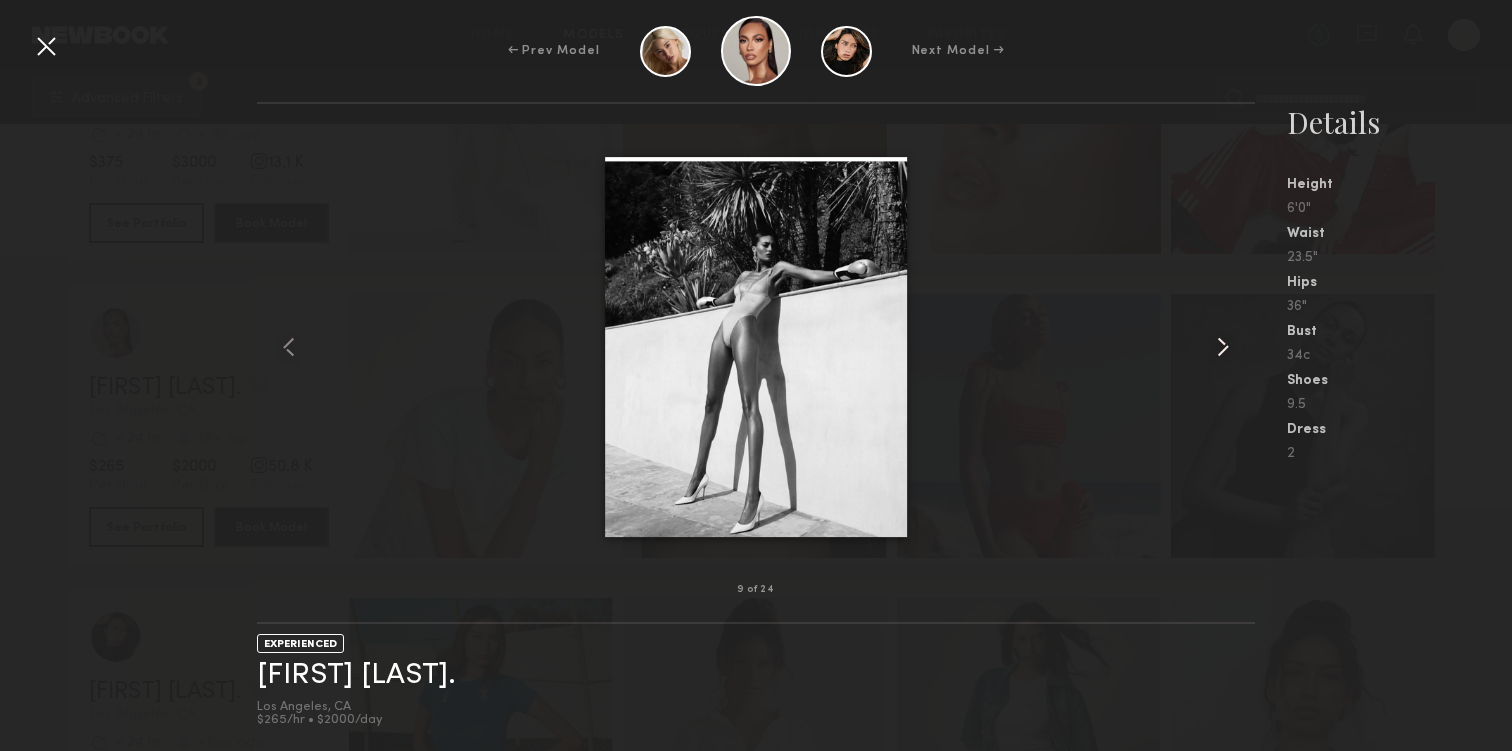 click at bounding box center (1223, 347) 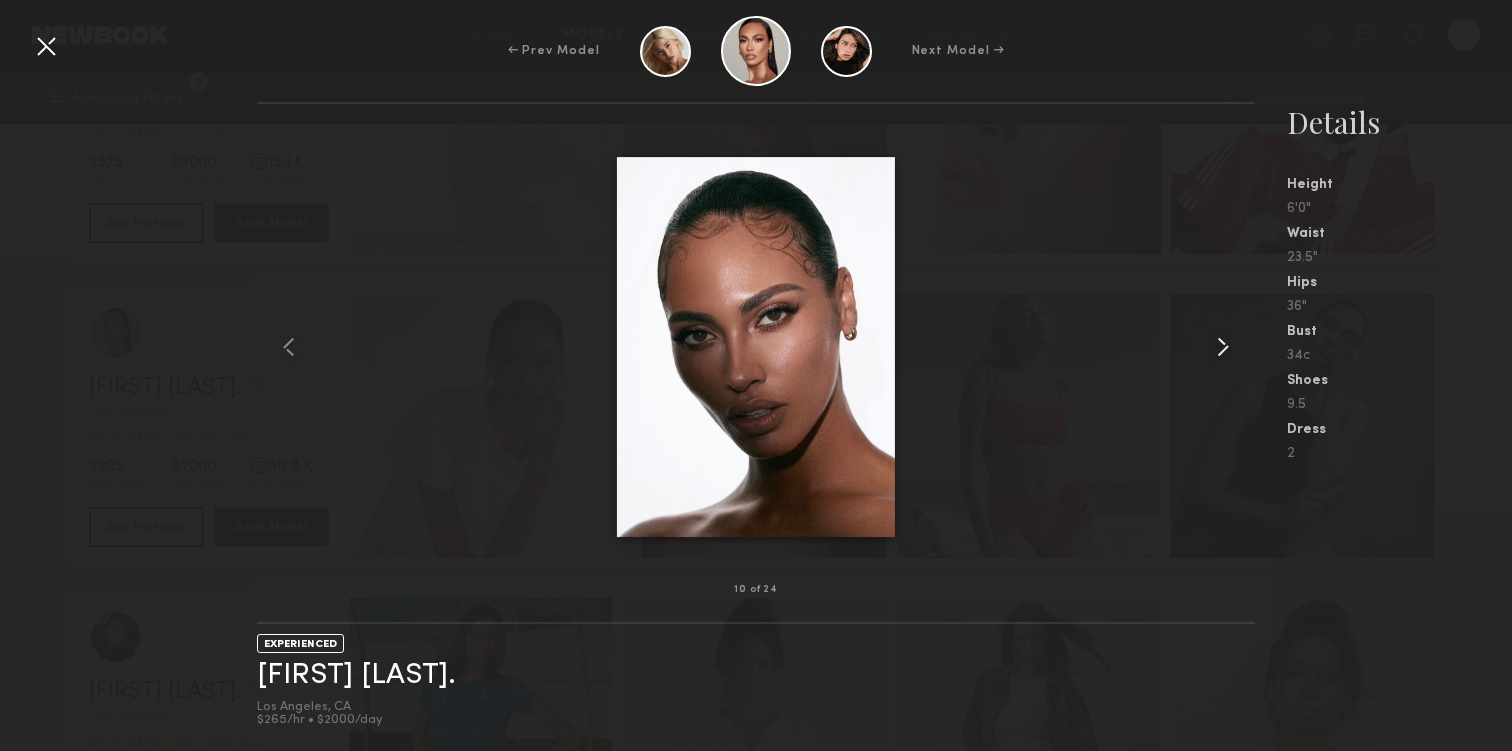 click at bounding box center (1223, 347) 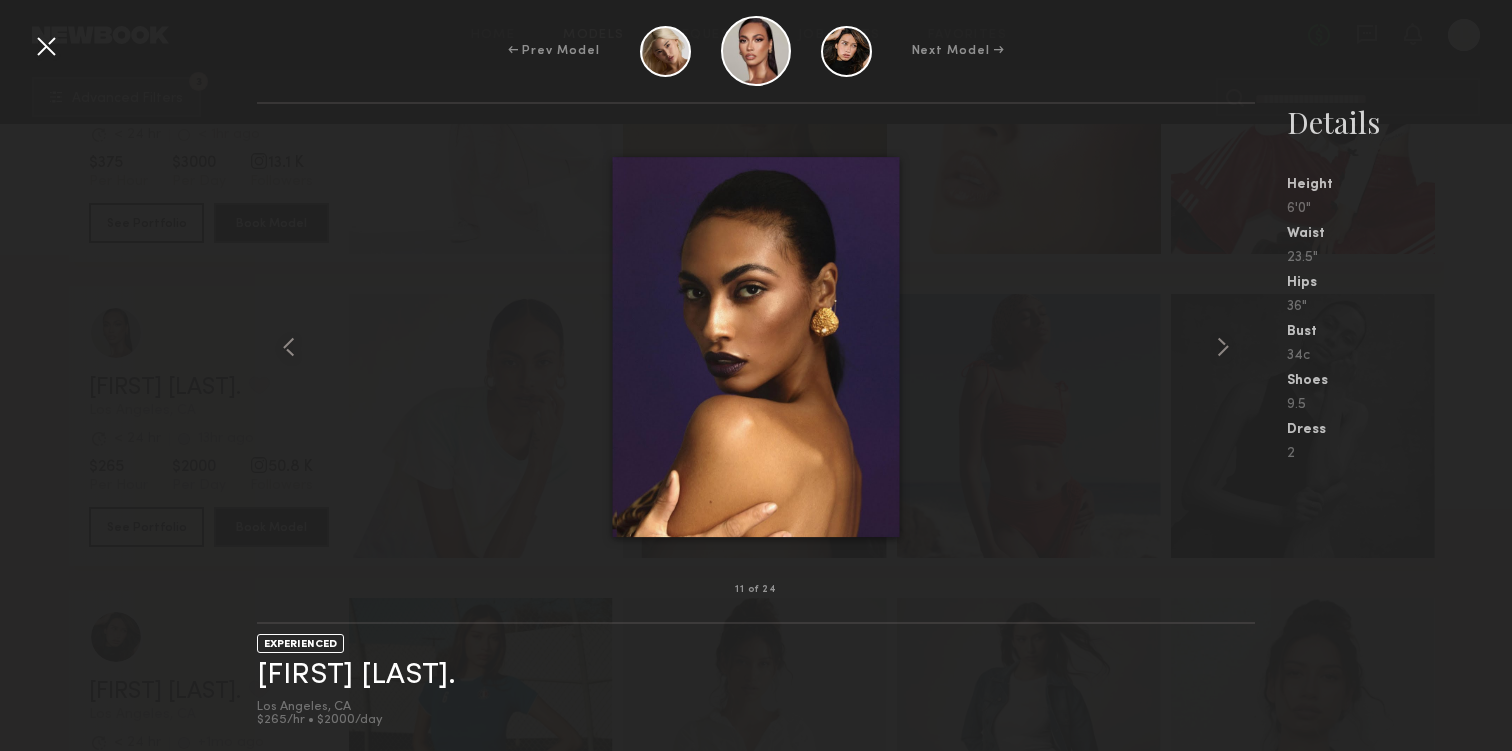 click at bounding box center [46, 46] 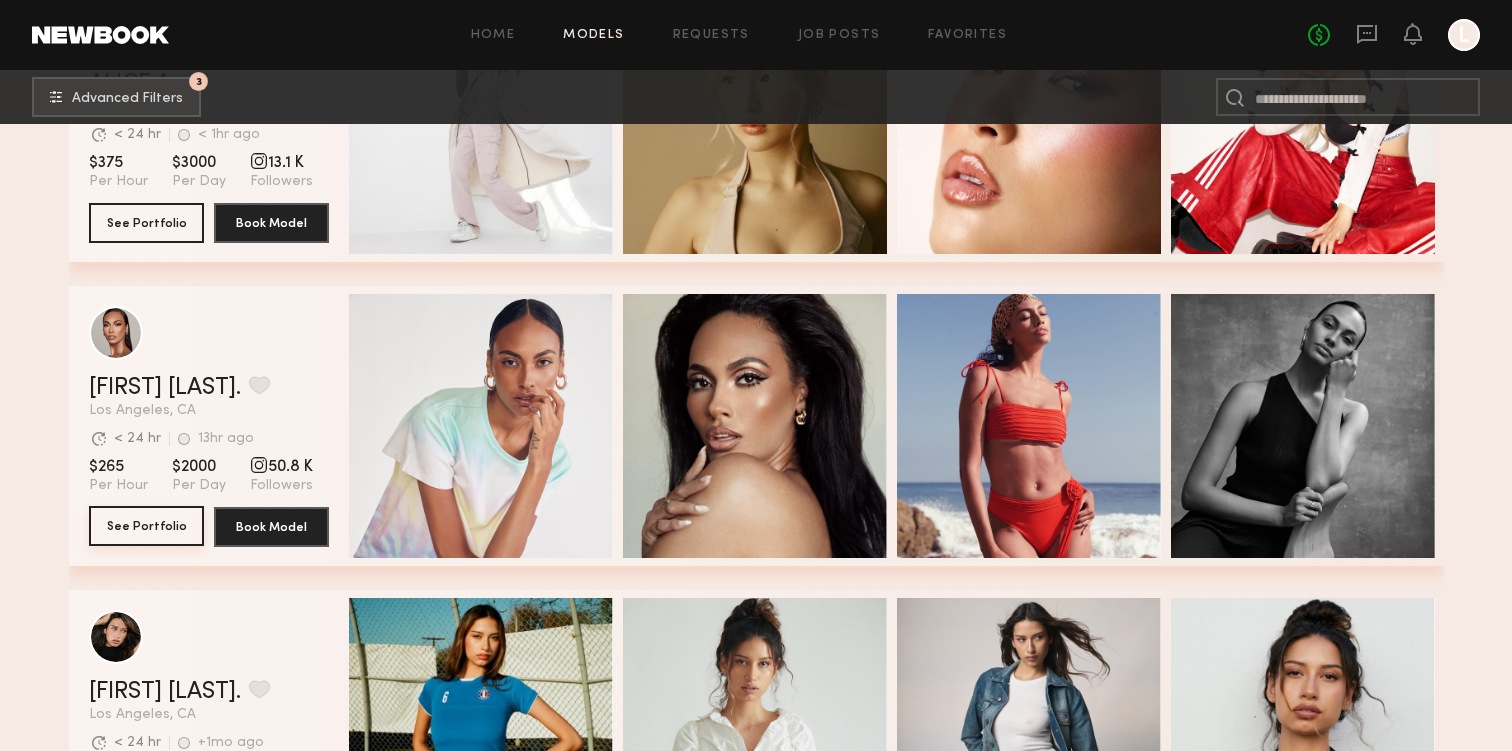 click on "See Portfolio" 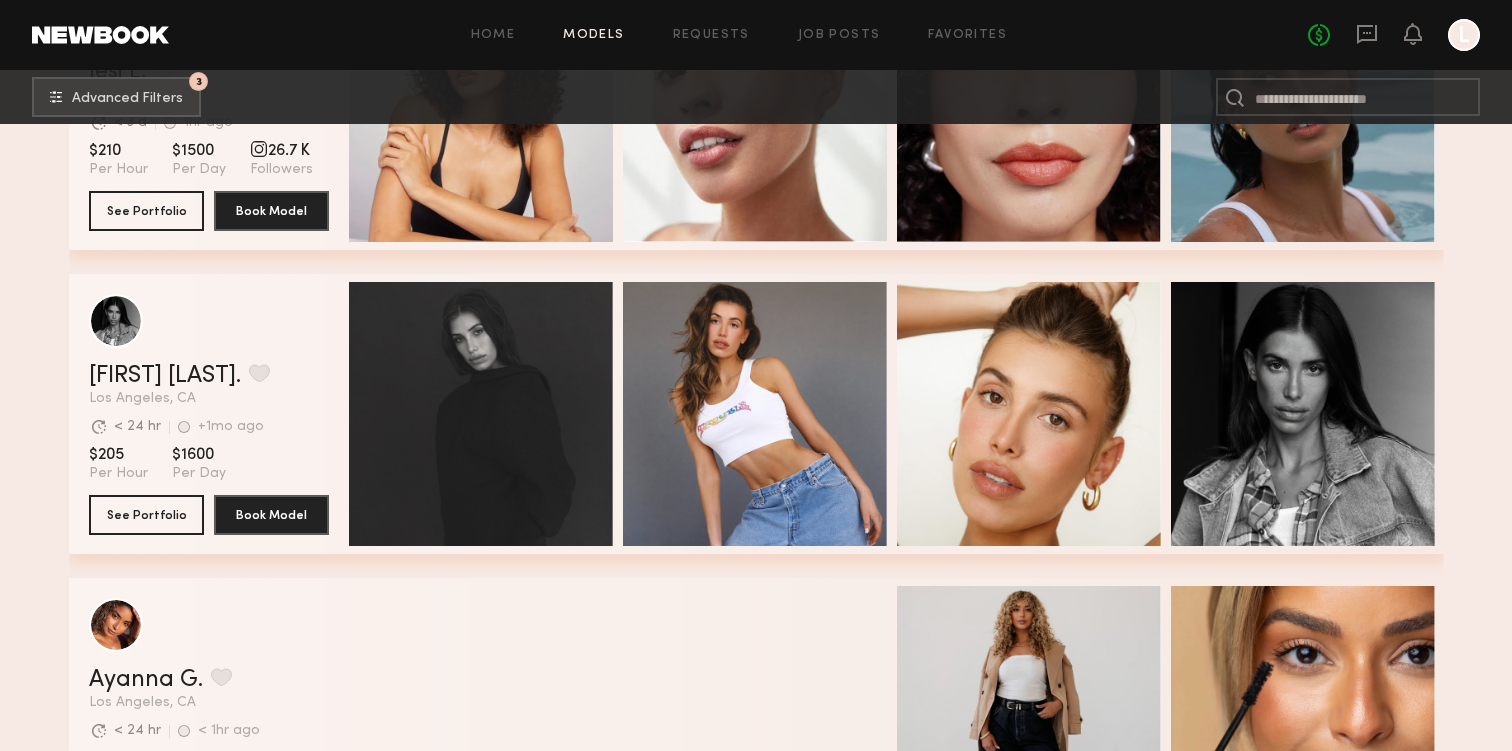 scroll, scrollTop: 18202, scrollLeft: 0, axis: vertical 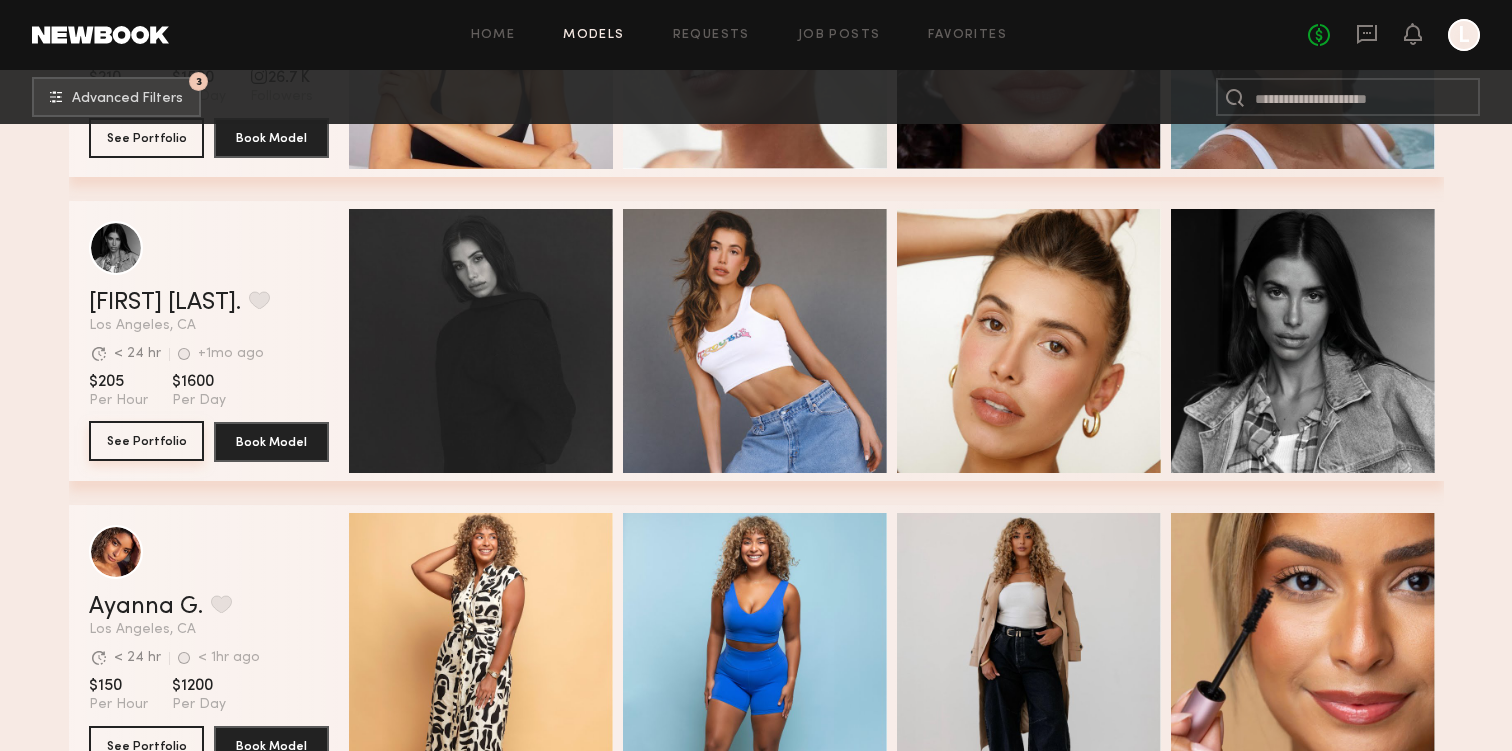 click on "See Portfolio" 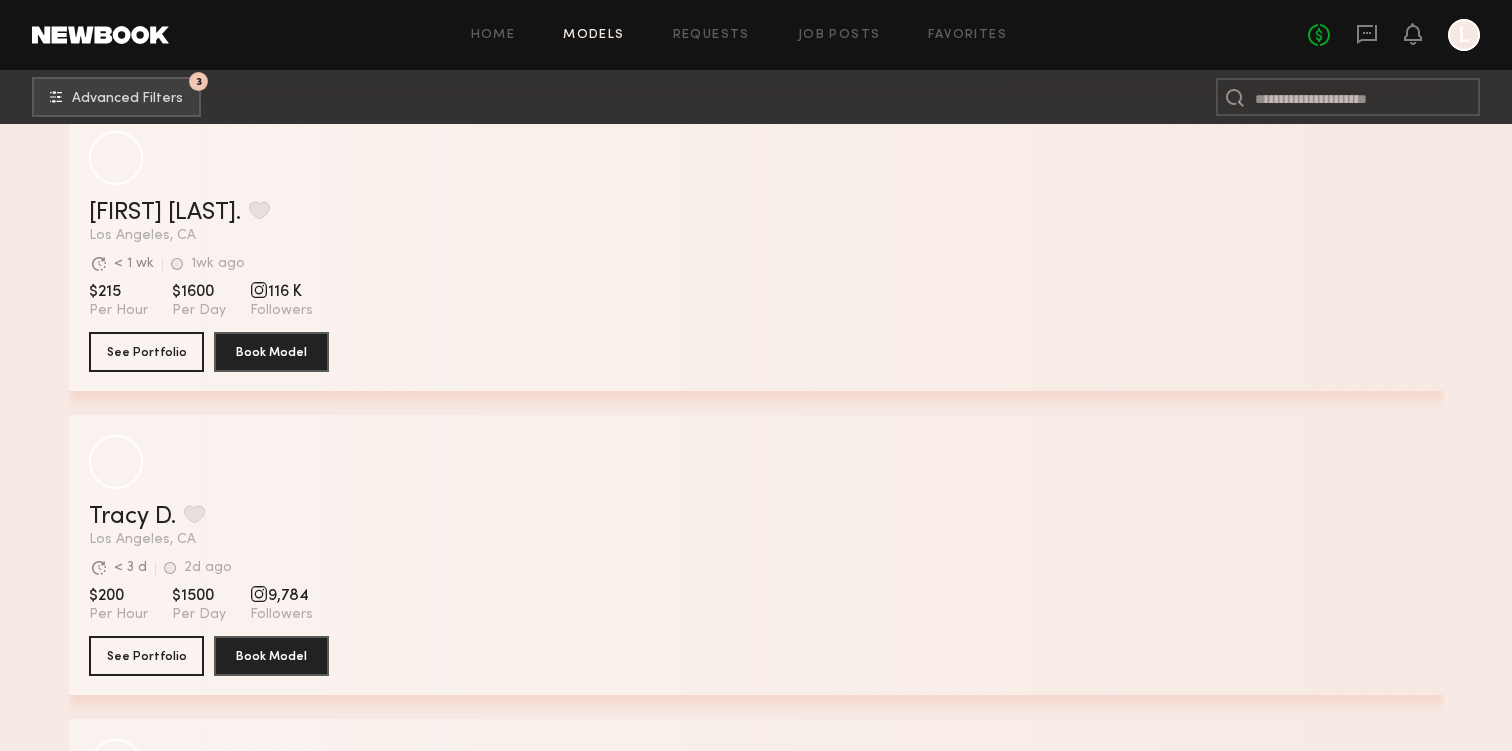 scroll, scrollTop: 23381, scrollLeft: 0, axis: vertical 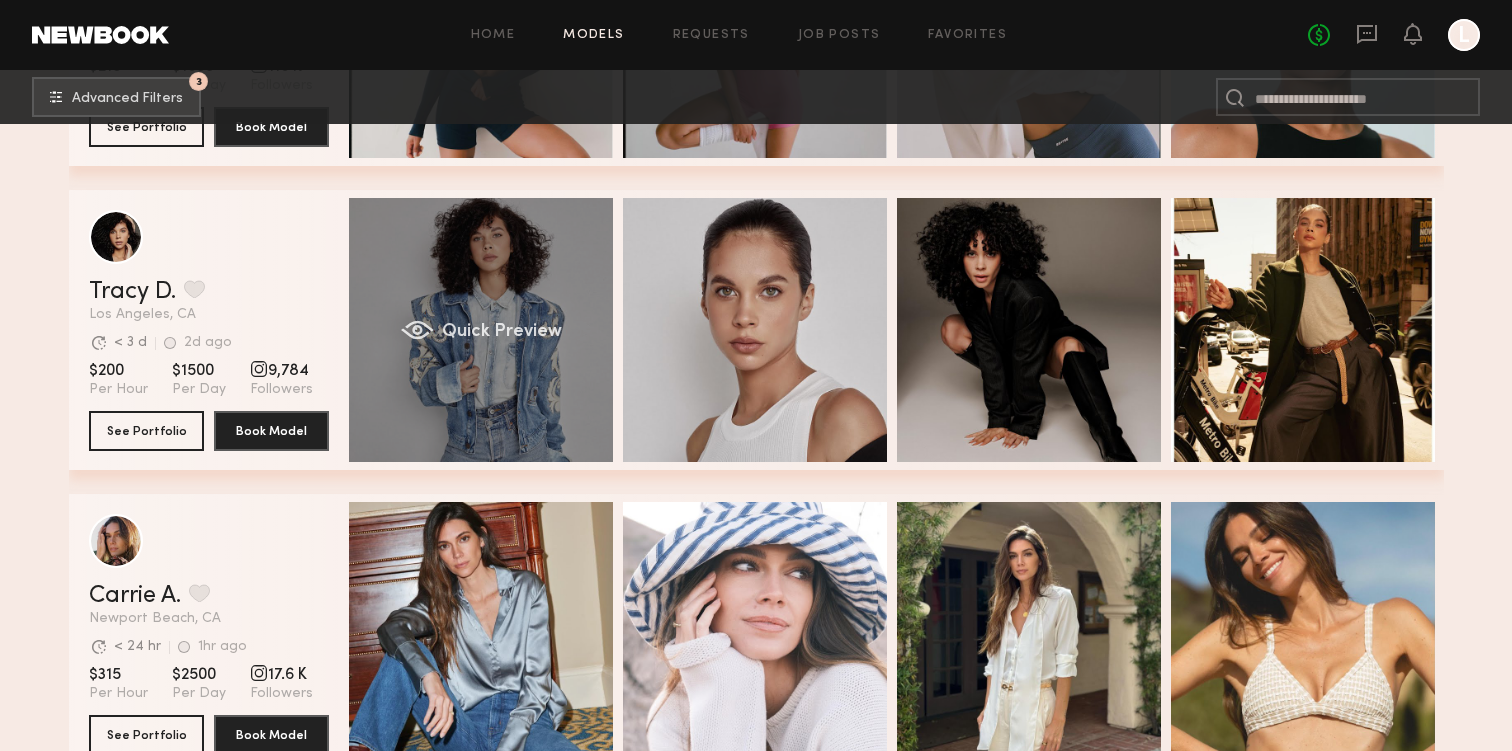 click on "Quick Preview" 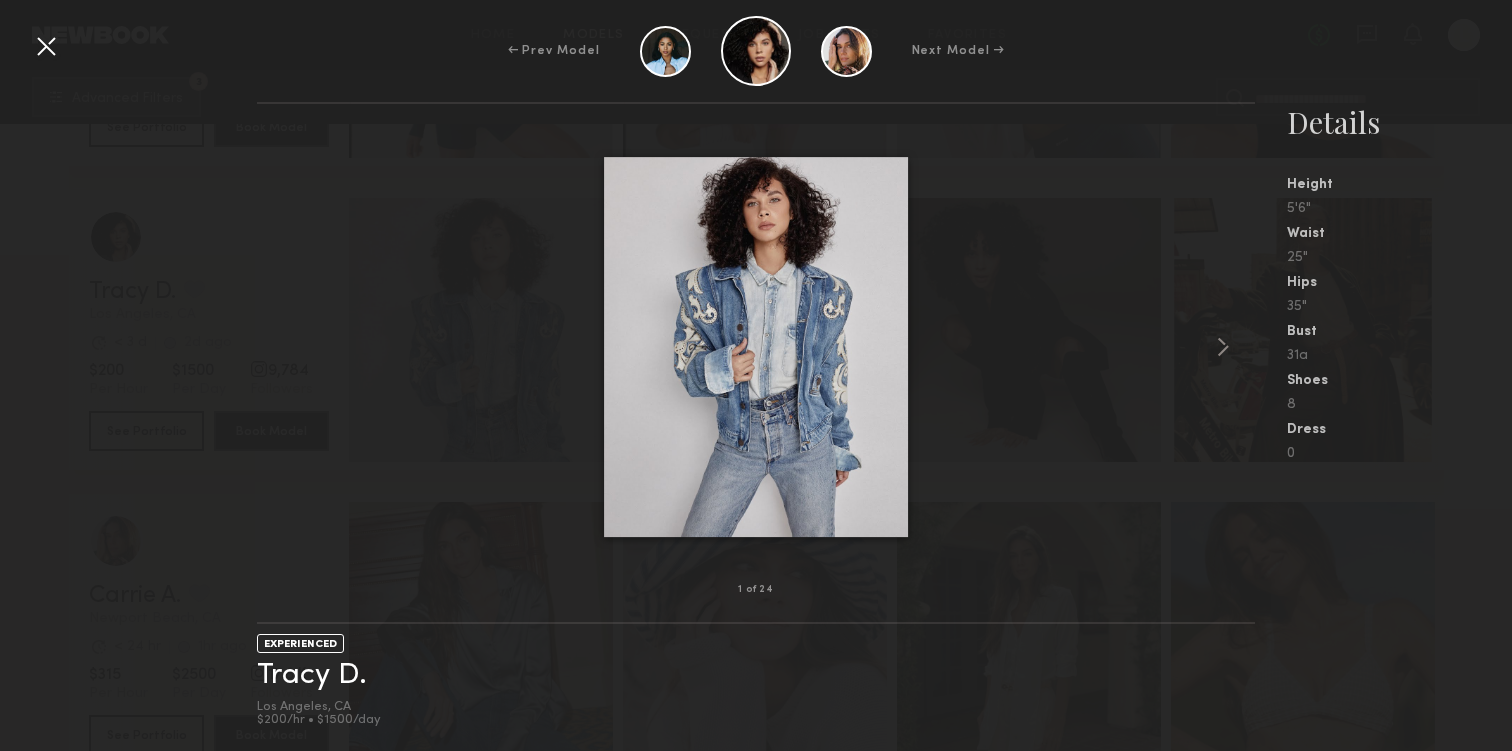 click at bounding box center [46, 46] 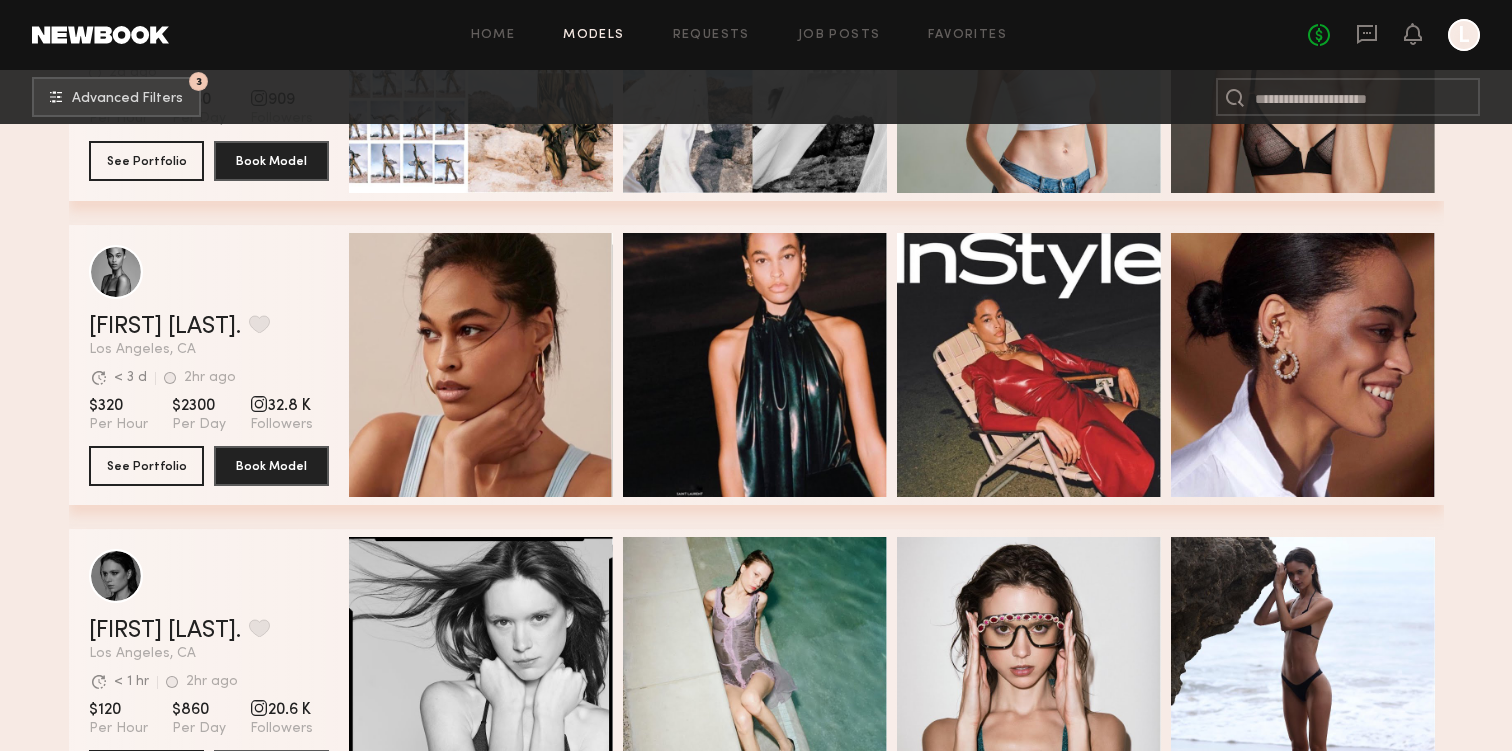 scroll, scrollTop: 27295, scrollLeft: 0, axis: vertical 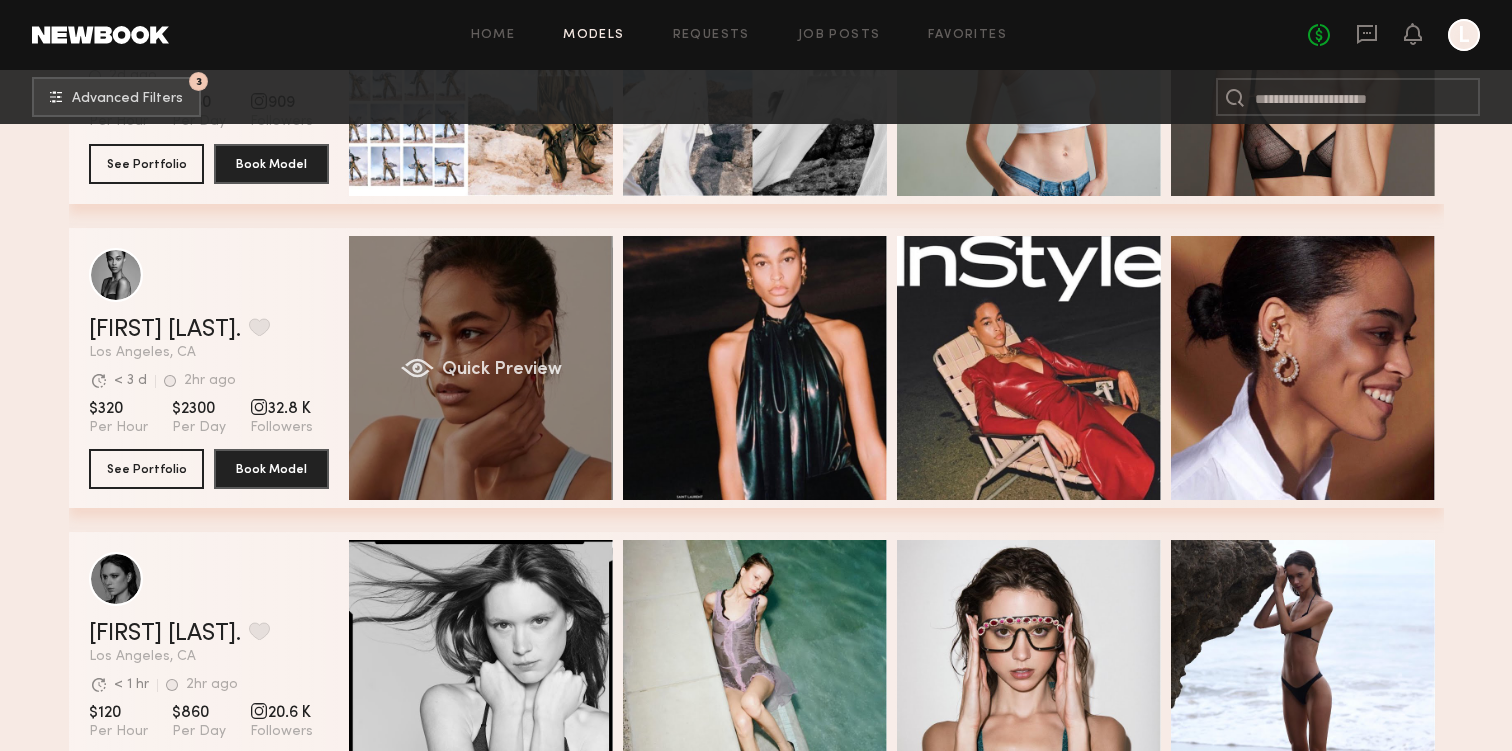click on "Quick Preview" 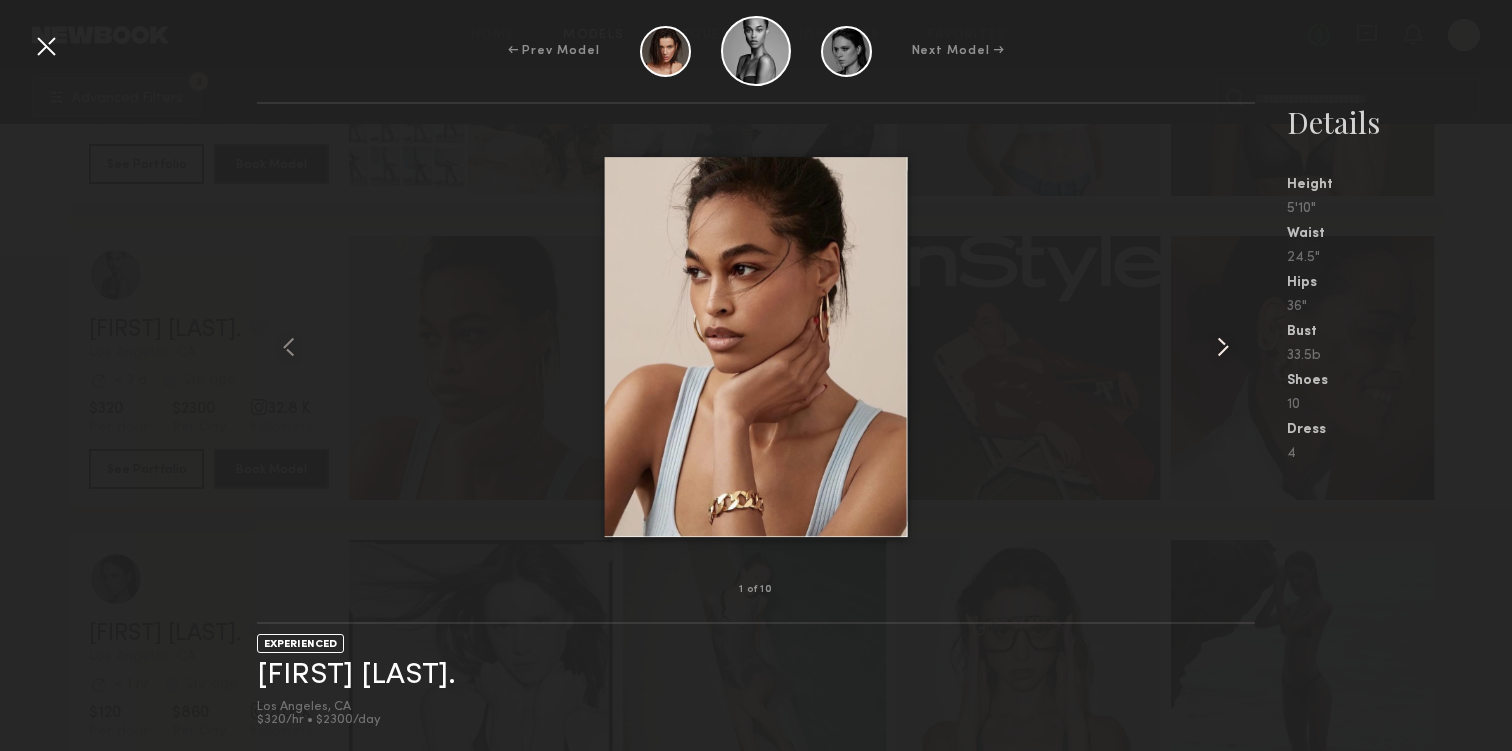 click at bounding box center [1223, 347] 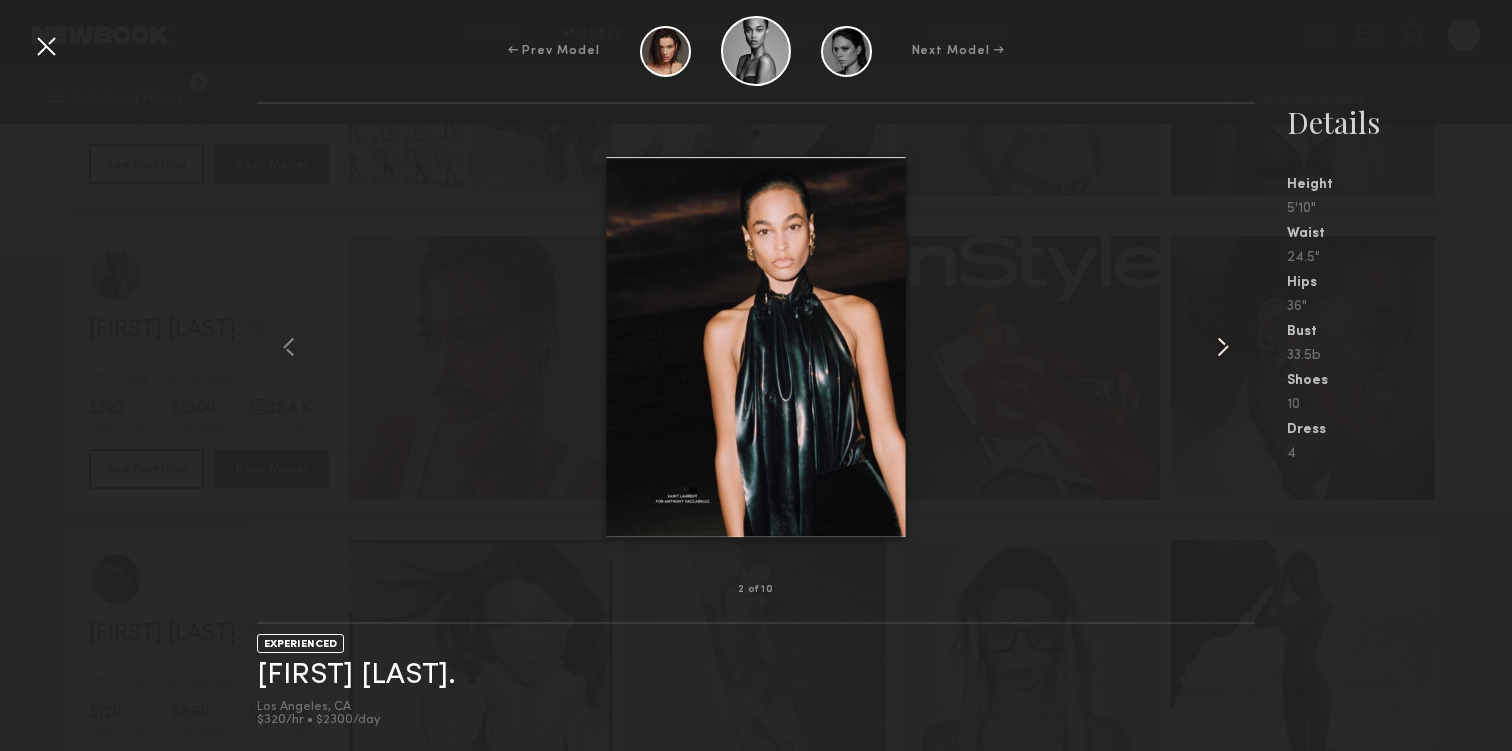 click at bounding box center [1223, 347] 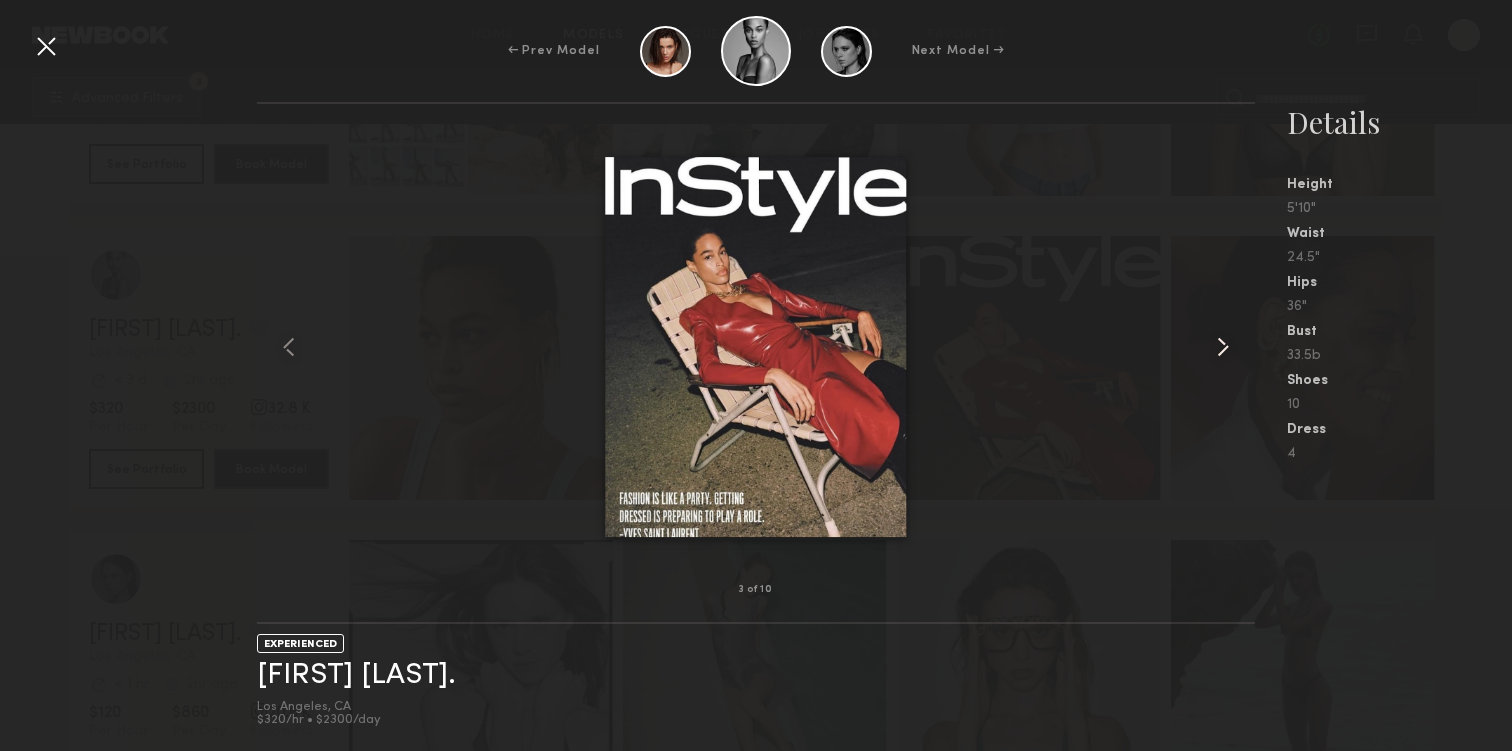 click at bounding box center (1223, 347) 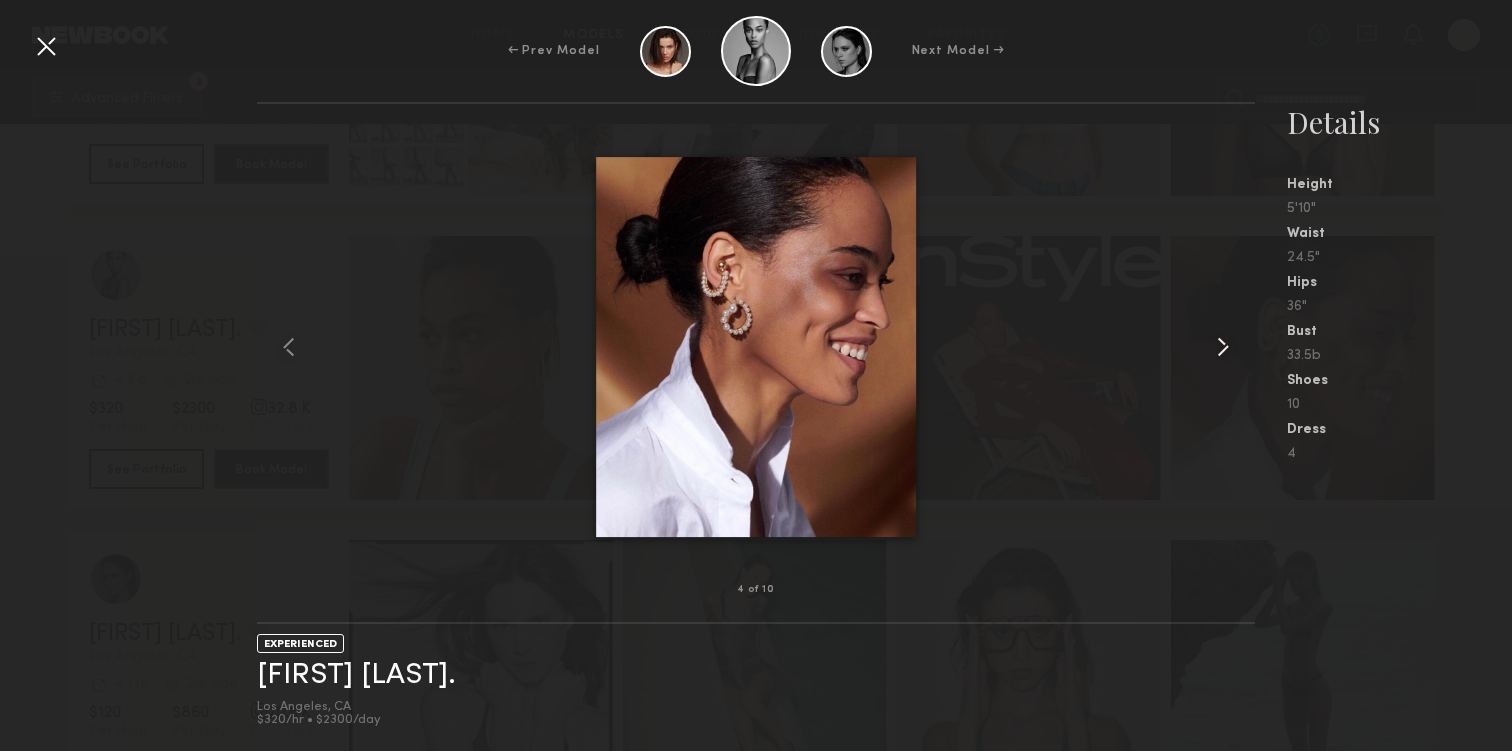click at bounding box center (1223, 347) 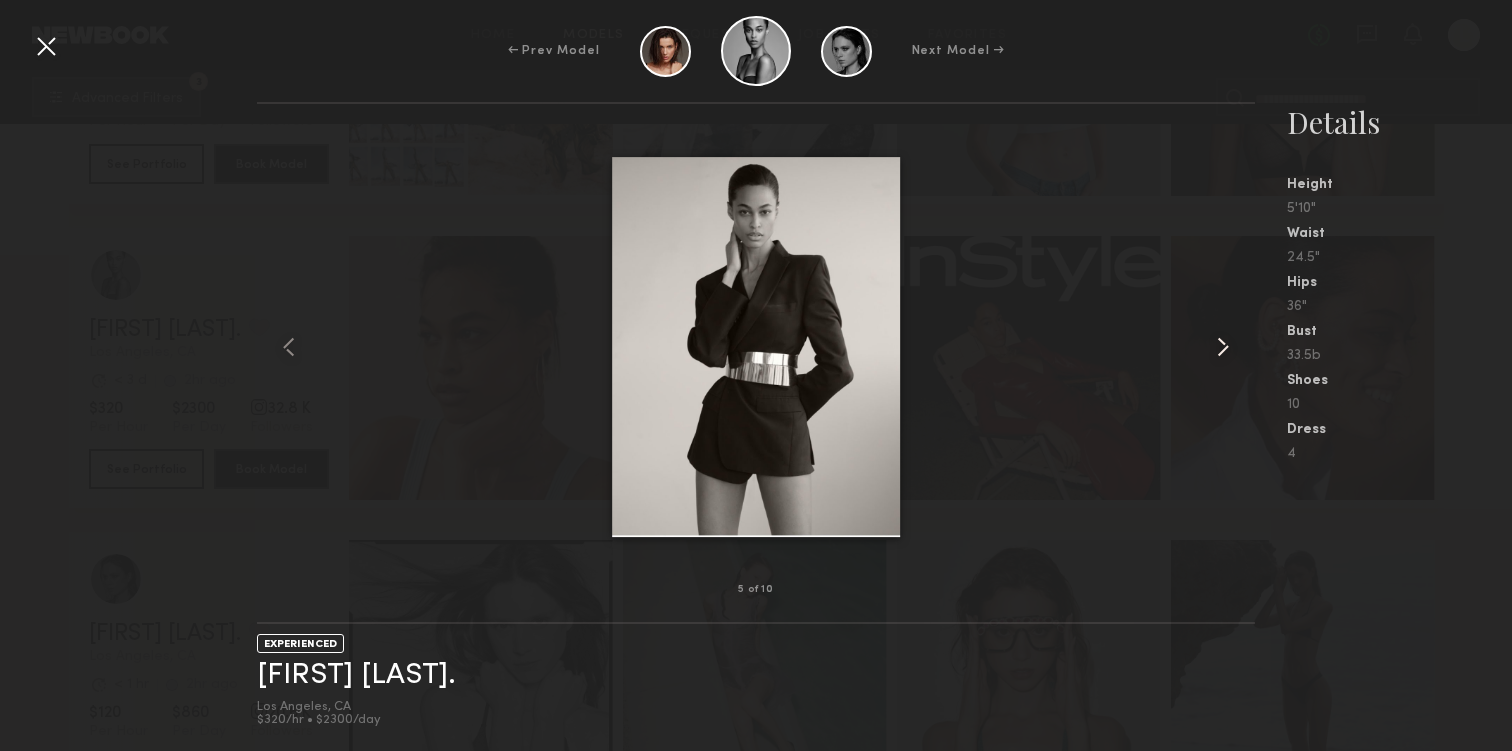 click at bounding box center (1223, 347) 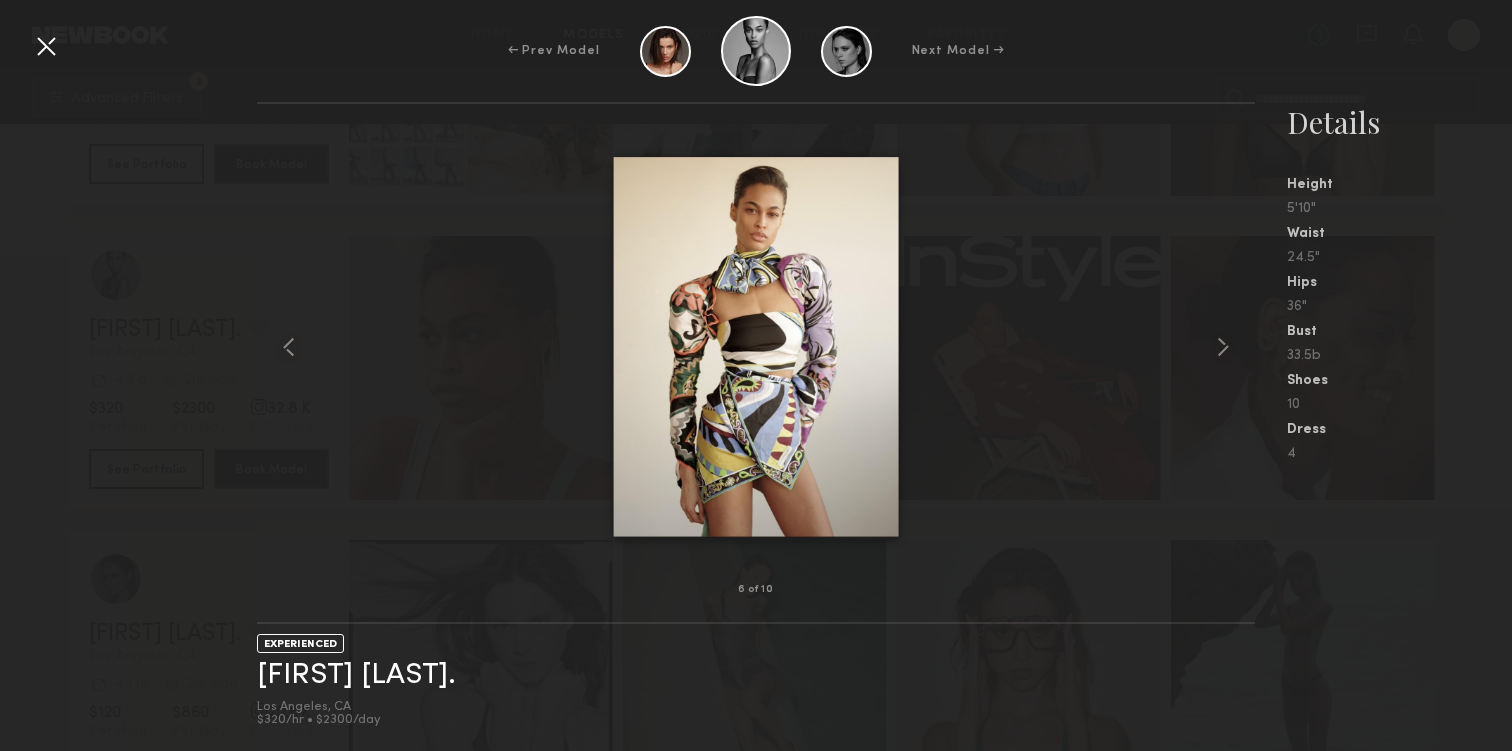 click at bounding box center [46, 46] 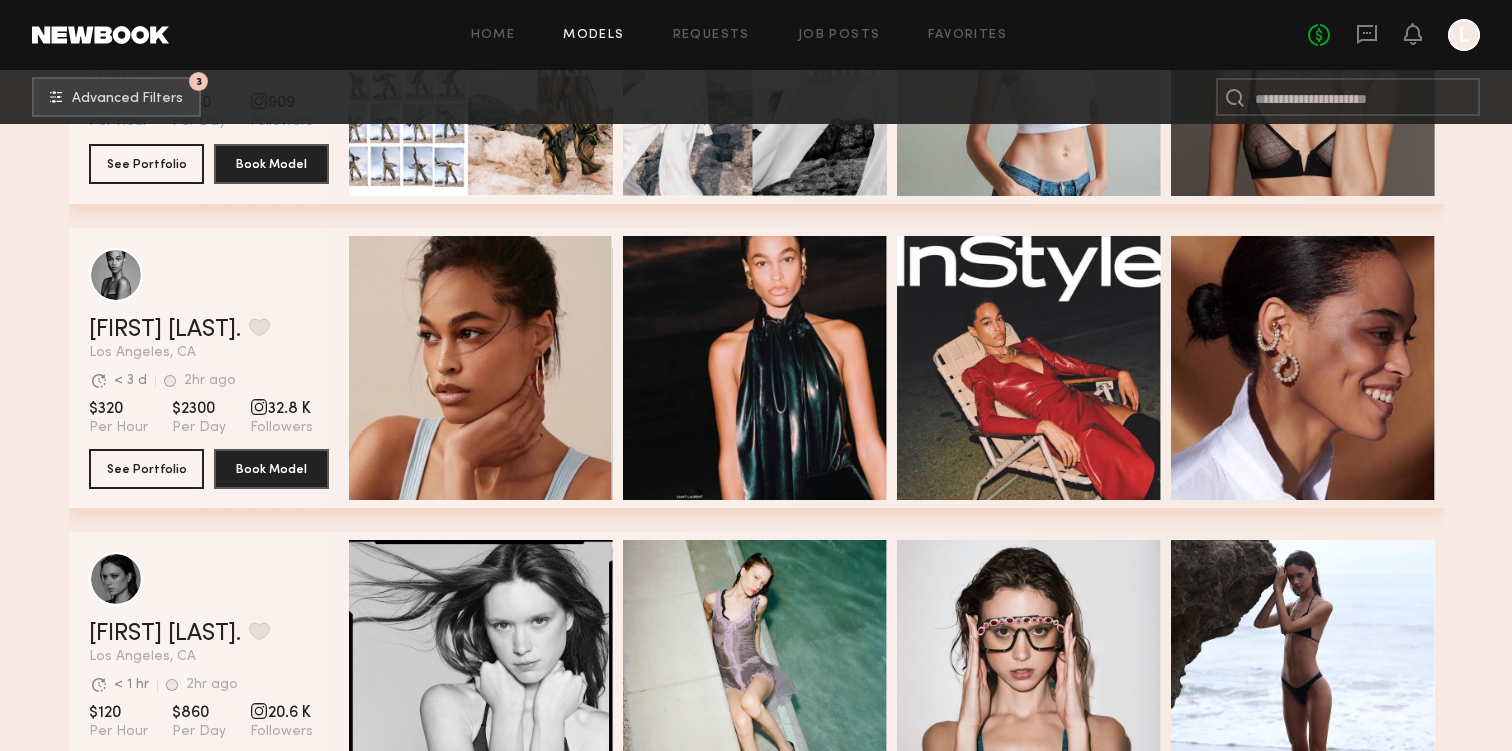 click on "← Prev Model   Next Model →   6 of 10  EXPERIENCED [FIRST] [LAST]  [CITY], [STATE]   $[PRICE]/hr • $[PRICE]/day  Details Height  5'10"  Waist  24.5"  Hips  36"  Bust  33.5b  Shoes  10  Dress  4   6 of 10" at bounding box center [756, -526] 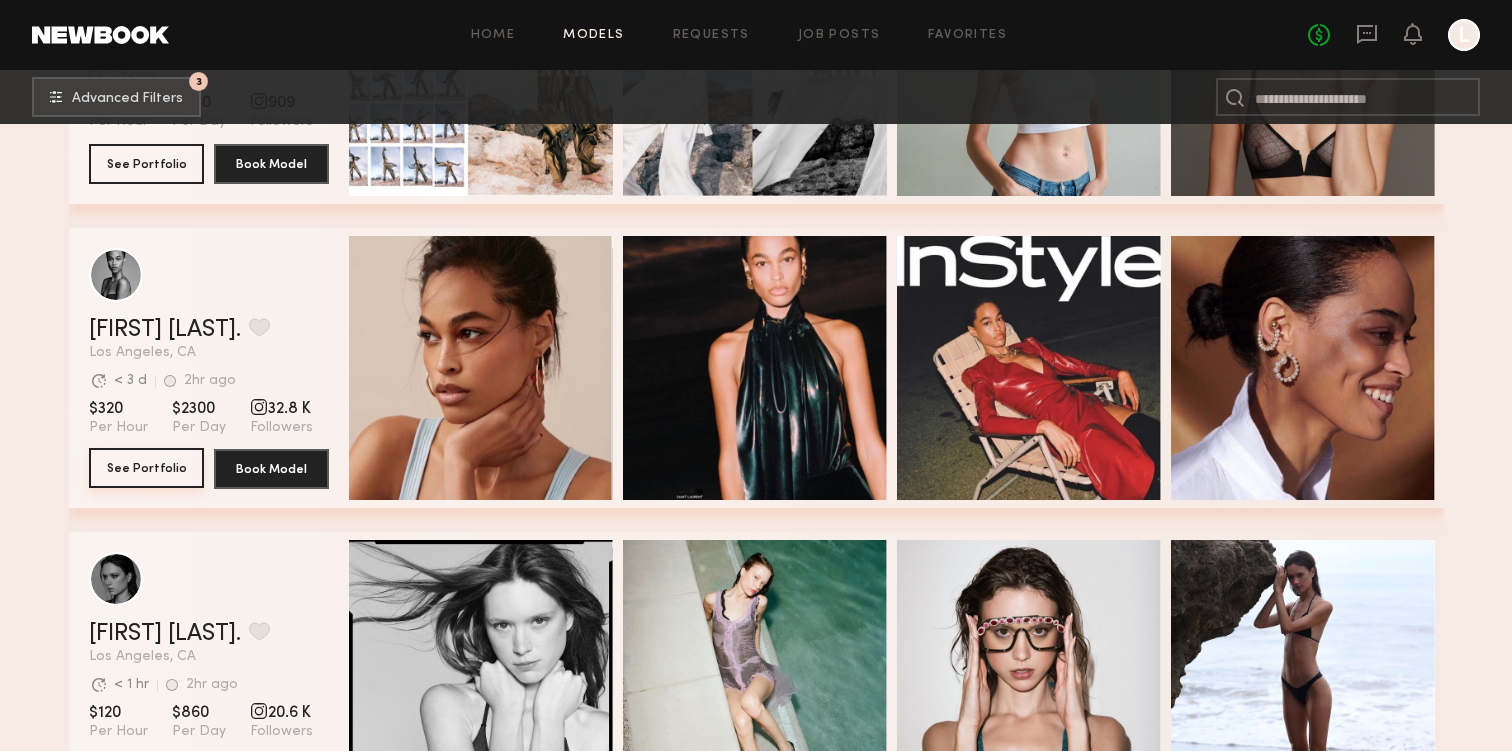 click on "See Portfolio" 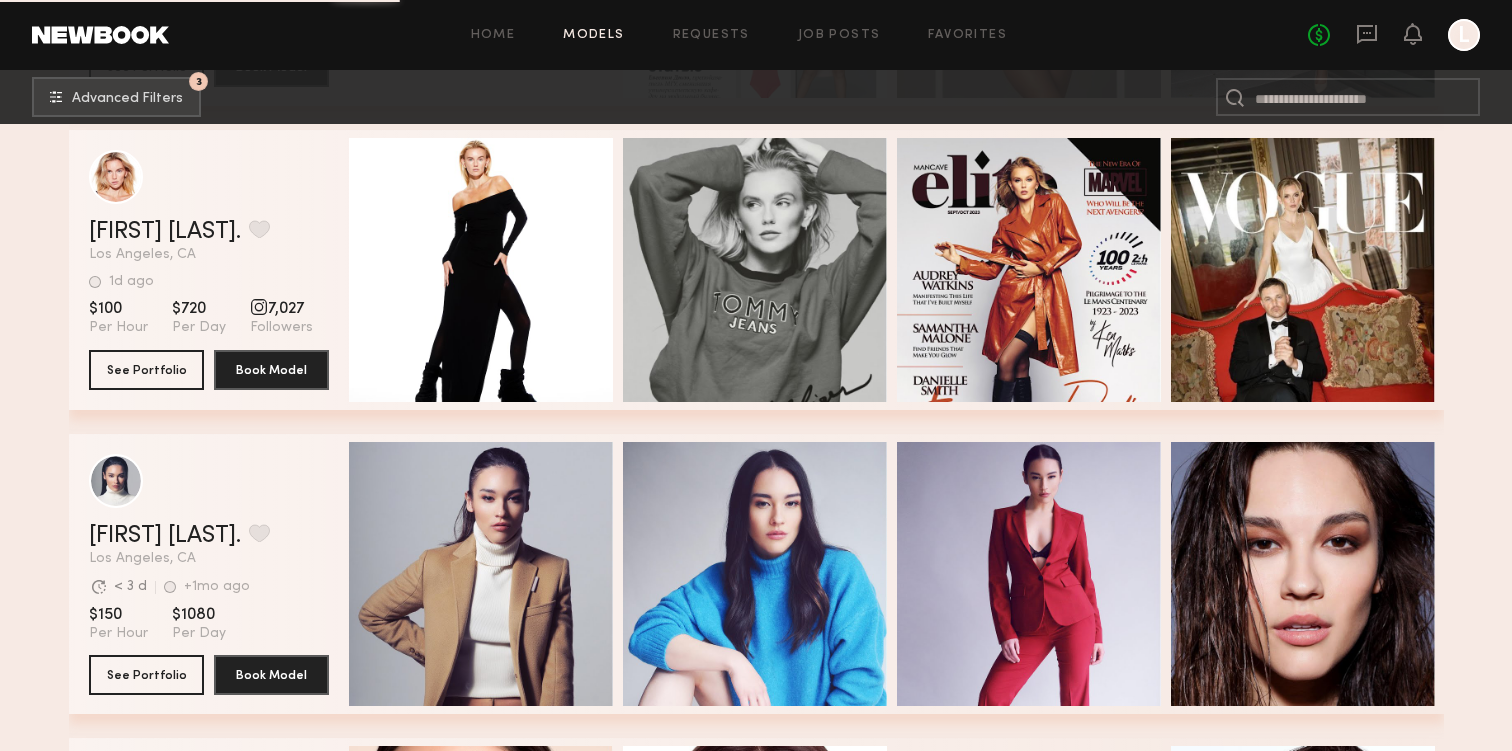 scroll, scrollTop: 47191, scrollLeft: 0, axis: vertical 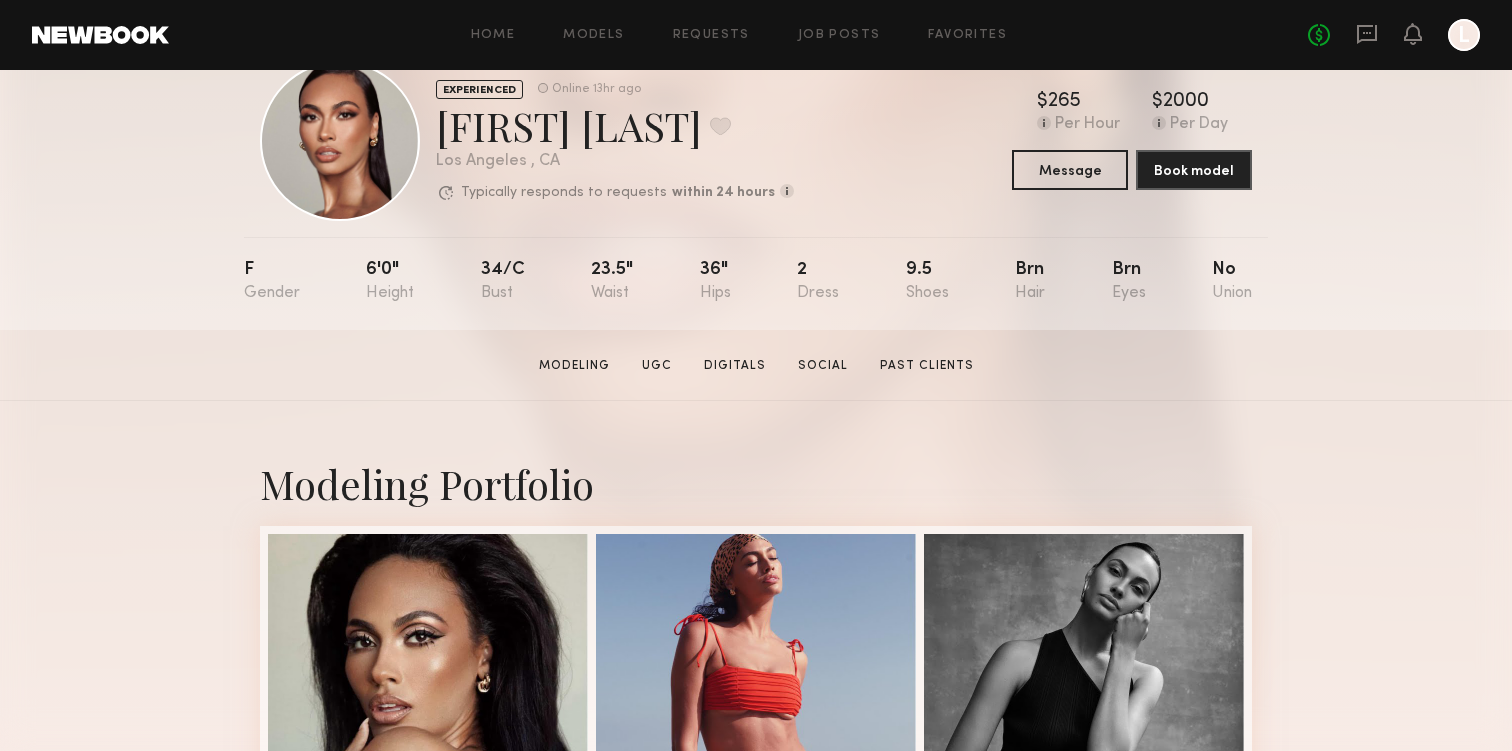 click on "Modeling Portfolio View More" at bounding box center (756, 1179) 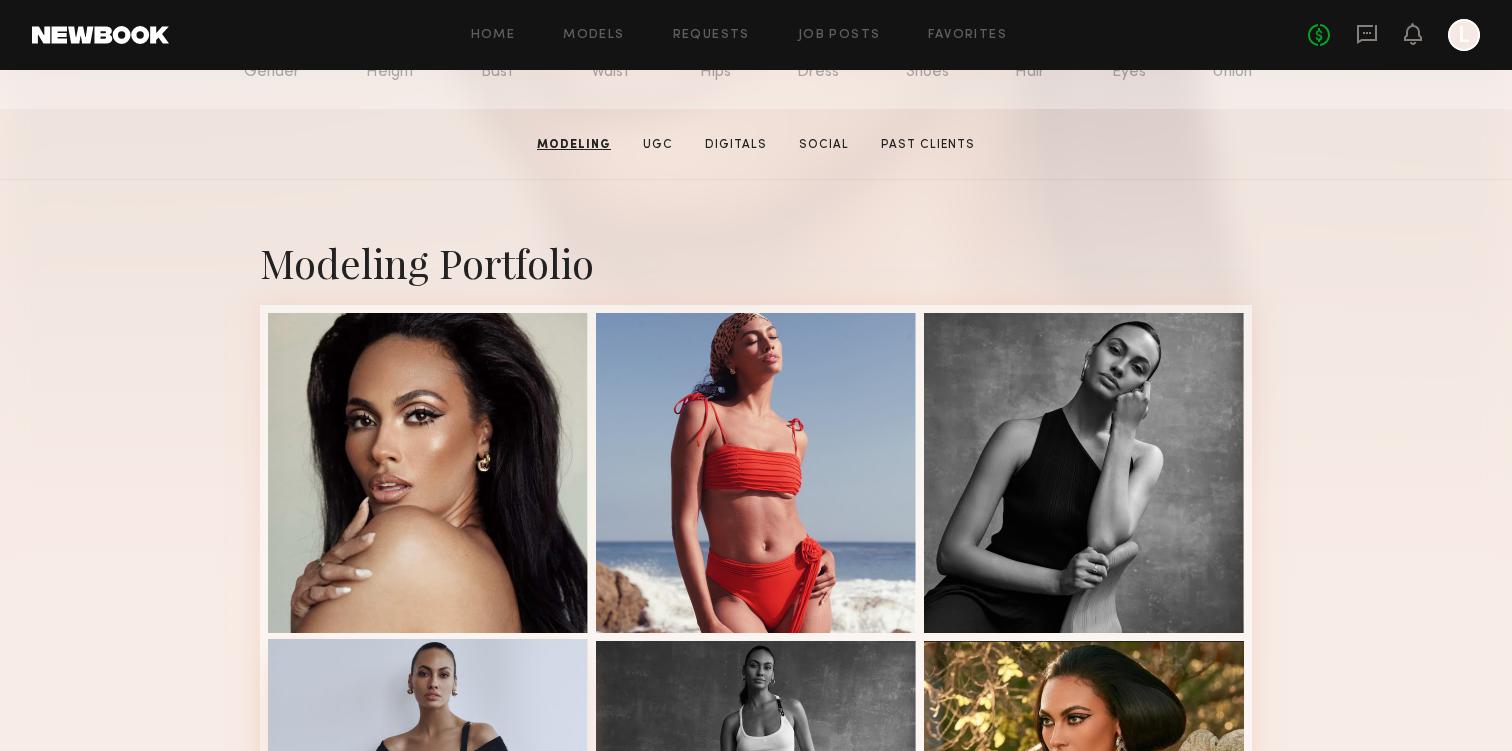 scroll, scrollTop: 0, scrollLeft: 0, axis: both 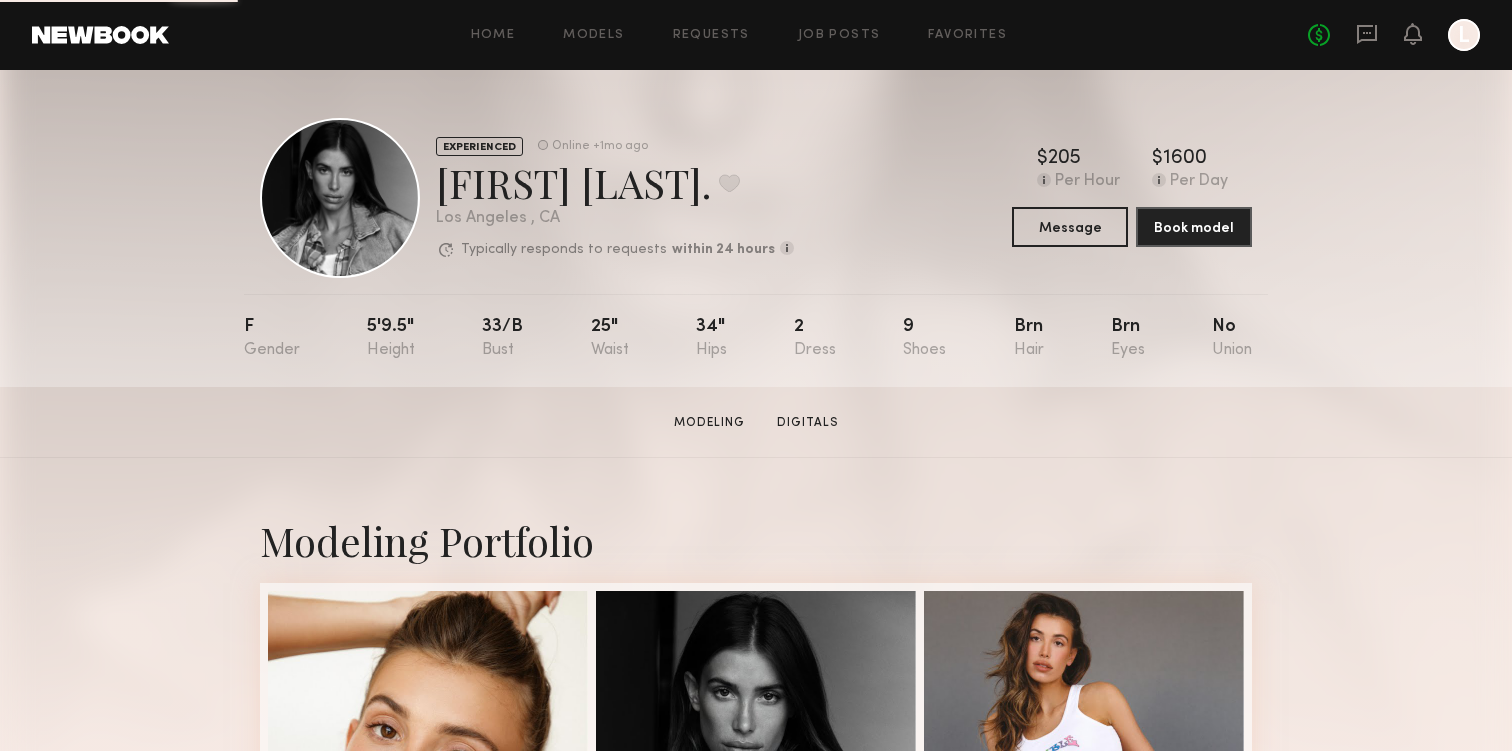 click on "Modeling Portfolio View More" at bounding box center [756, 1236] 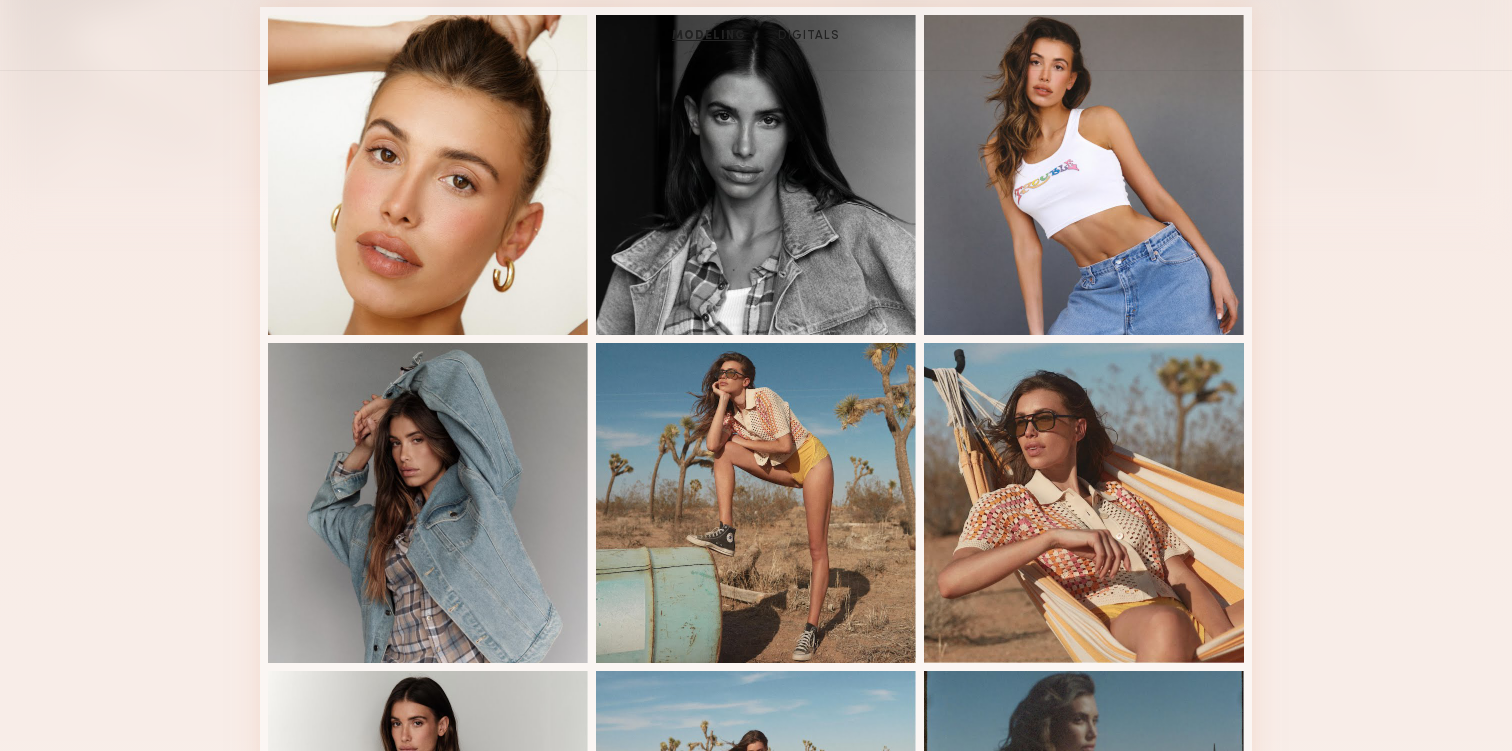 scroll, scrollTop: 0, scrollLeft: 0, axis: both 